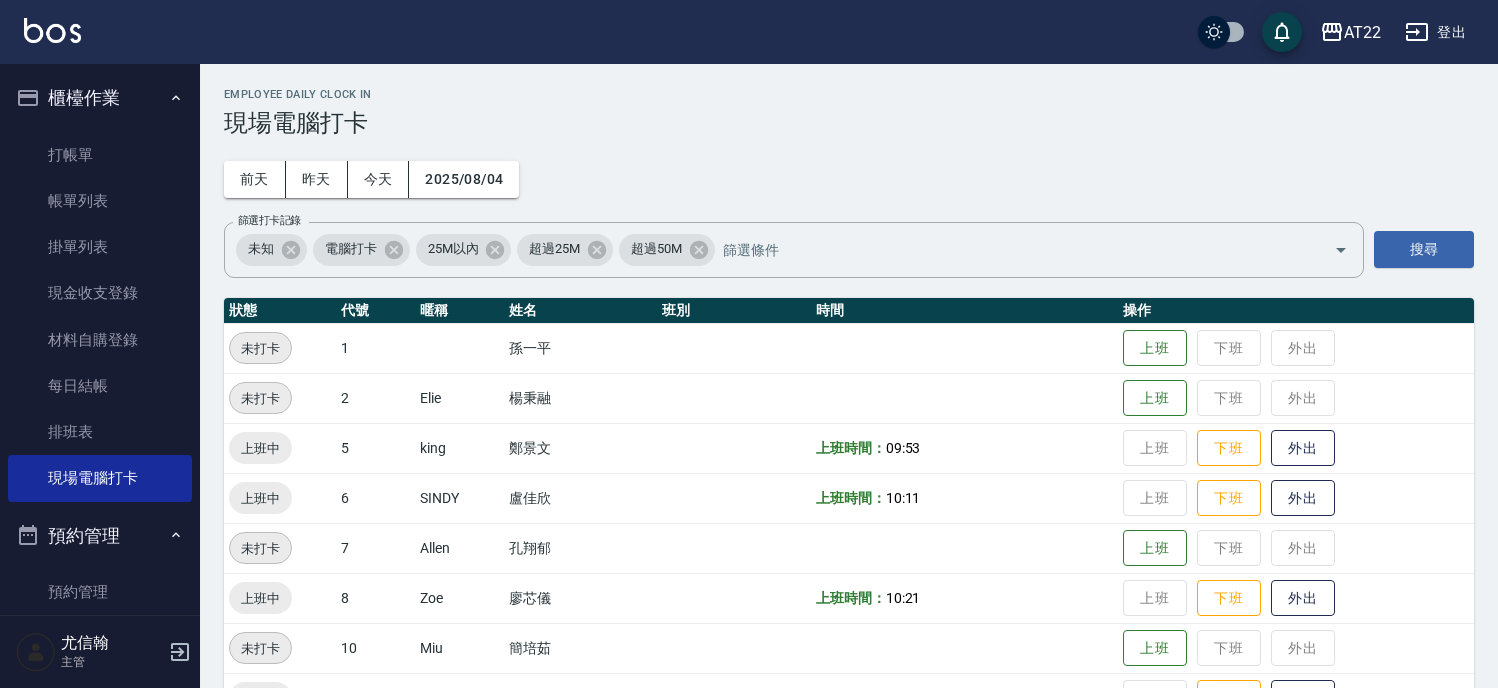 scroll, scrollTop: 373, scrollLeft: 0, axis: vertical 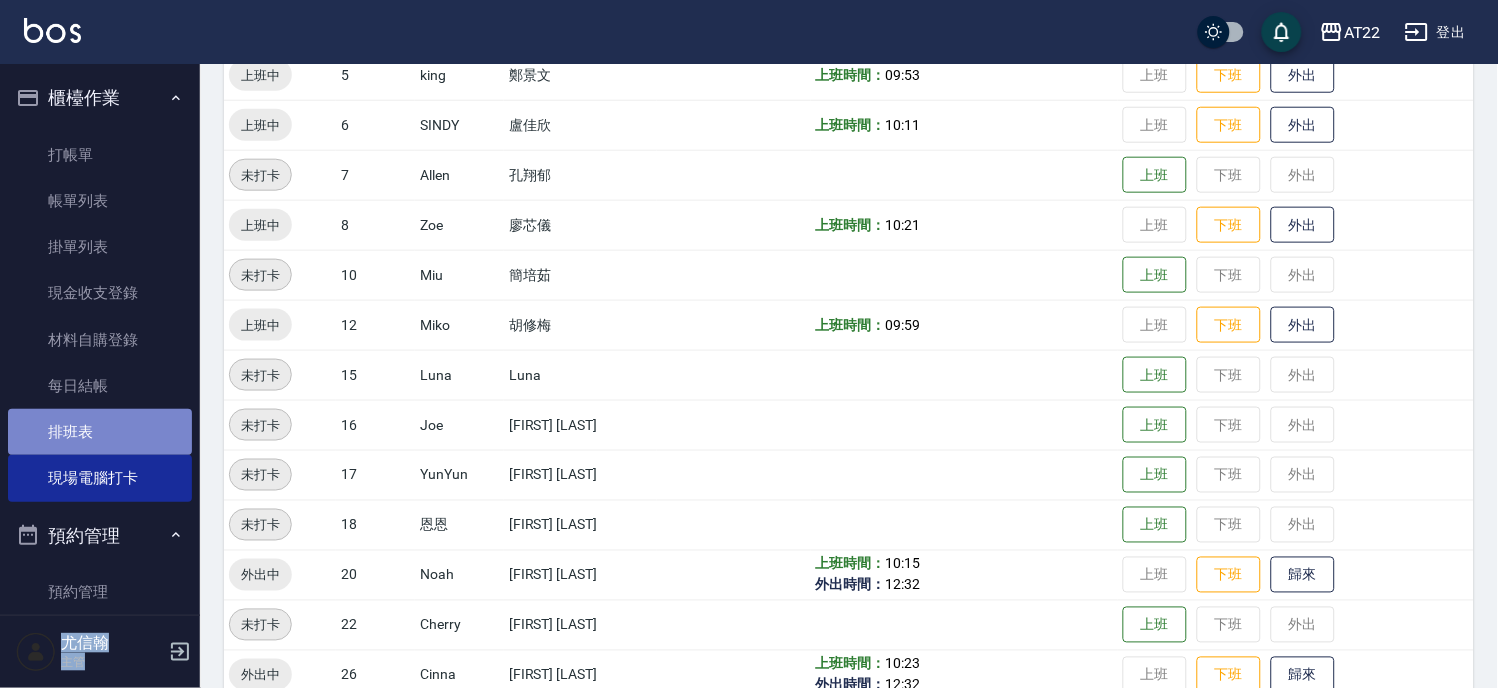 click on "排班表" at bounding box center (100, 432) 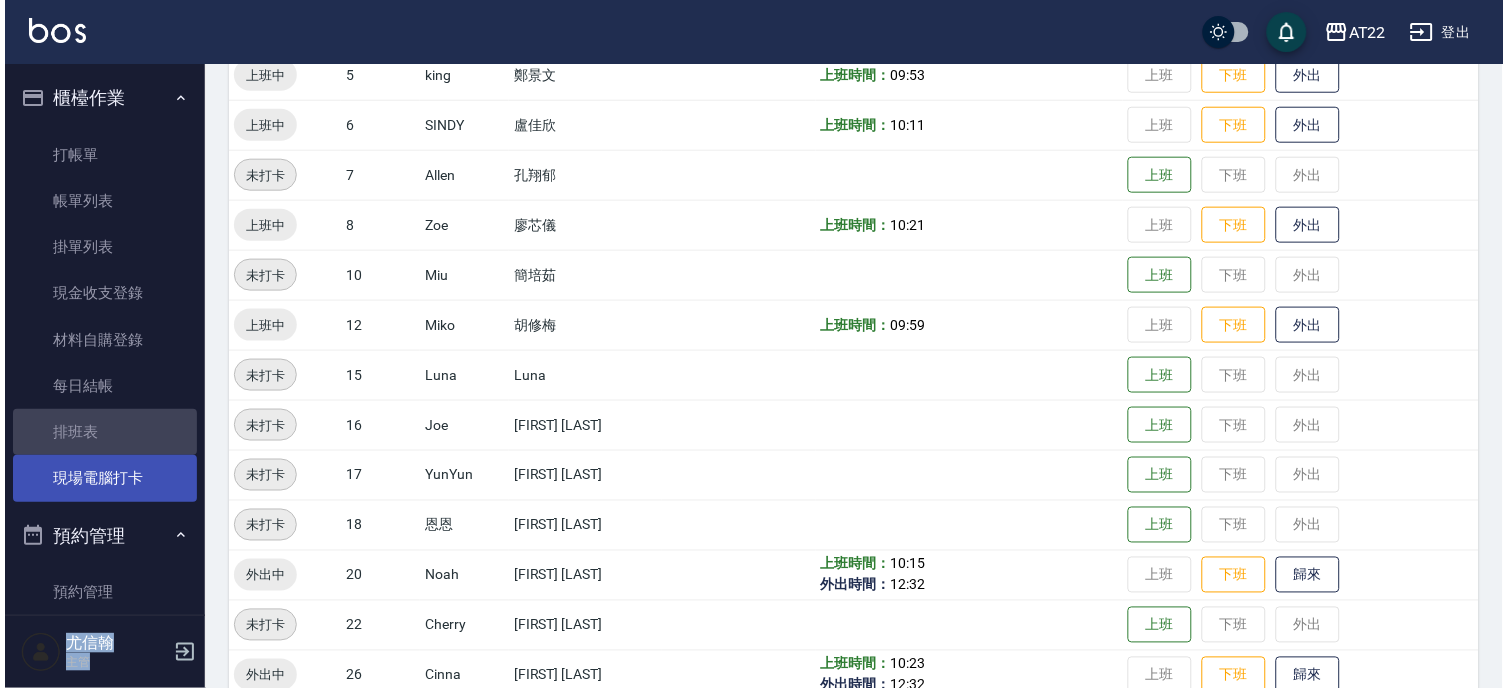 scroll, scrollTop: 0, scrollLeft: 0, axis: both 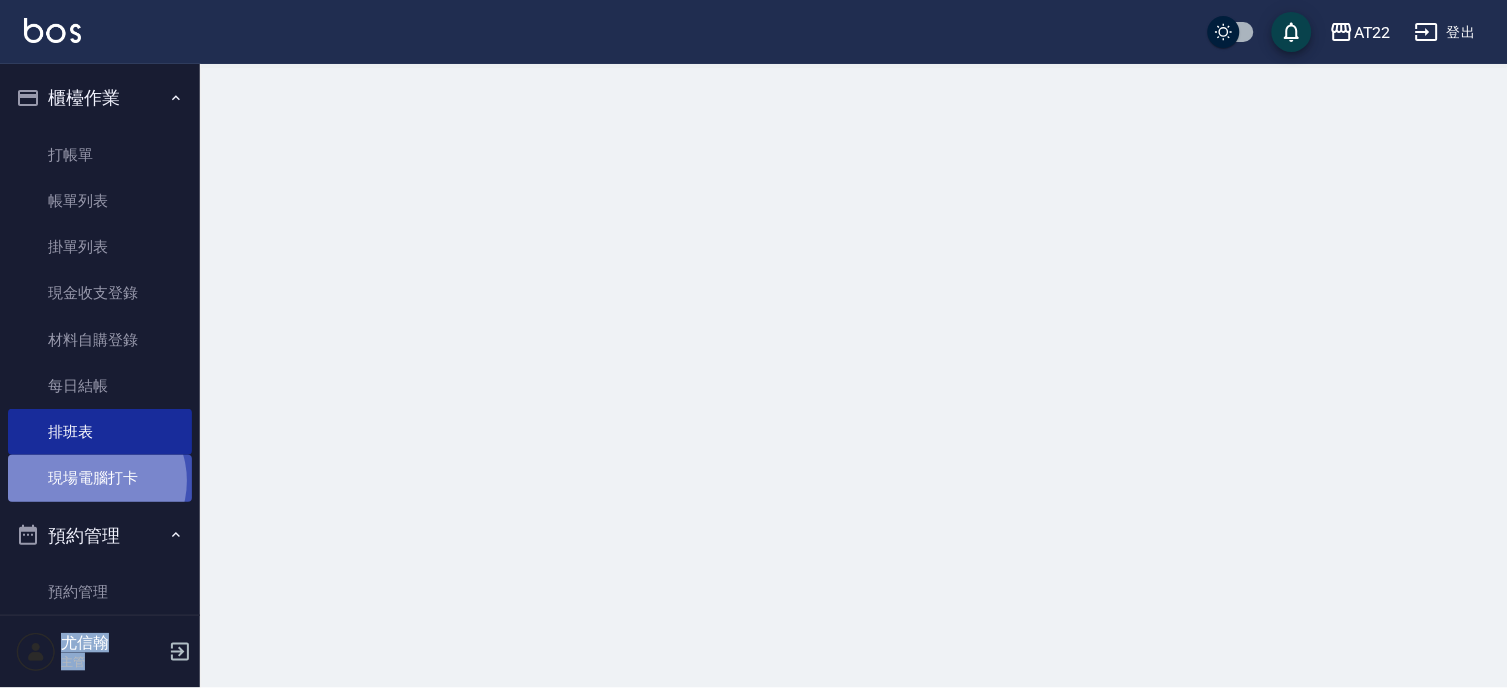 click on "現場電腦打卡" at bounding box center [100, 478] 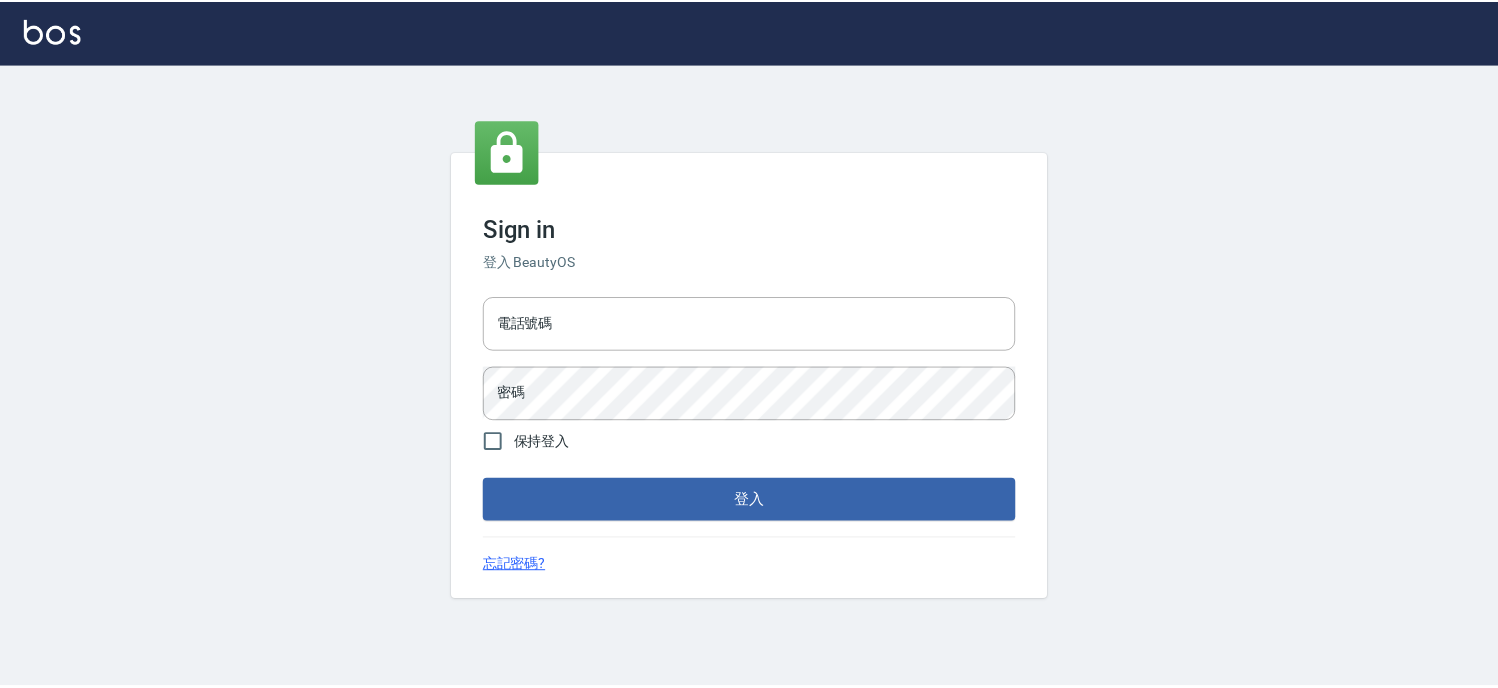 scroll, scrollTop: 0, scrollLeft: 0, axis: both 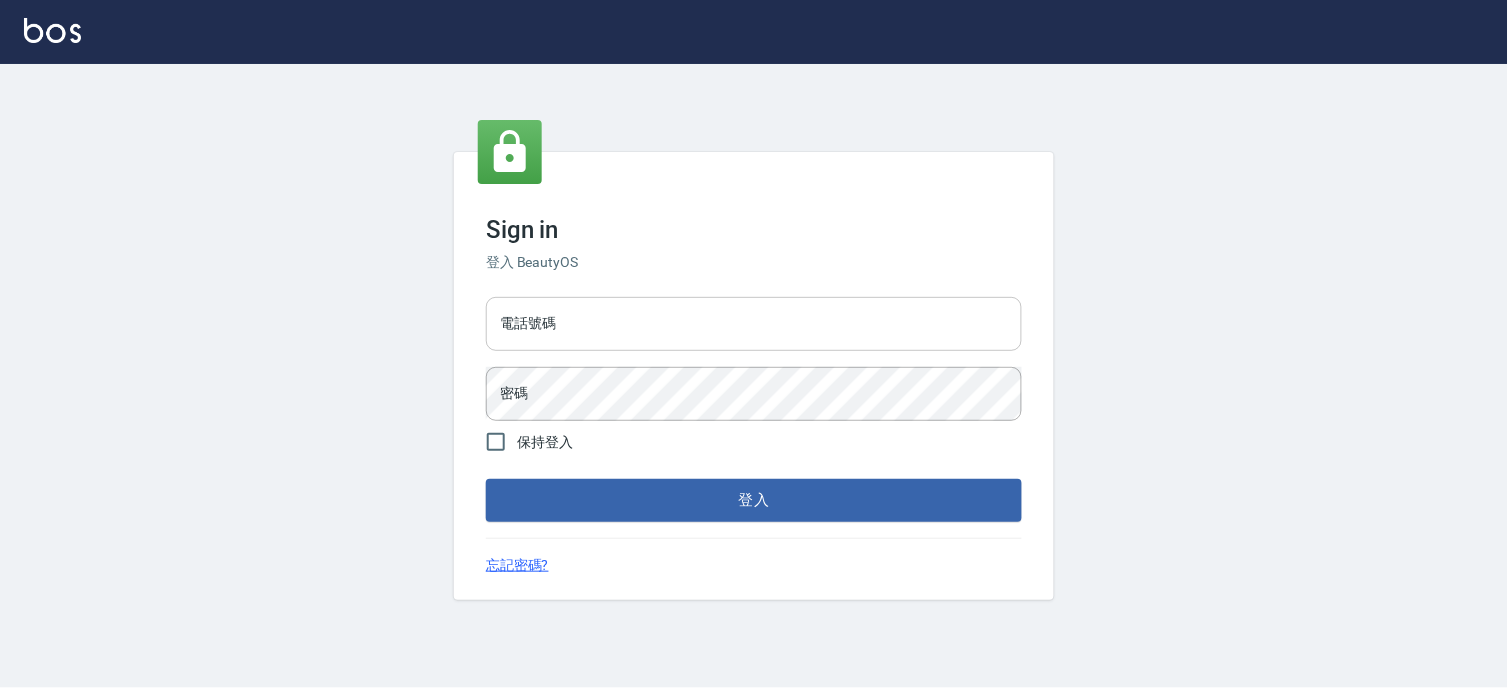 click on "電話號碼" at bounding box center [754, 324] 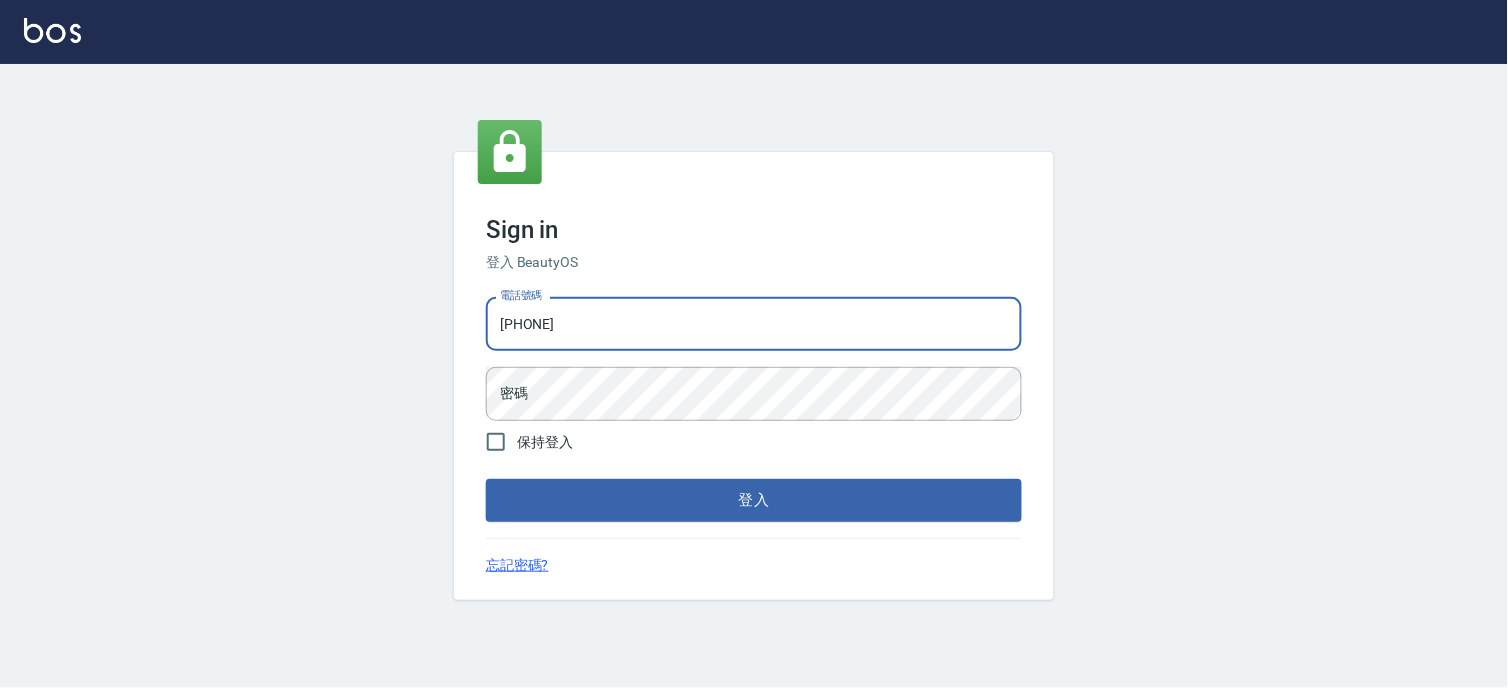 type on "0936888819" 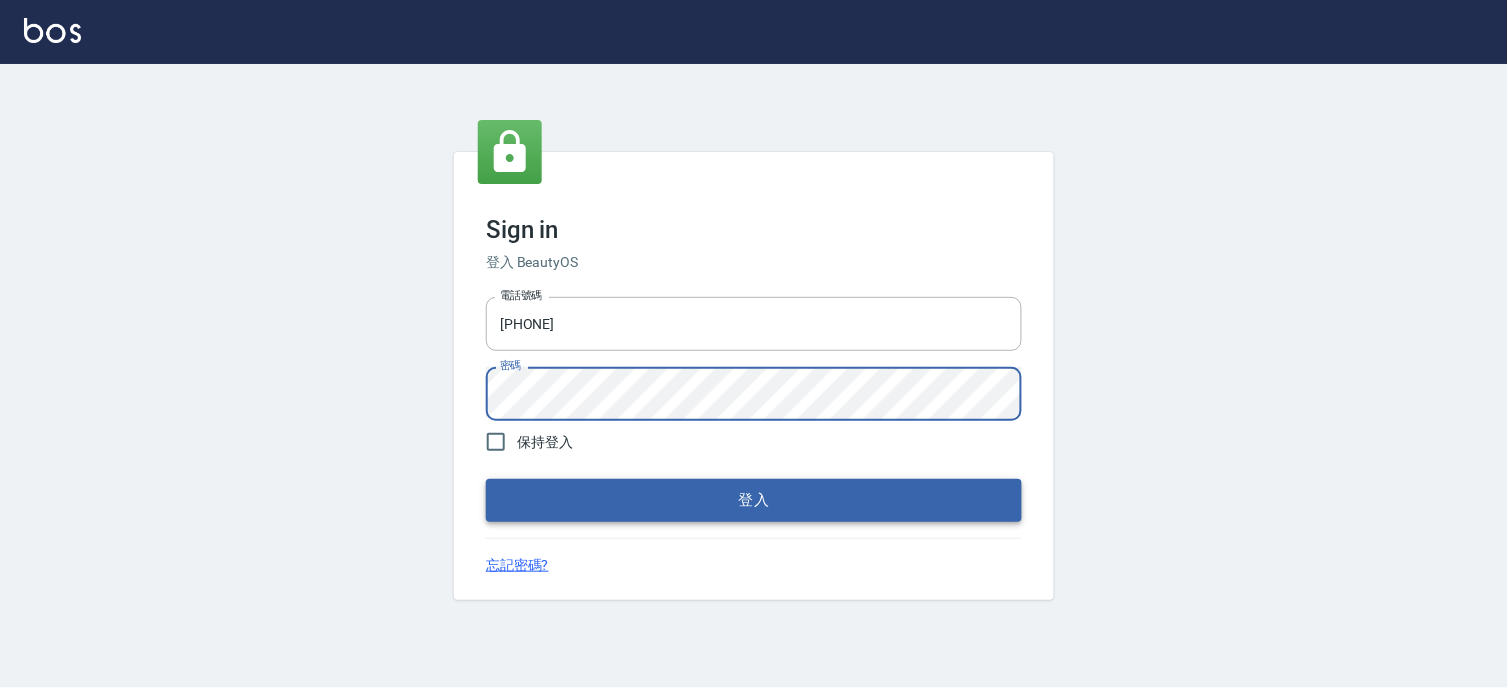 click on "登入" at bounding box center [754, 500] 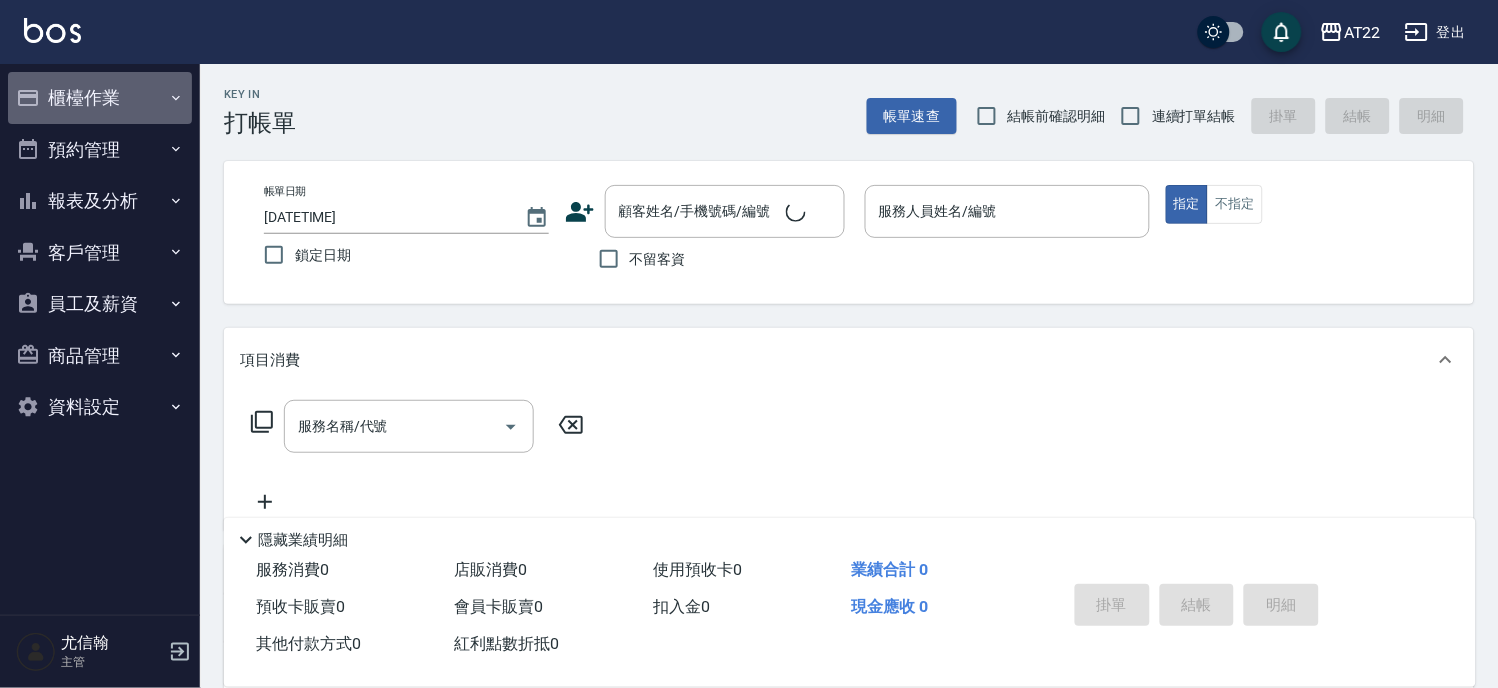 click on "櫃檯作業" at bounding box center (100, 98) 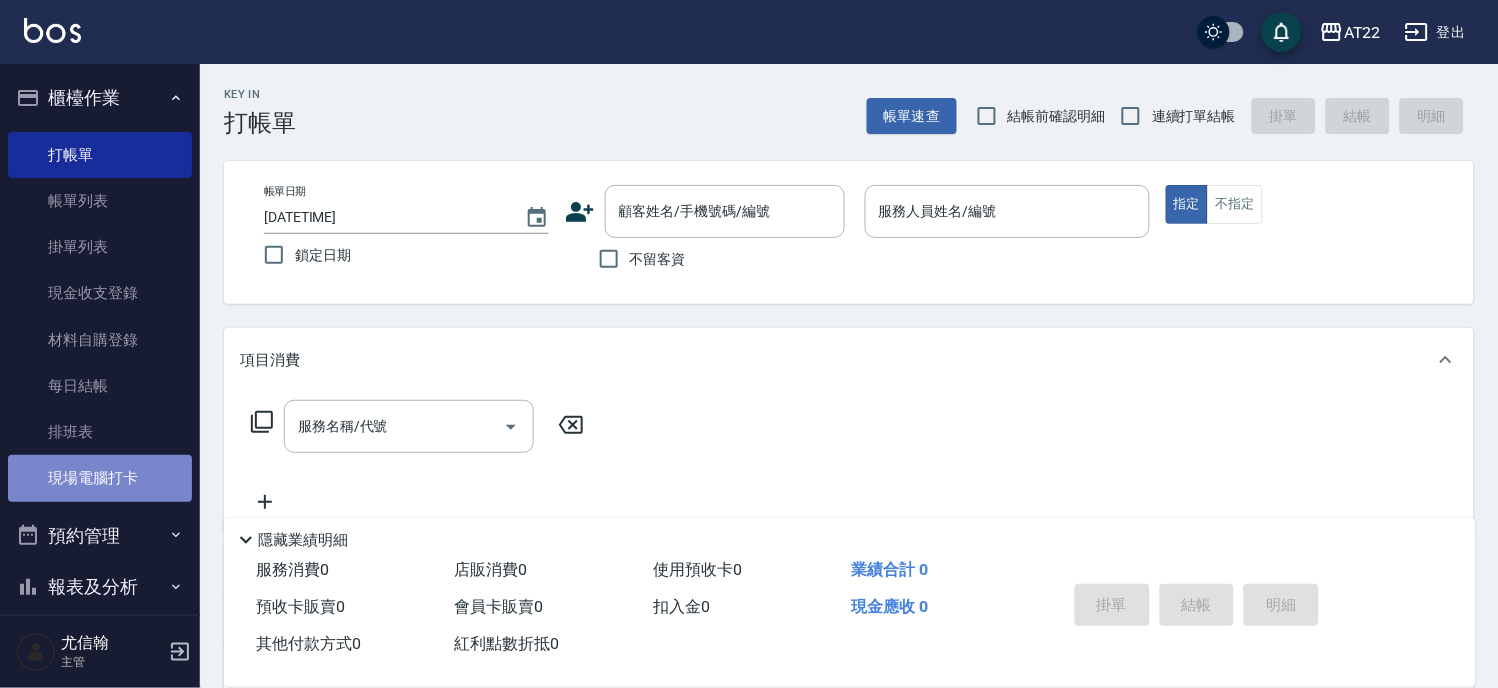 click on "現場電腦打卡" at bounding box center [100, 478] 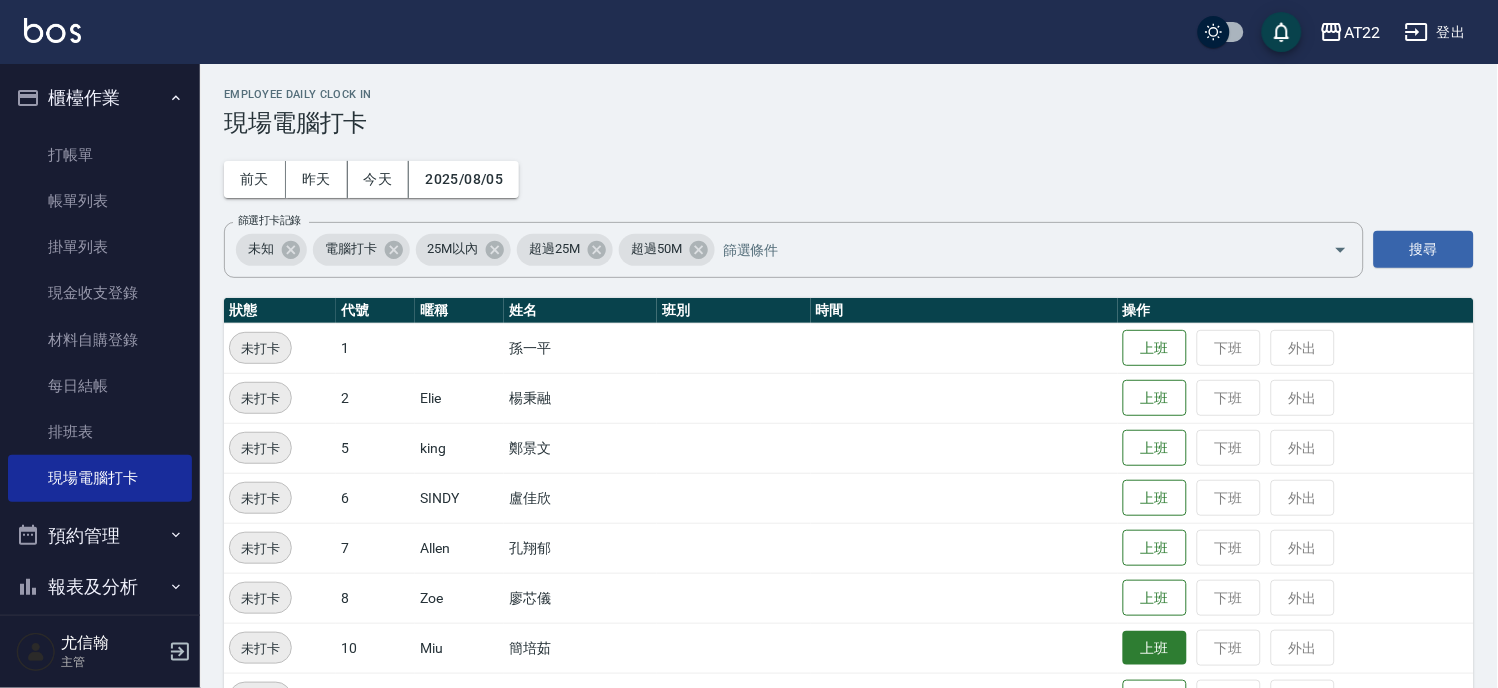click on "上班" at bounding box center (1155, 648) 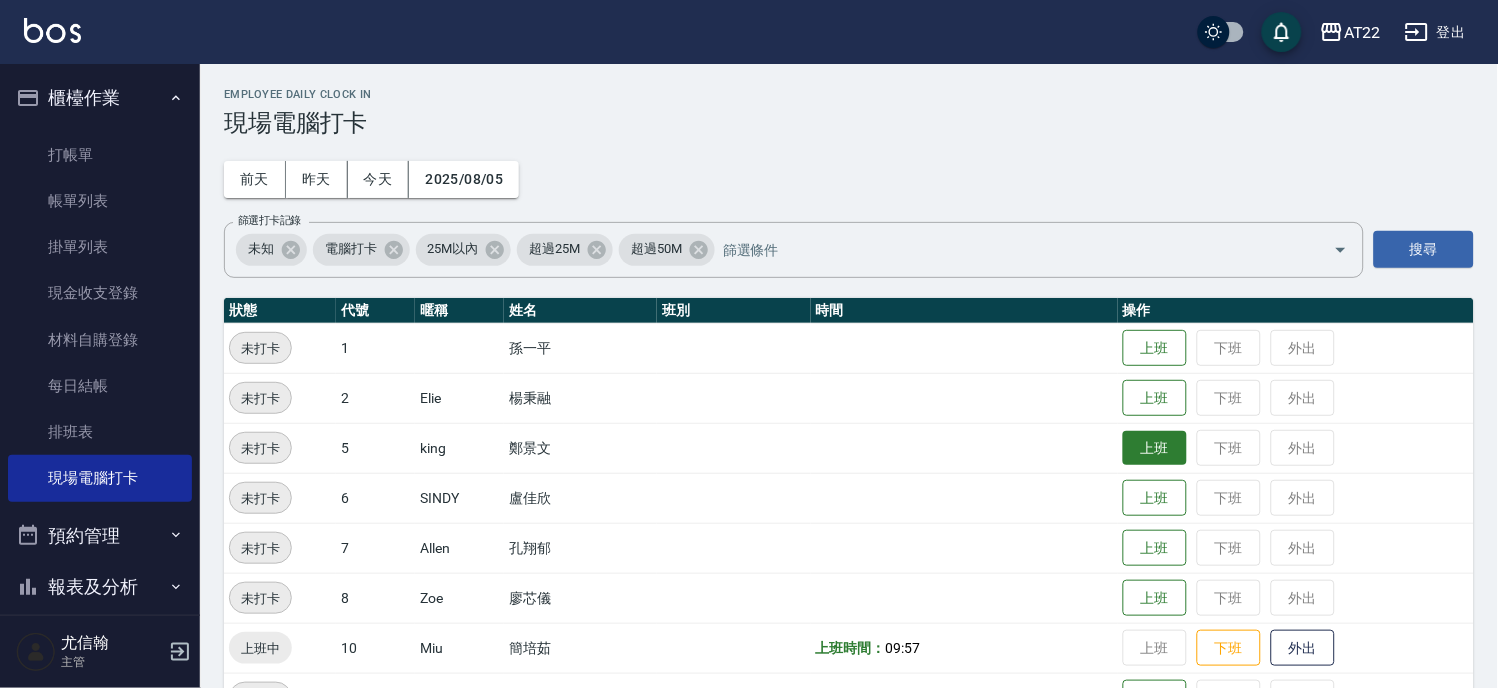 click on "上班" at bounding box center [1155, 448] 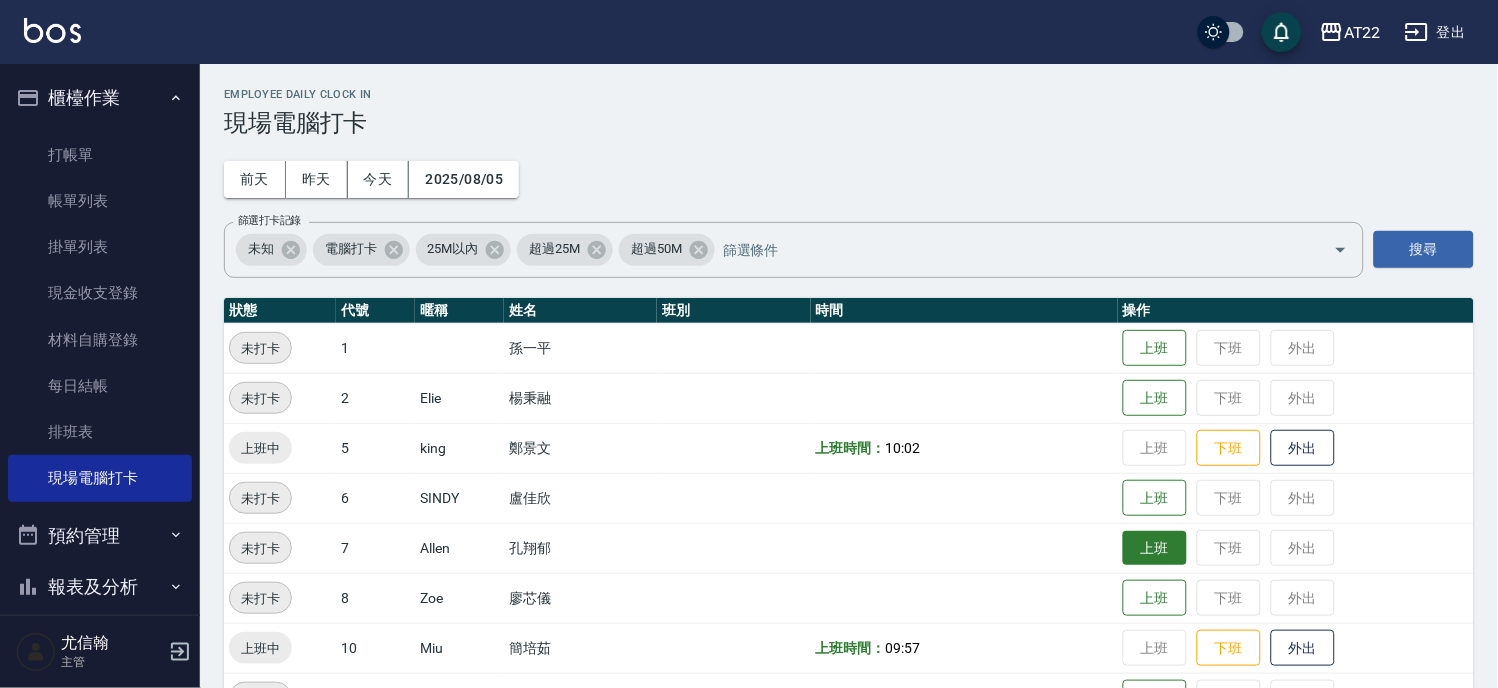 scroll, scrollTop: 222, scrollLeft: 0, axis: vertical 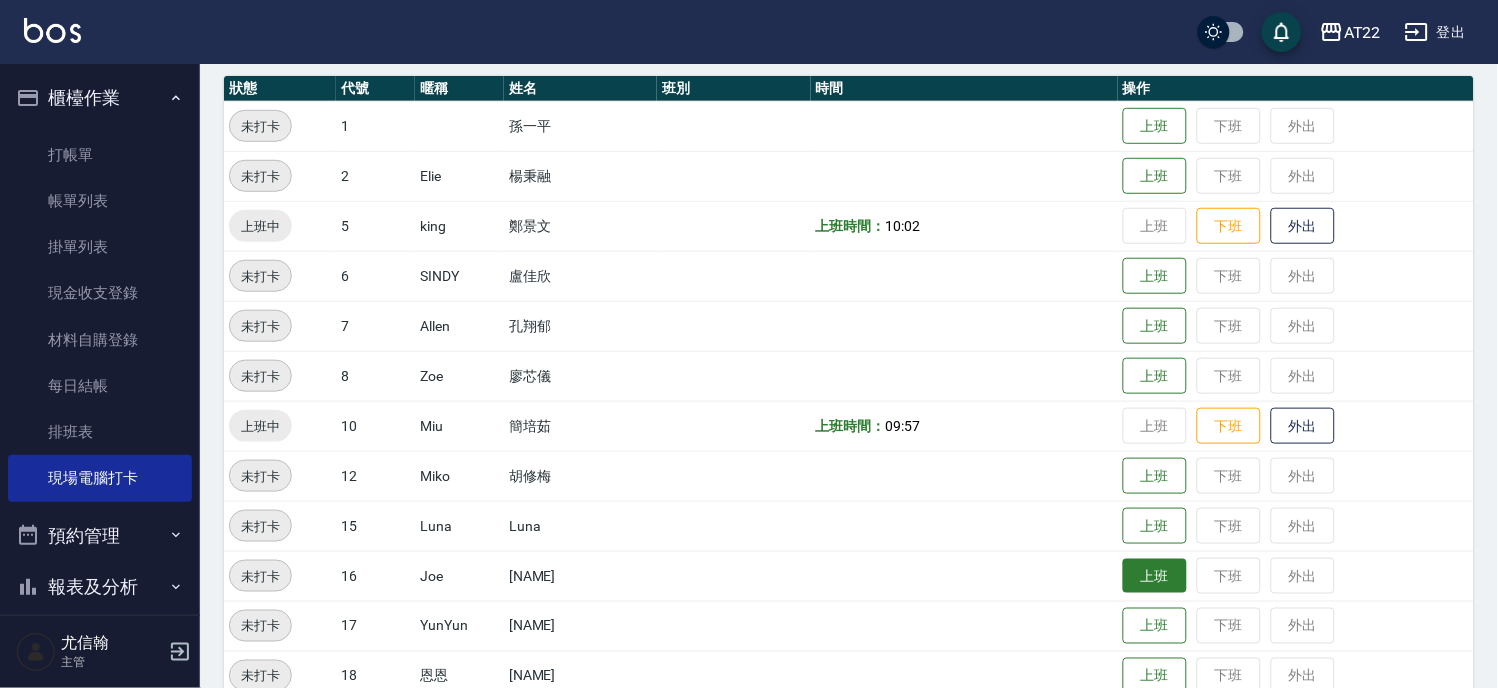 click on "上班" at bounding box center [1155, 576] 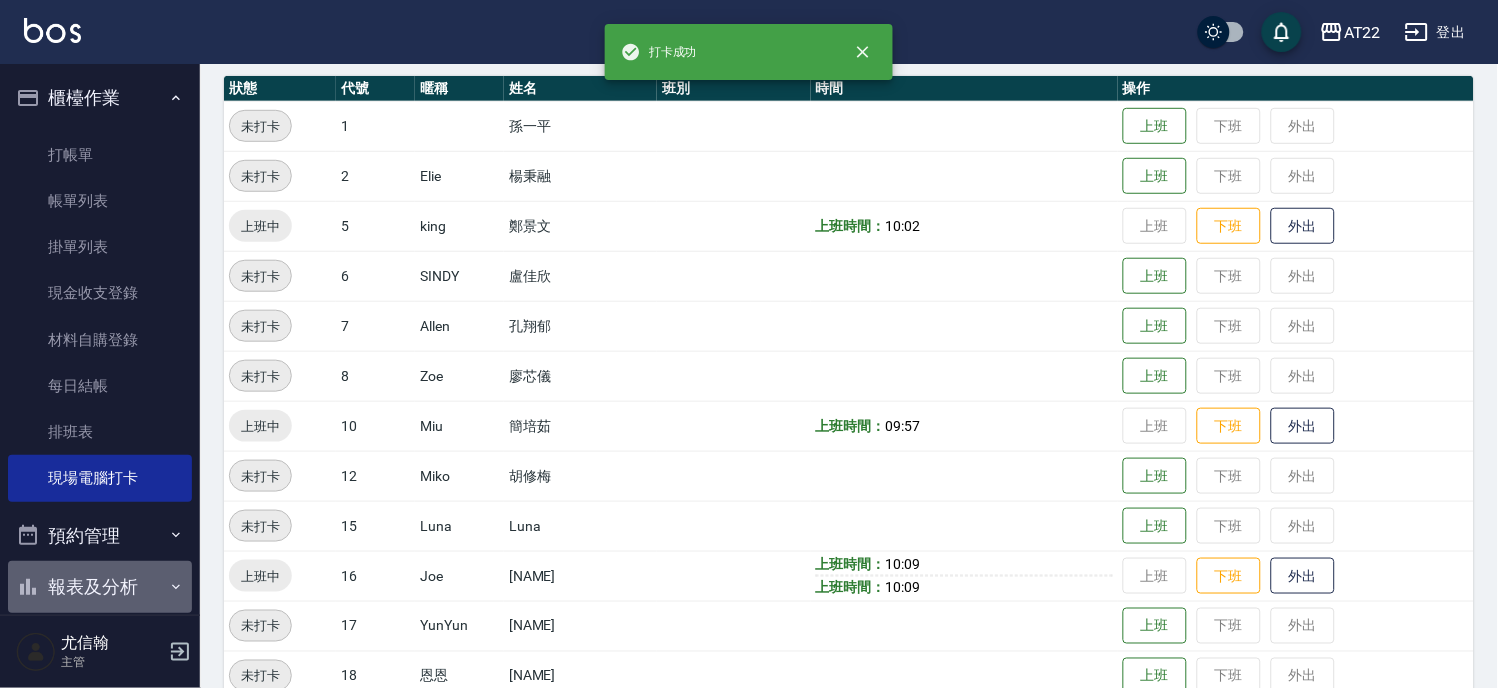 click on "報表及分析" at bounding box center [100, 587] 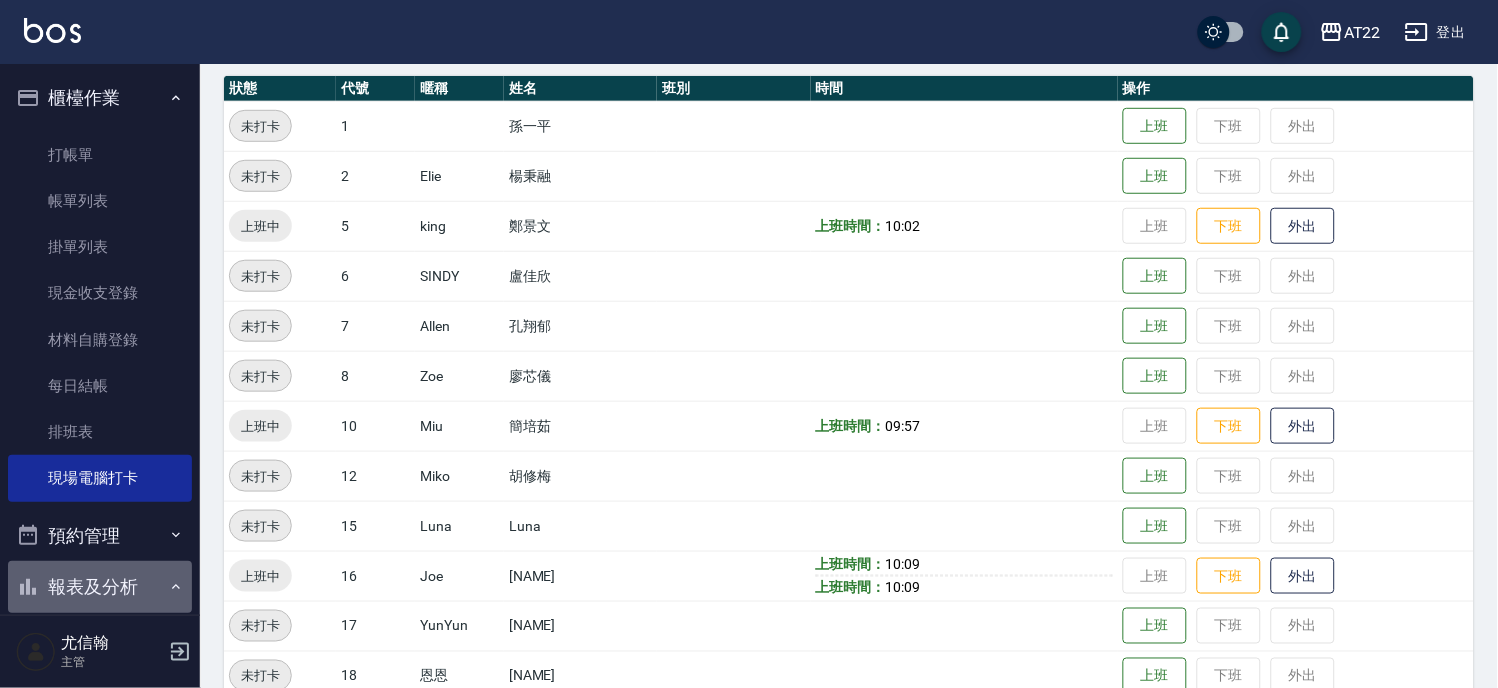 click on "報表及分析" at bounding box center (100, 587) 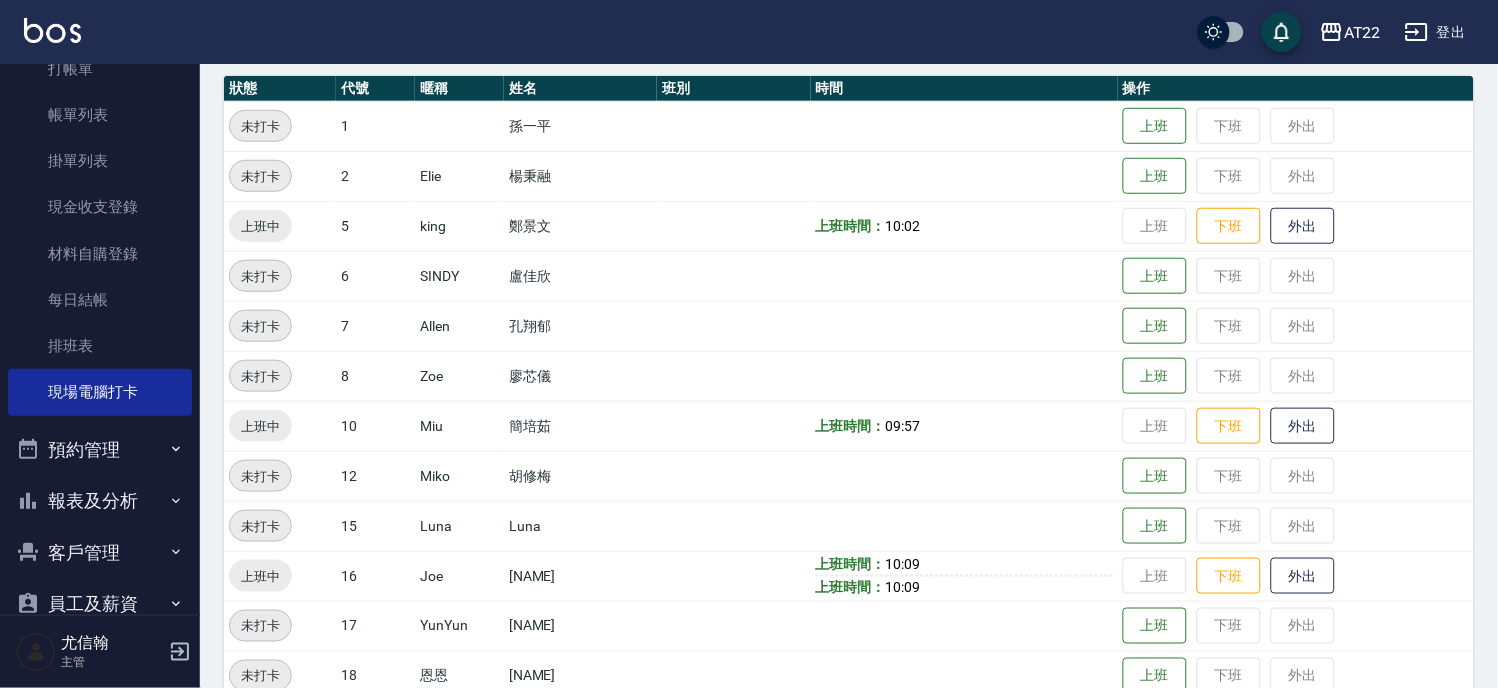 scroll, scrollTop: 226, scrollLeft: 0, axis: vertical 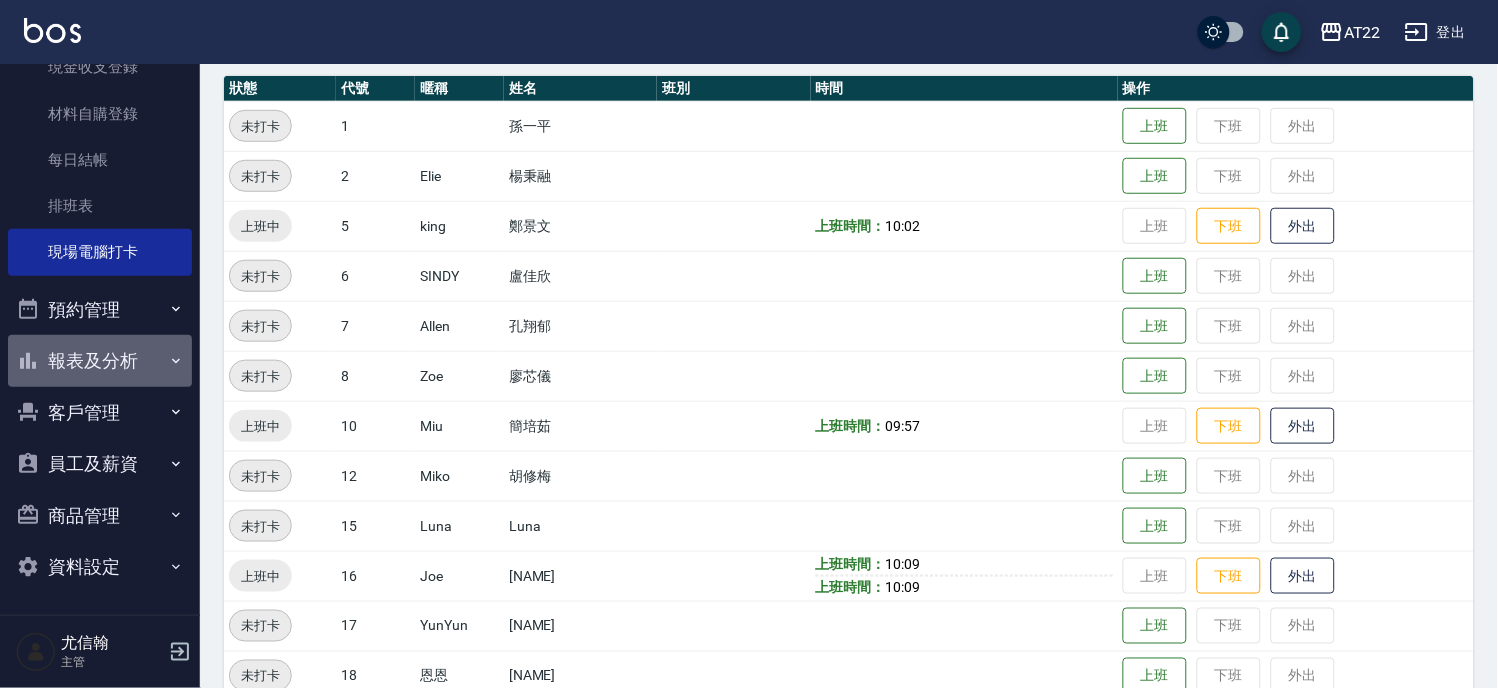 click on "報表及分析" at bounding box center (100, 361) 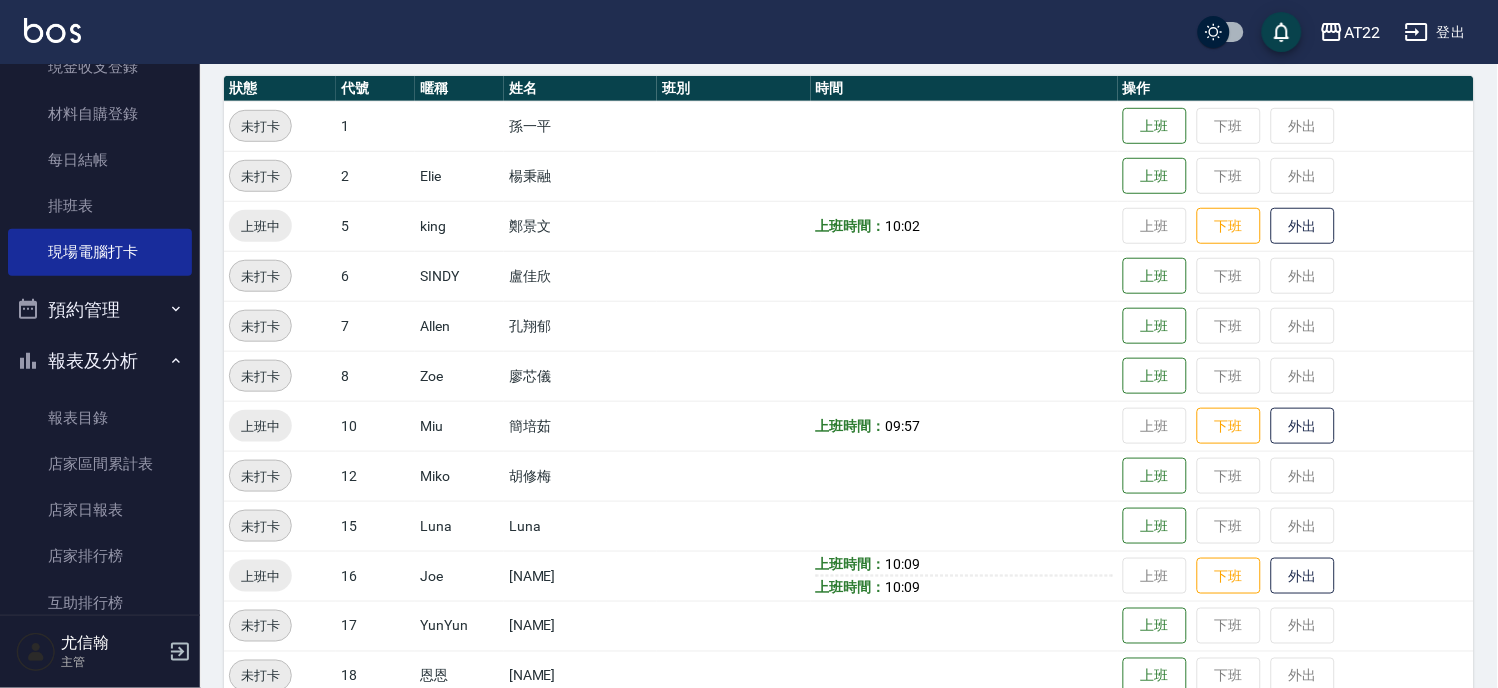 drag, startPoint x: 188, startPoint y: 243, endPoint x: 195, endPoint y: 333, distance: 90.27181 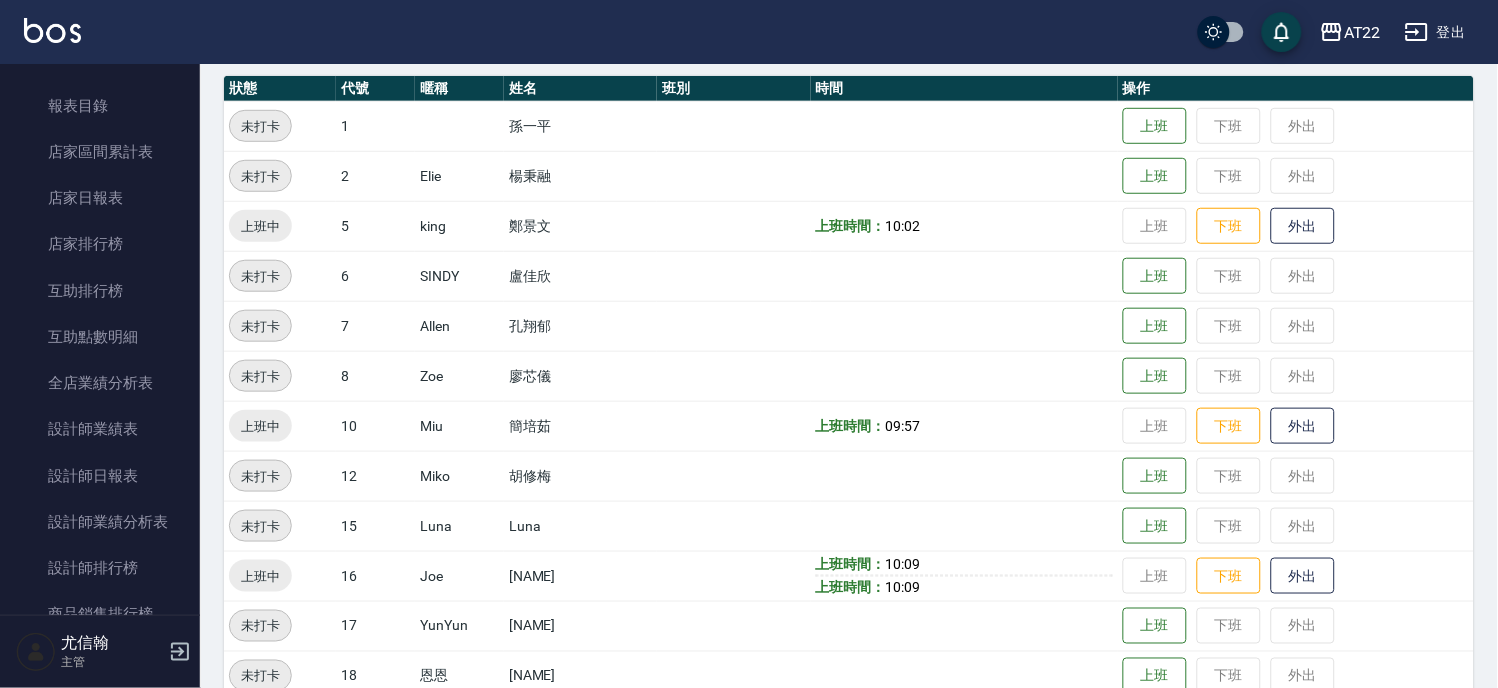 scroll, scrollTop: 725, scrollLeft: 0, axis: vertical 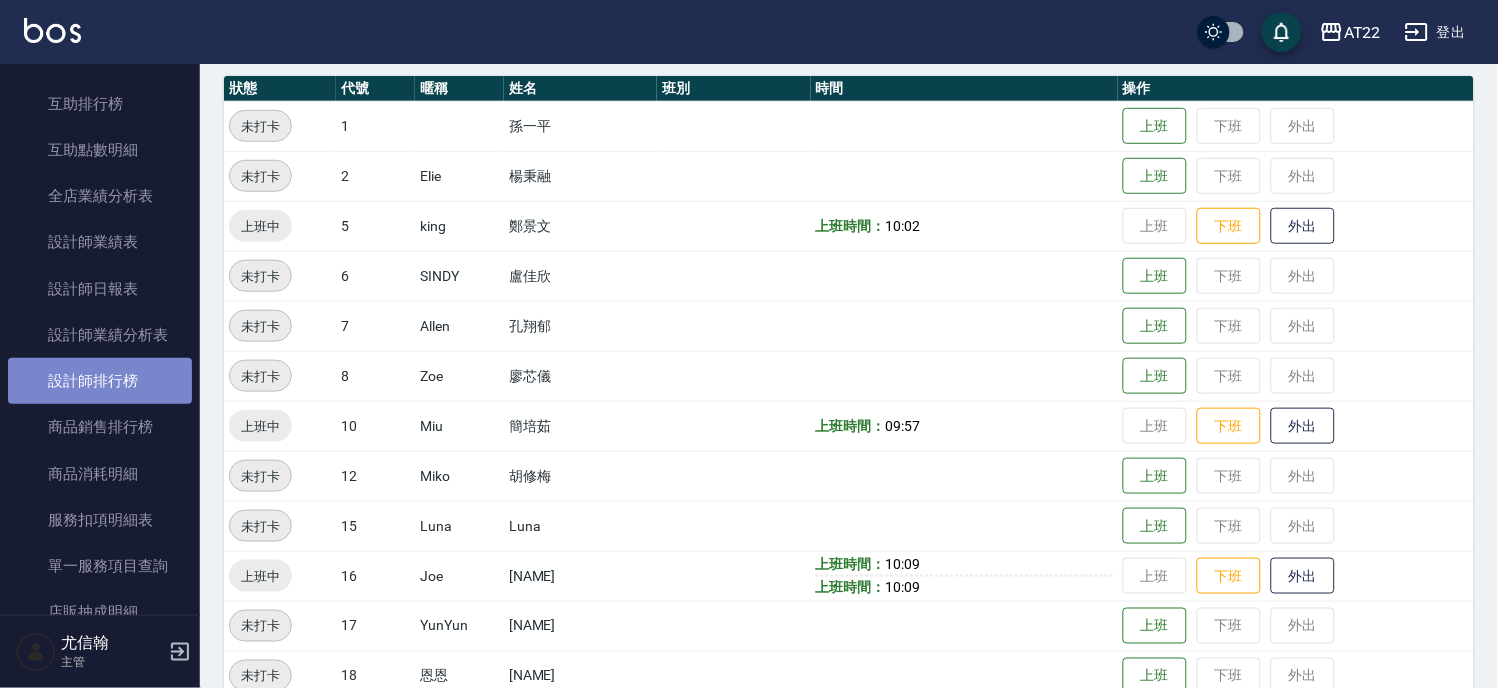 click on "設計師排行榜" at bounding box center [100, 381] 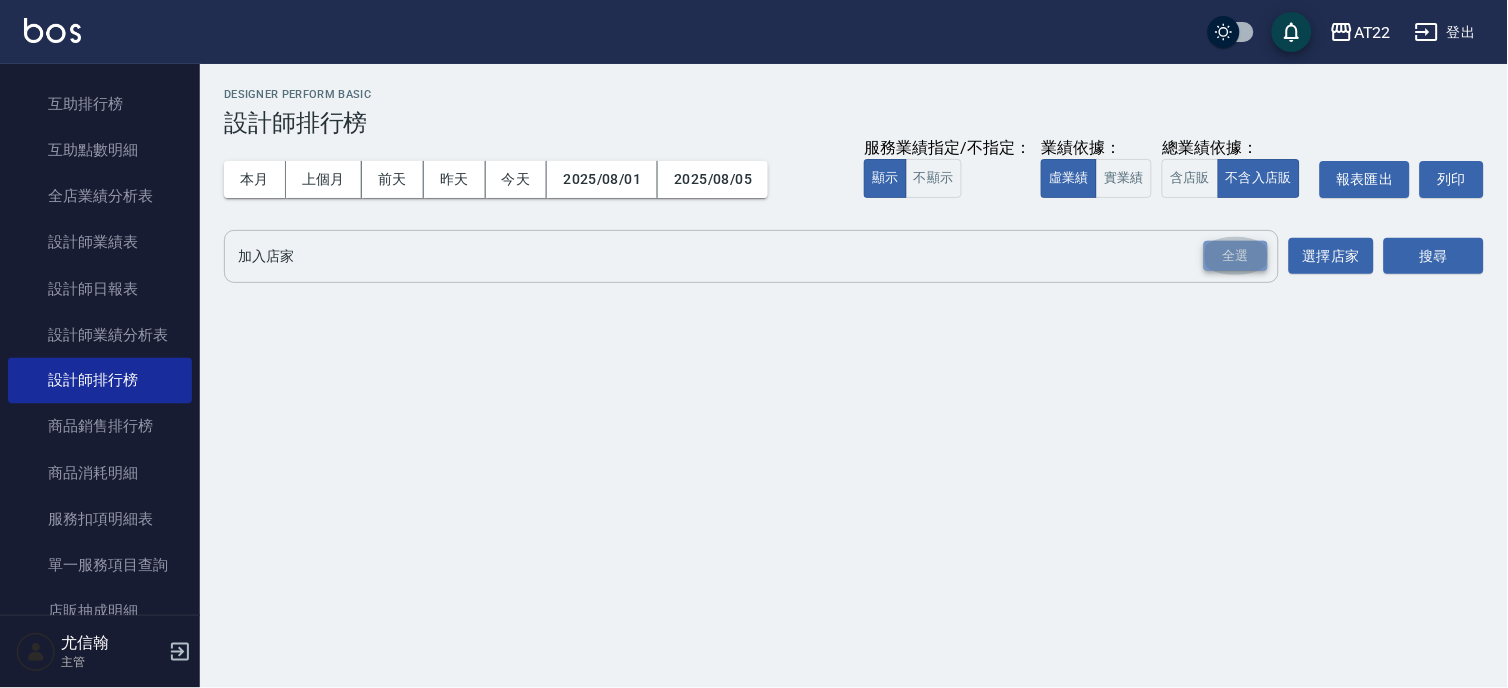 click on "全選" at bounding box center [1236, 256] 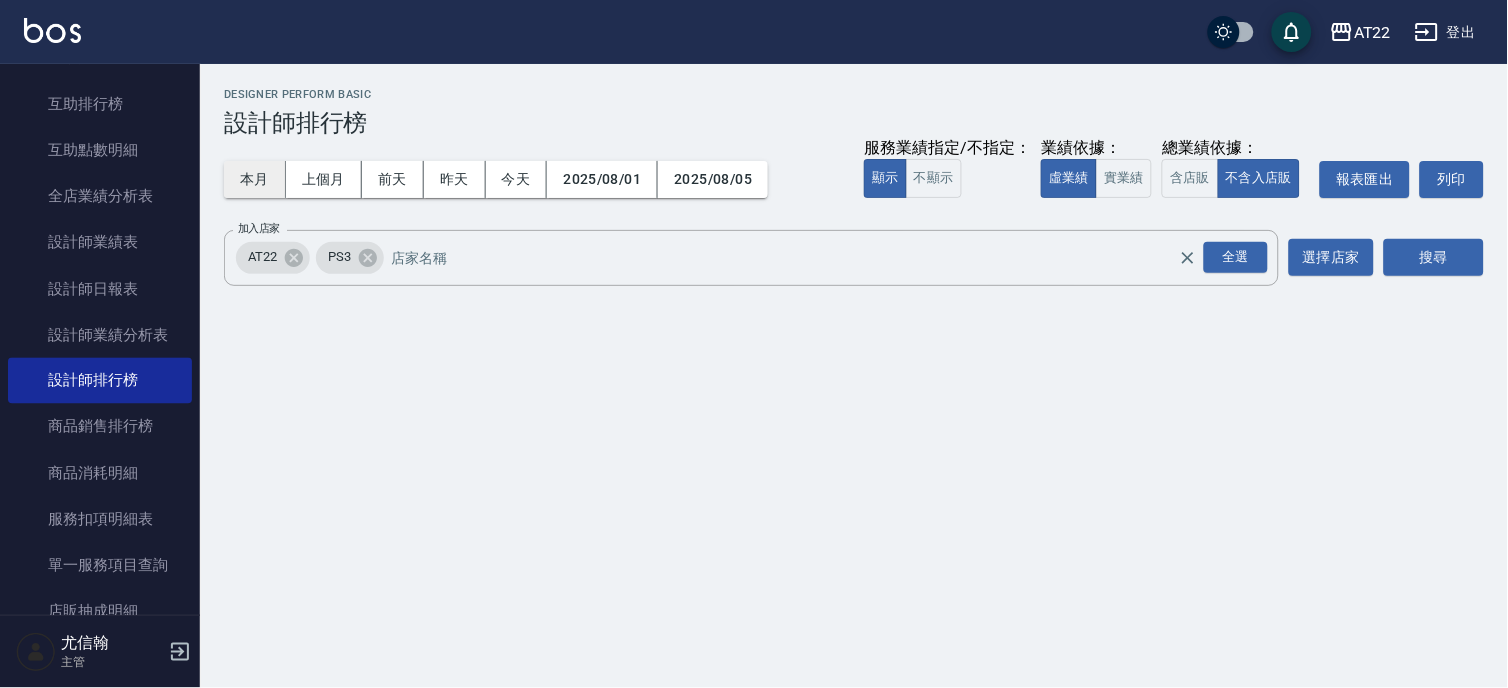 click on "本月" at bounding box center (255, 179) 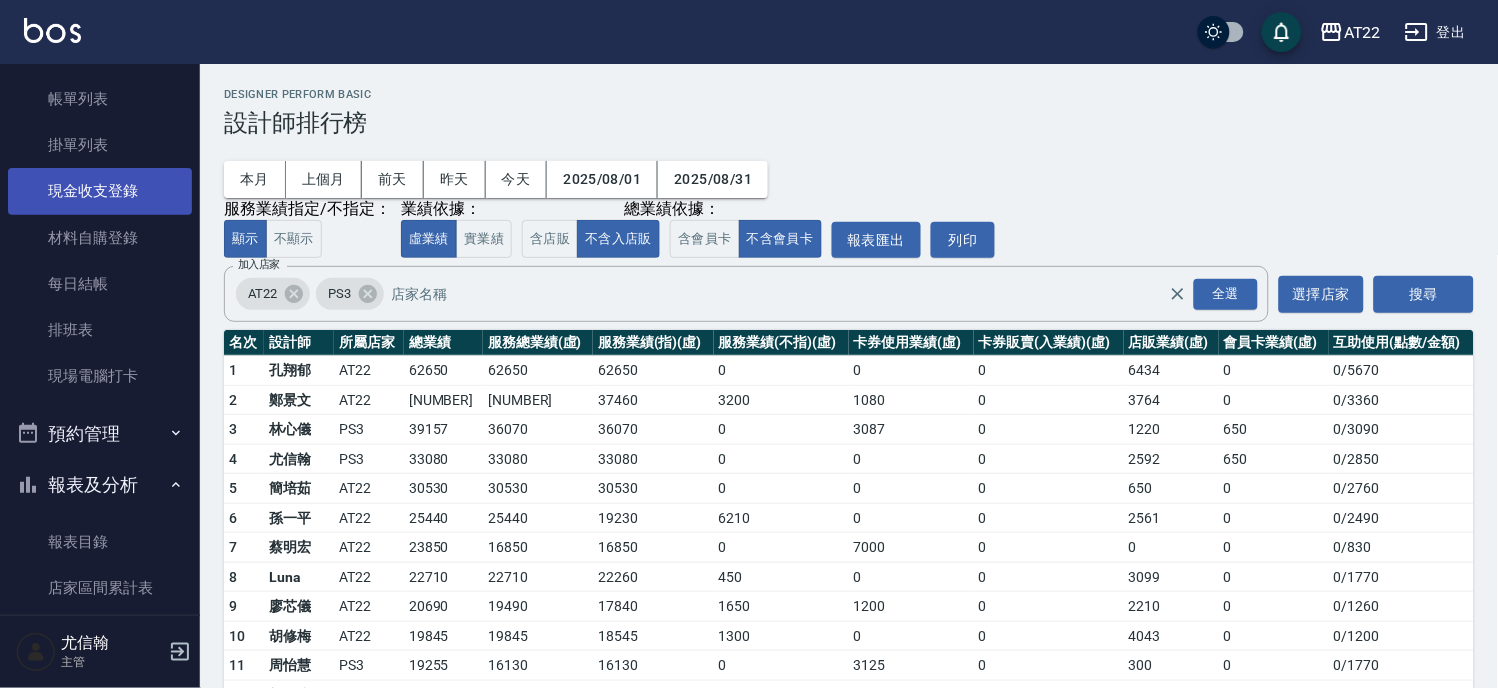 scroll, scrollTop: 0, scrollLeft: 0, axis: both 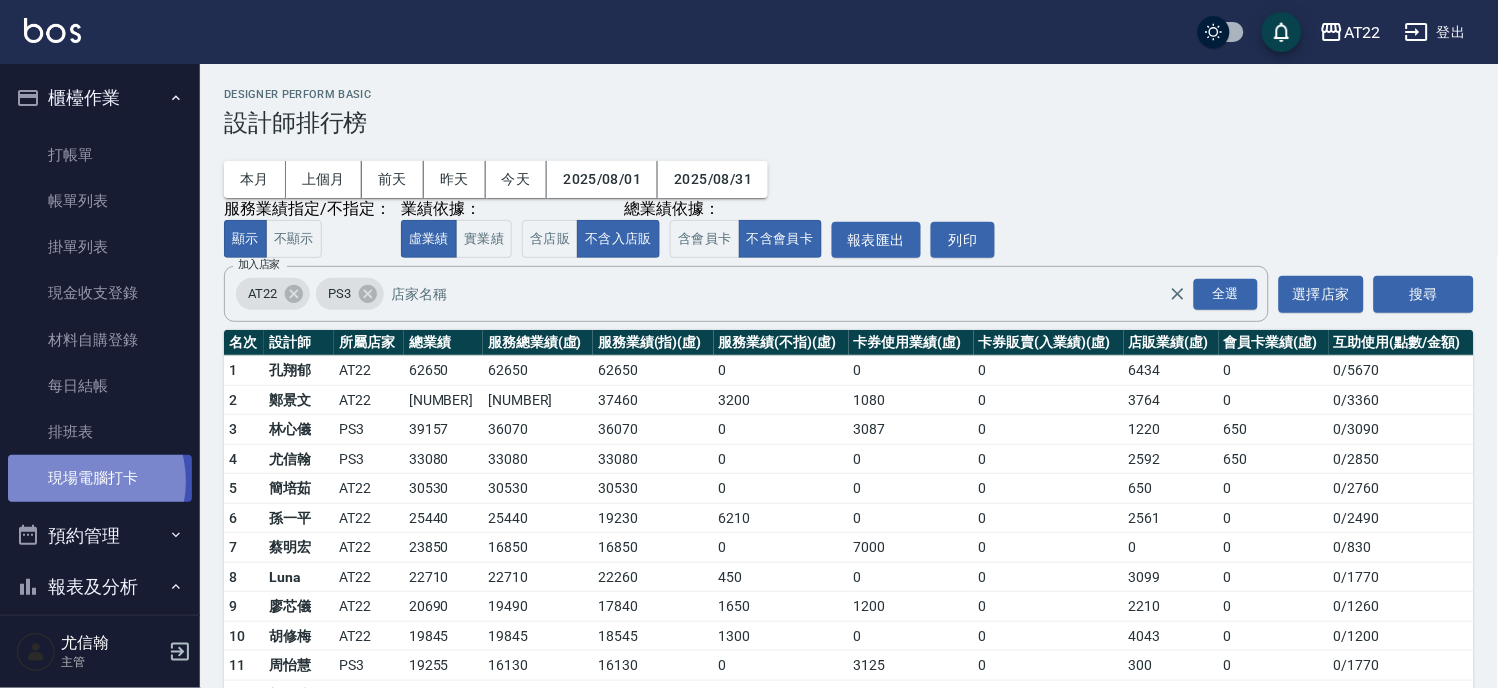 click on "現場電腦打卡" at bounding box center (100, 478) 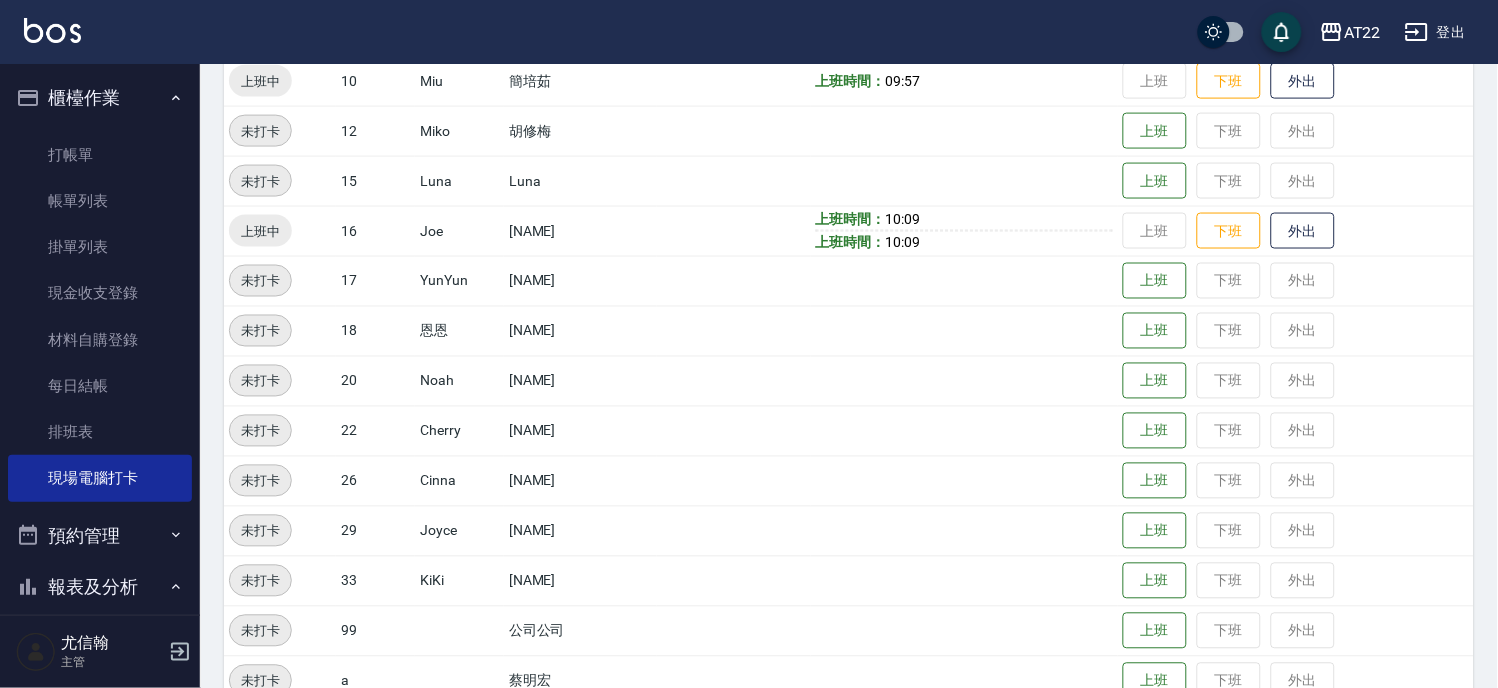 scroll, scrollTop: 666, scrollLeft: 0, axis: vertical 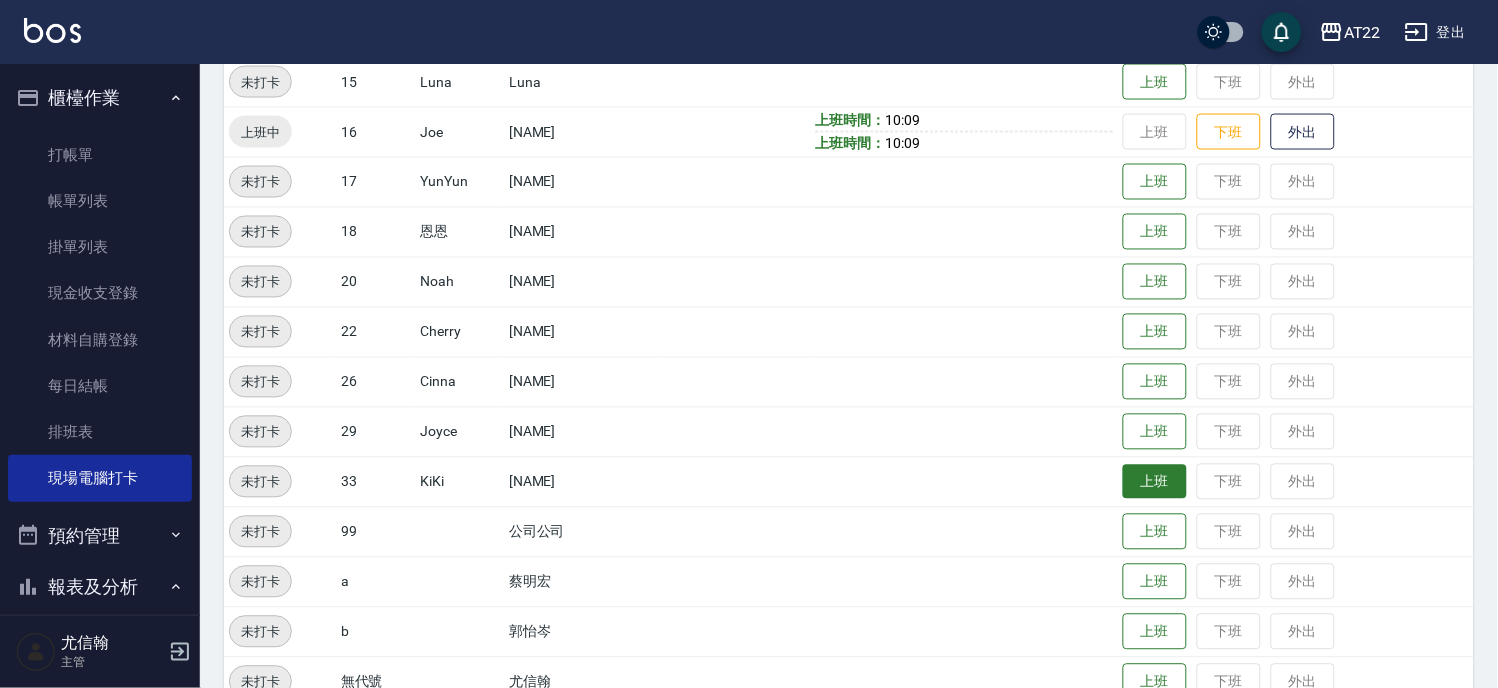 click on "上班" at bounding box center [1155, 482] 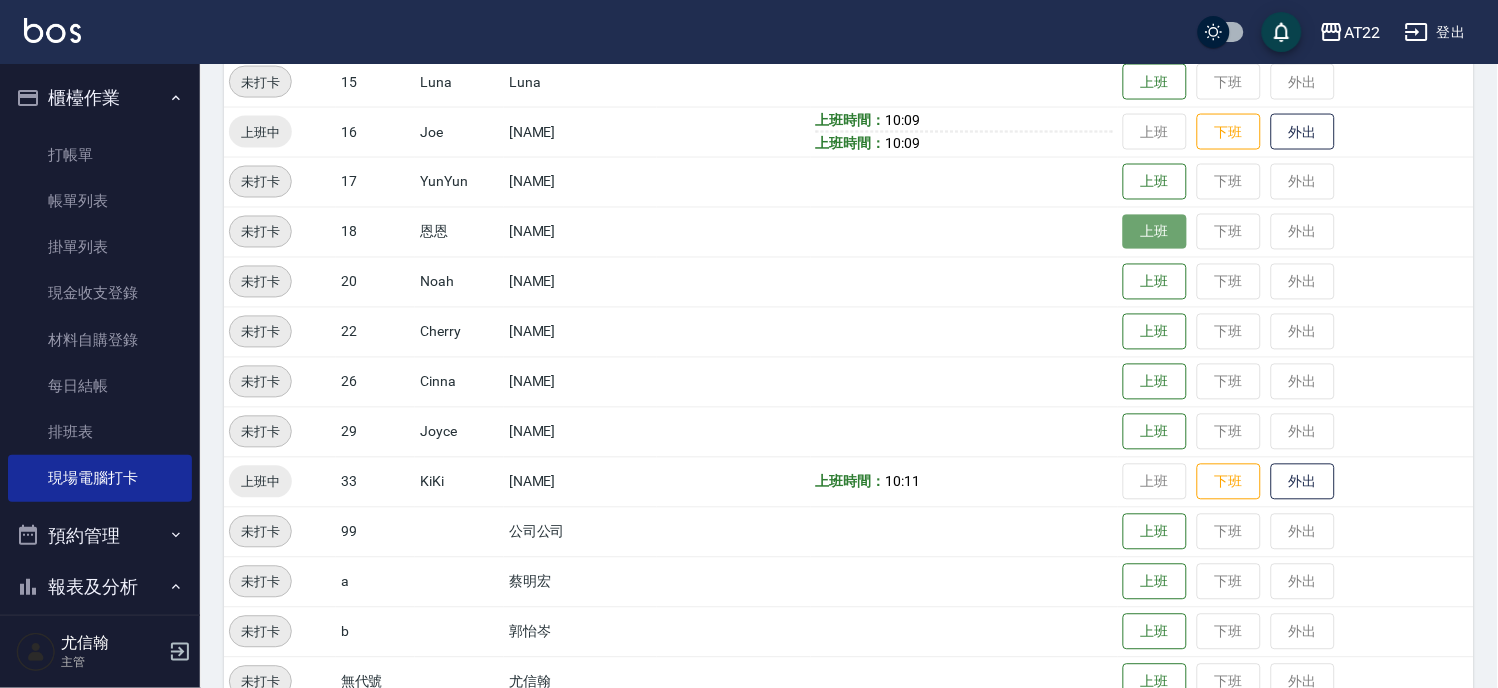 click on "上班" at bounding box center (1155, 232) 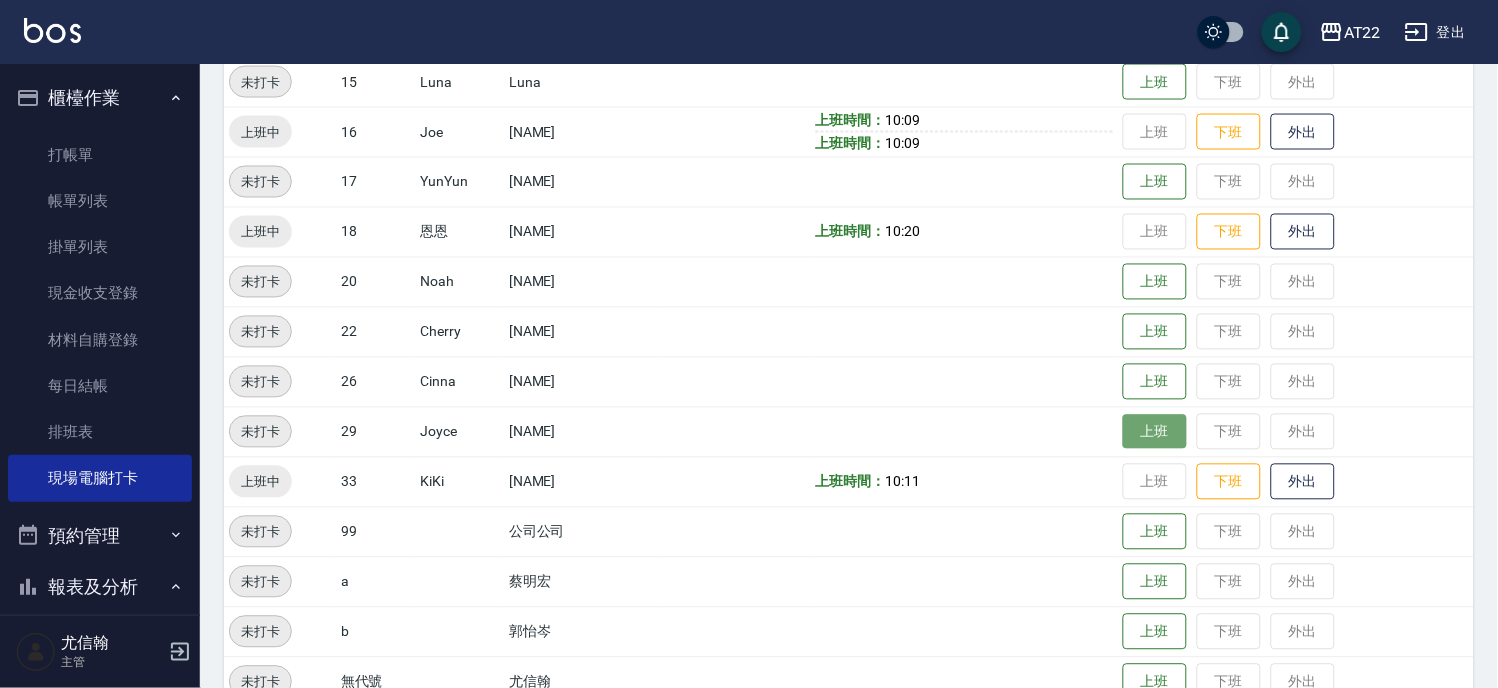 click on "上班" at bounding box center (1155, 432) 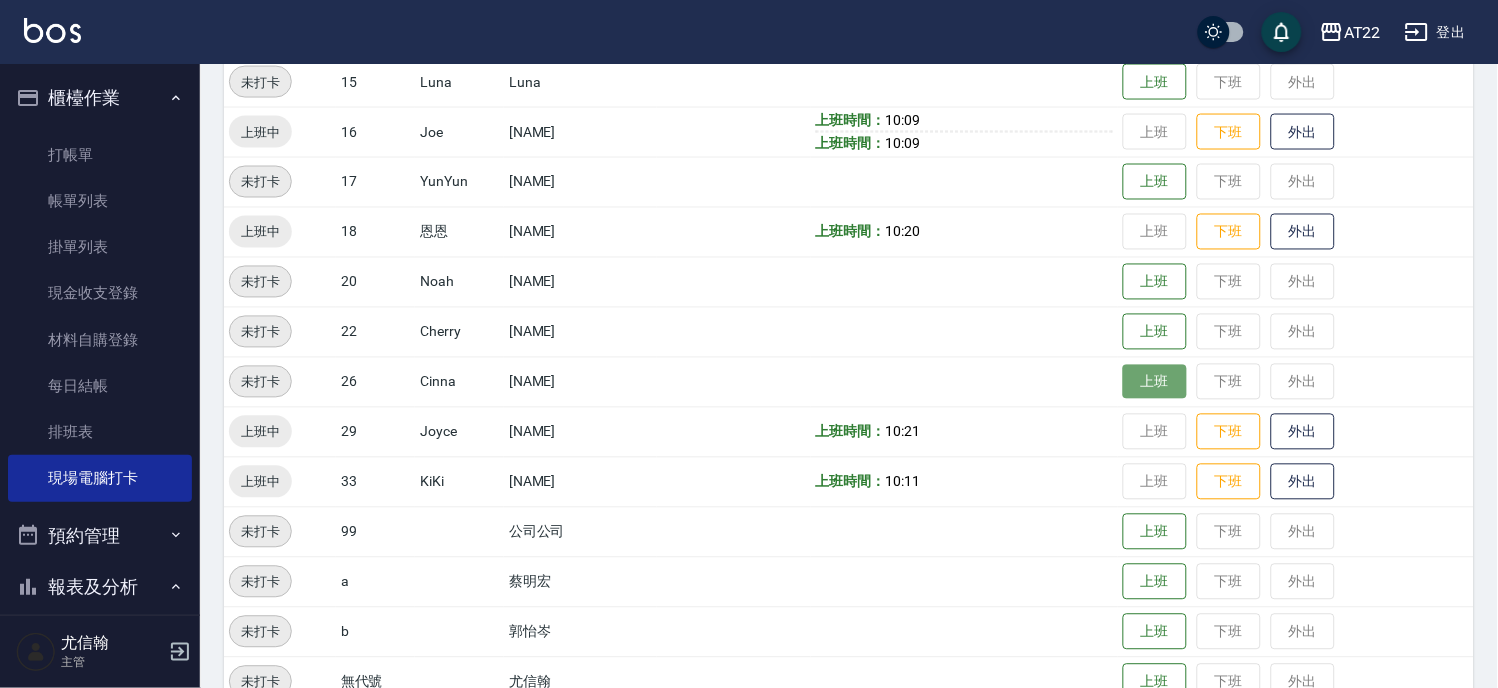 click on "上班" at bounding box center (1155, 382) 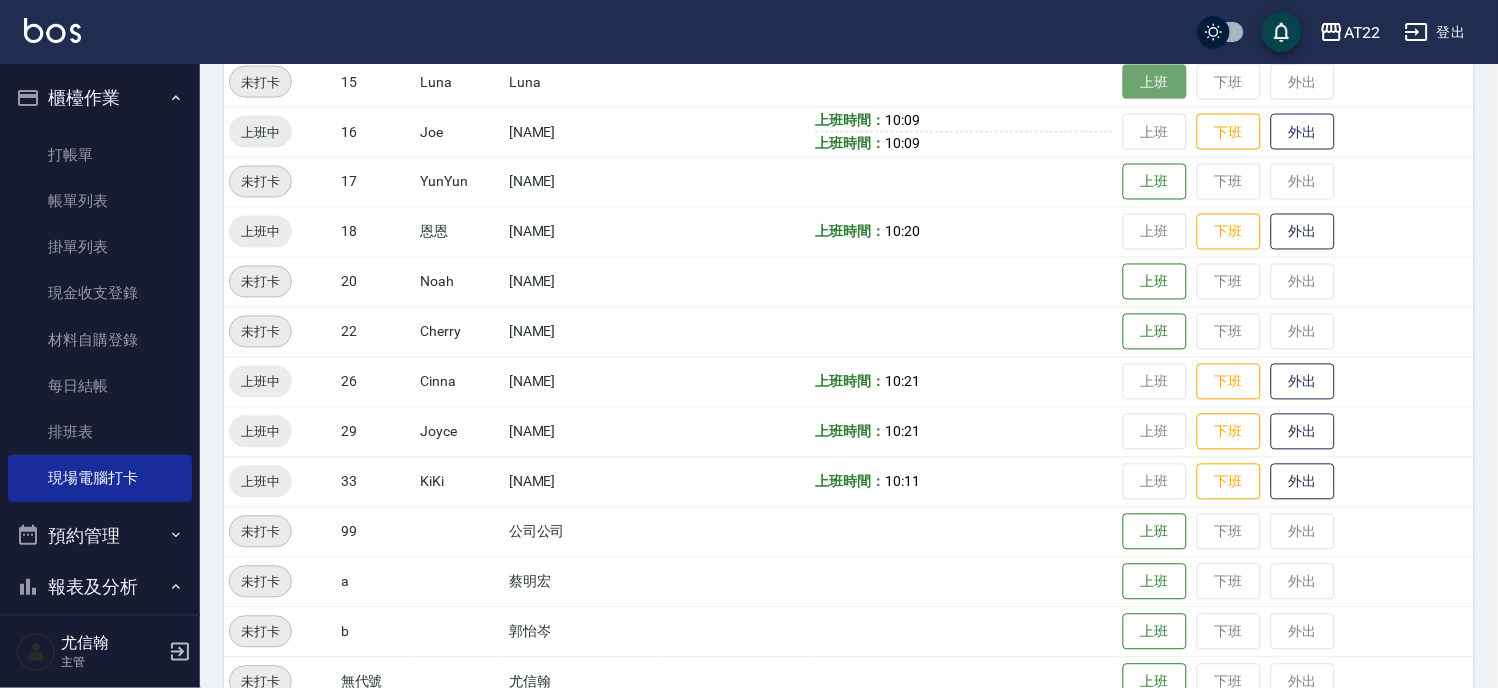 click on "上班" at bounding box center (1155, 82) 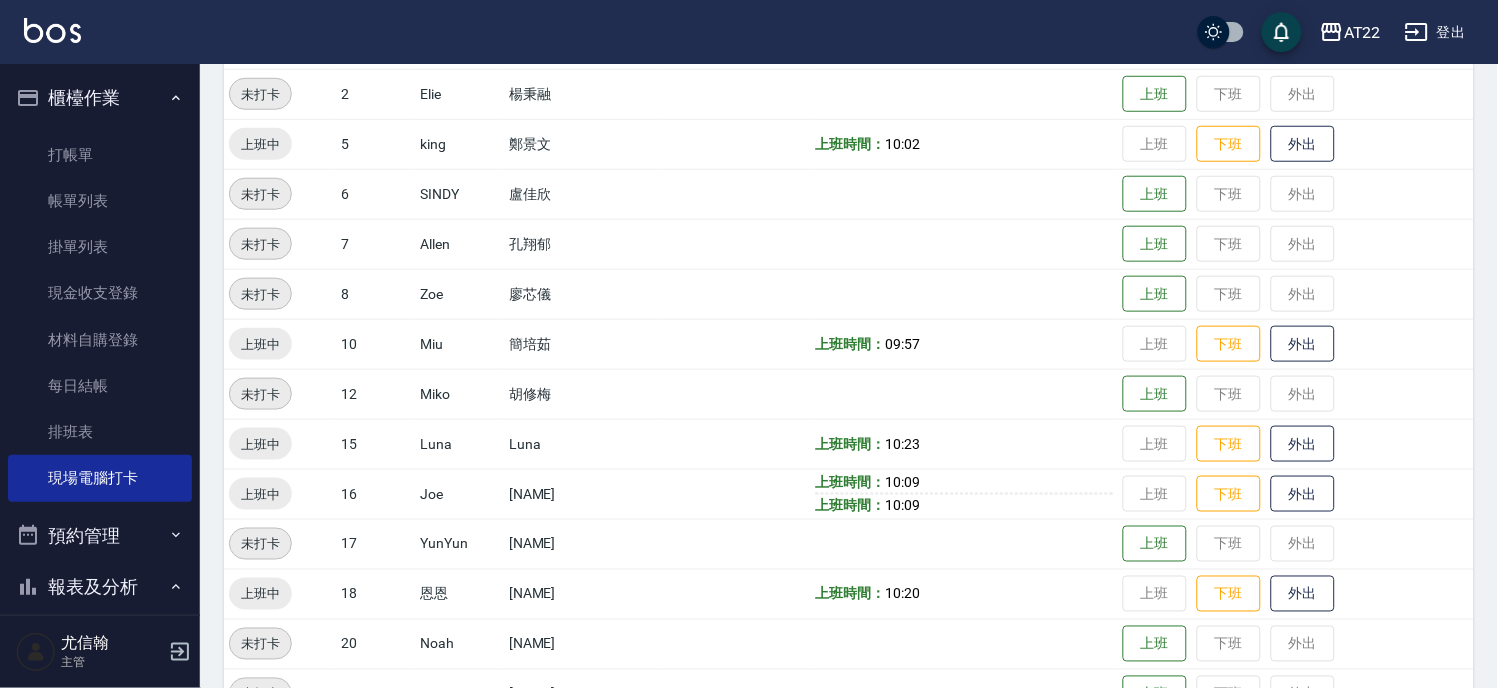 scroll, scrollTop: 111, scrollLeft: 0, axis: vertical 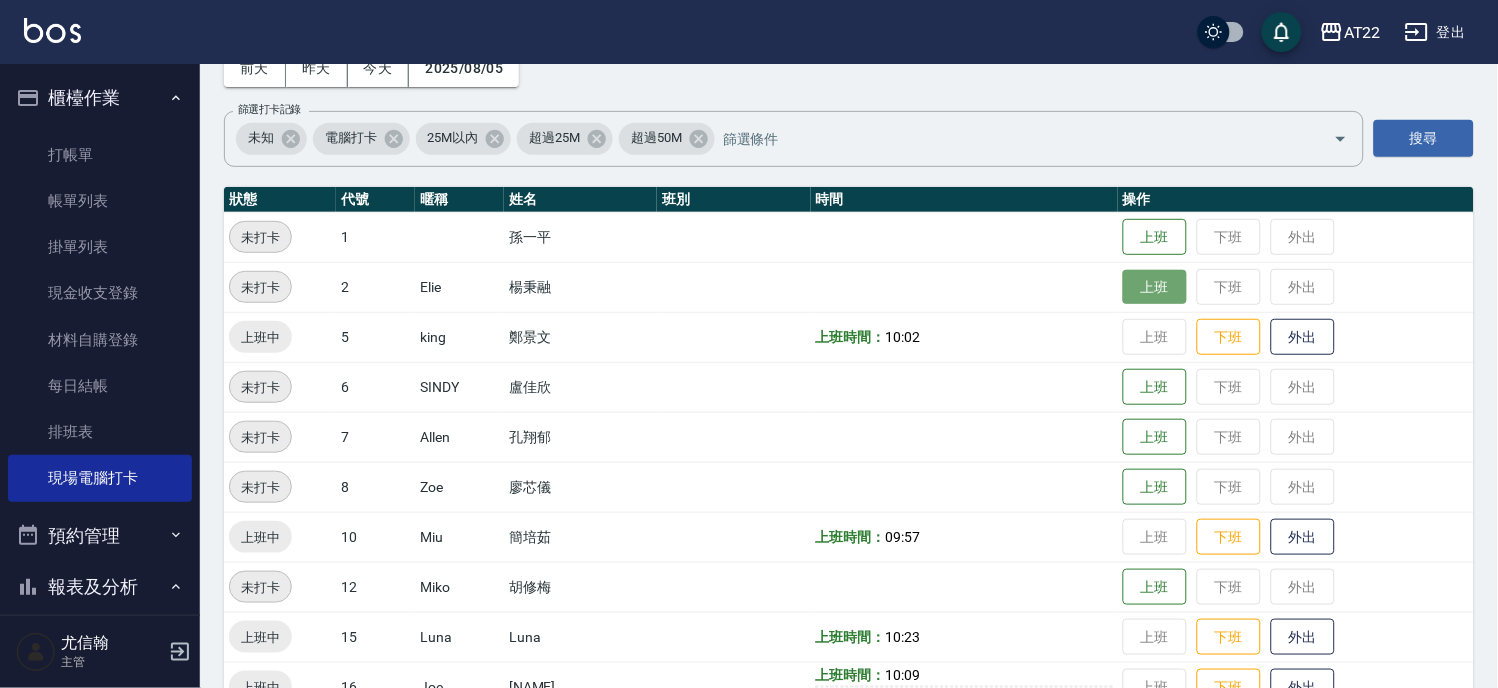 click on "上班" at bounding box center (1155, 287) 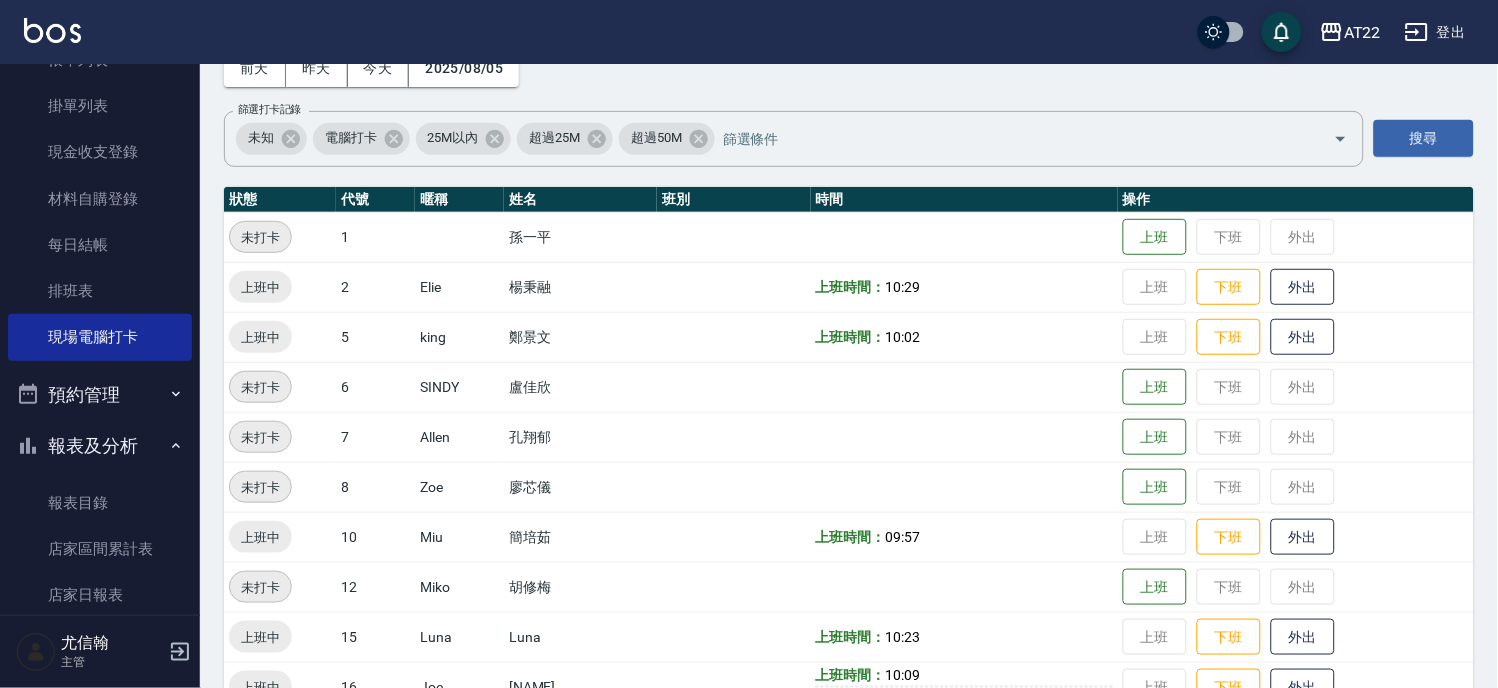 scroll, scrollTop: 222, scrollLeft: 0, axis: vertical 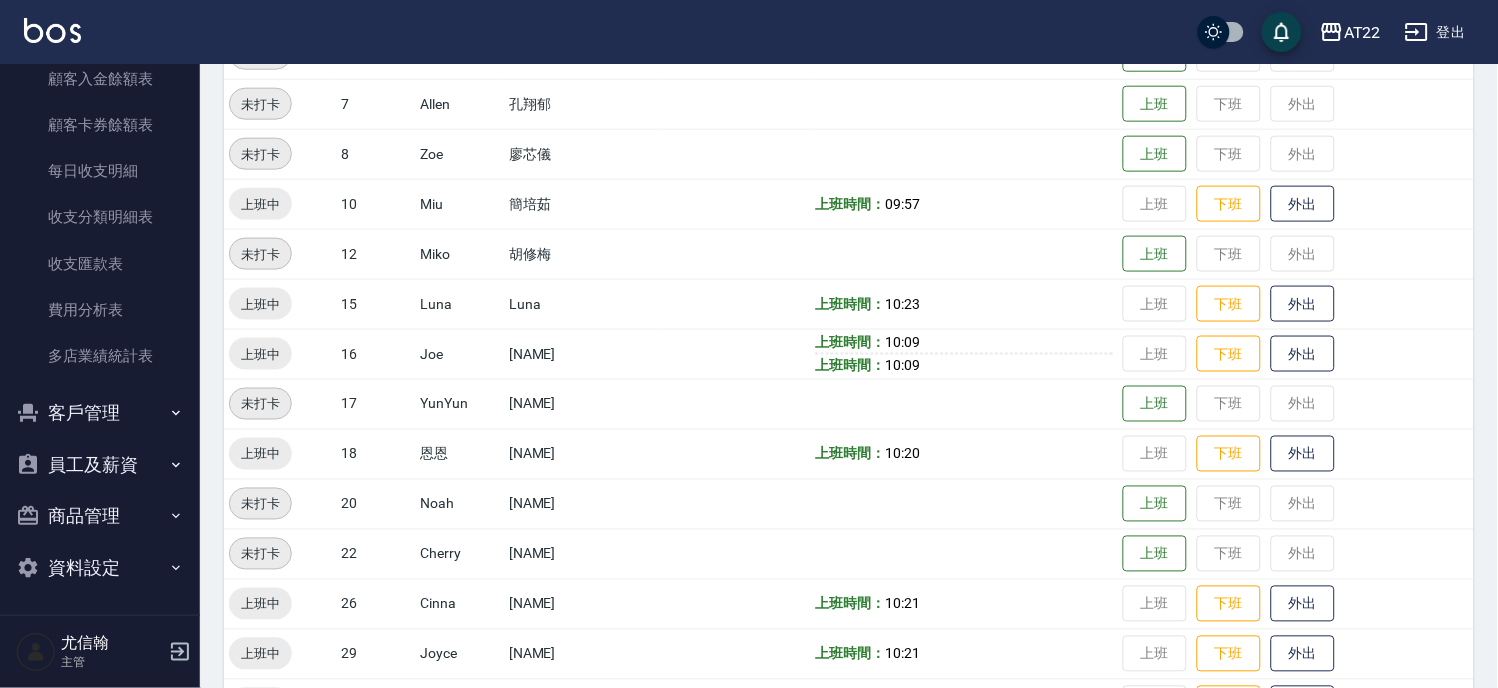 click on "客戶管理" at bounding box center (100, 413) 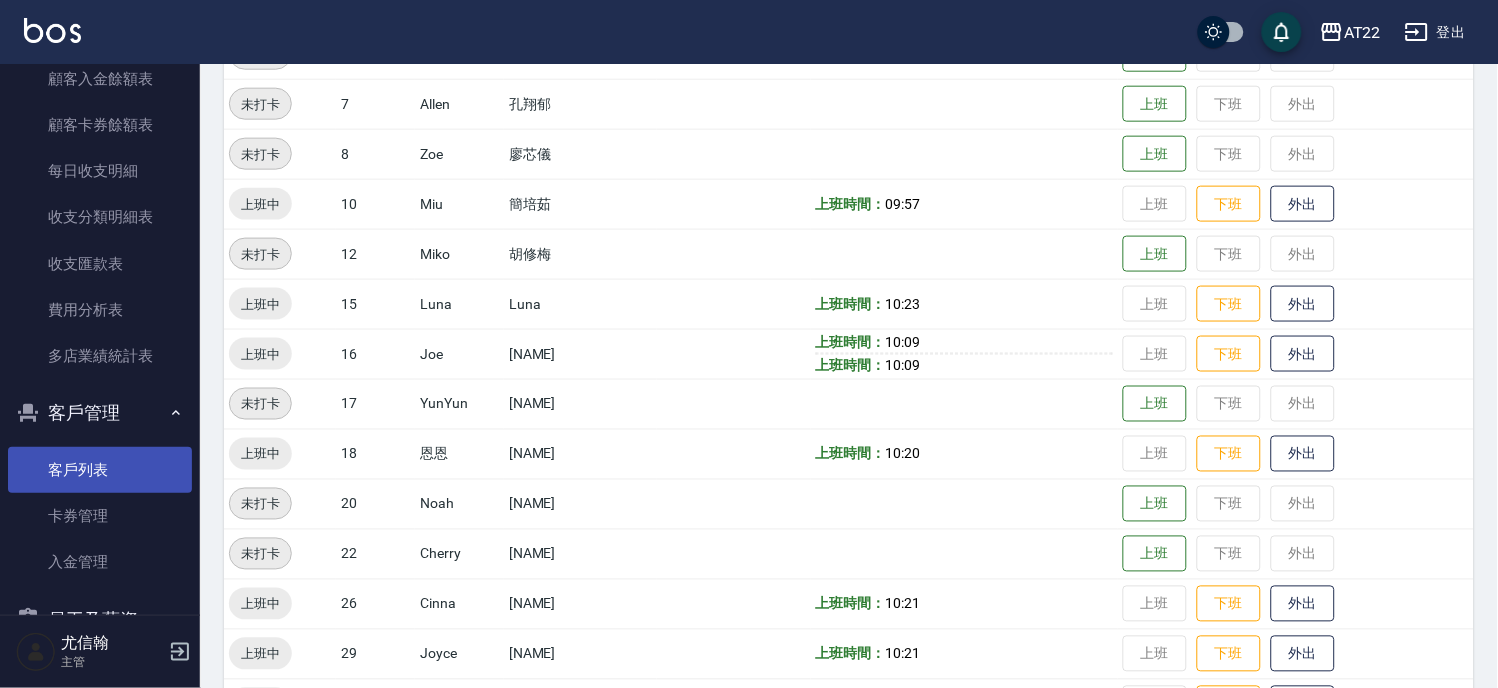 click on "客戶列表" at bounding box center (100, 470) 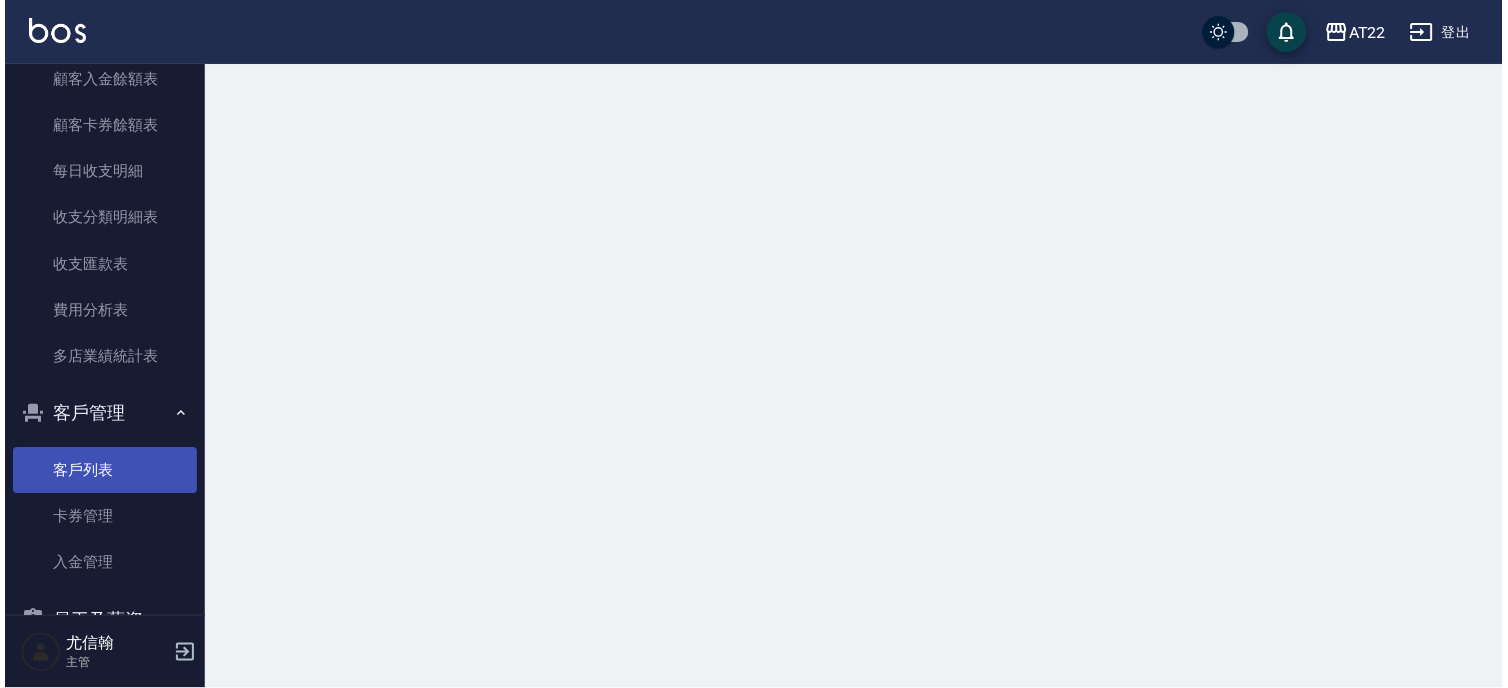 scroll, scrollTop: 0, scrollLeft: 0, axis: both 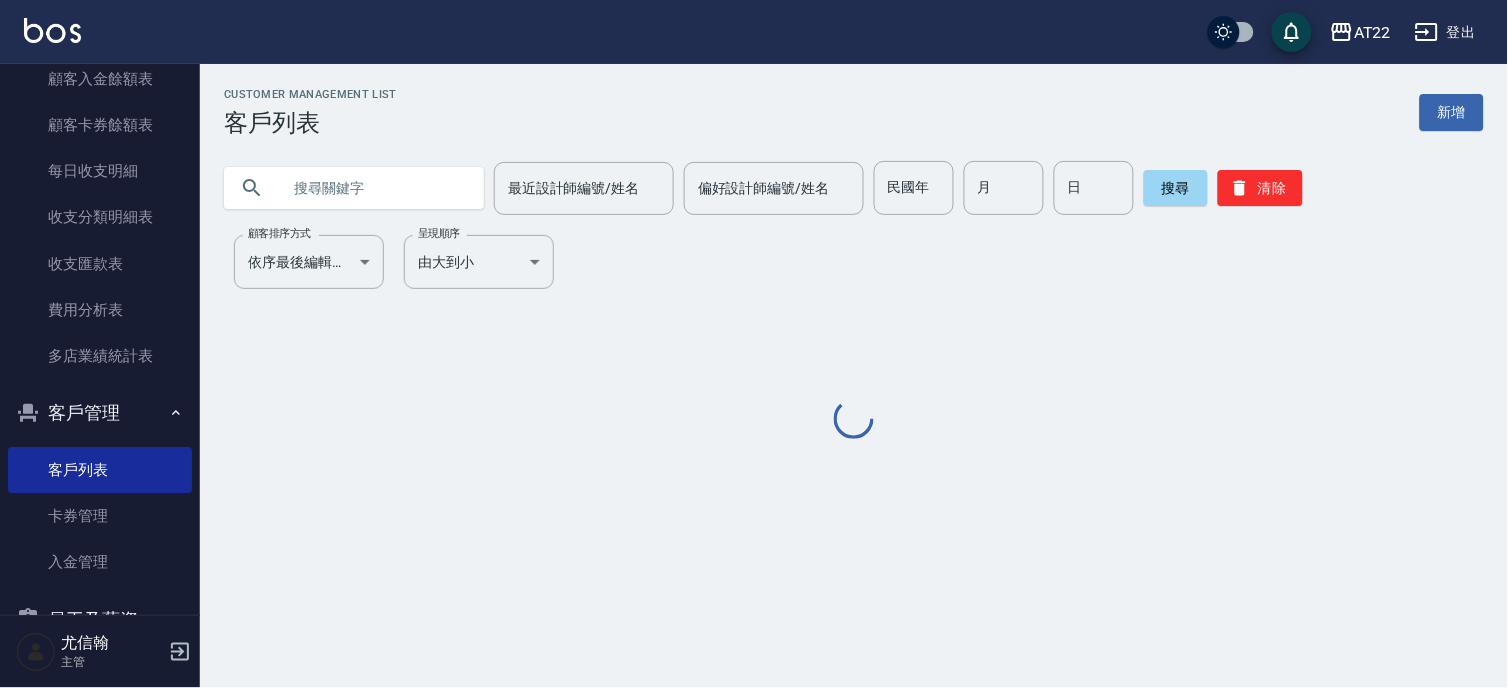 click at bounding box center [374, 188] 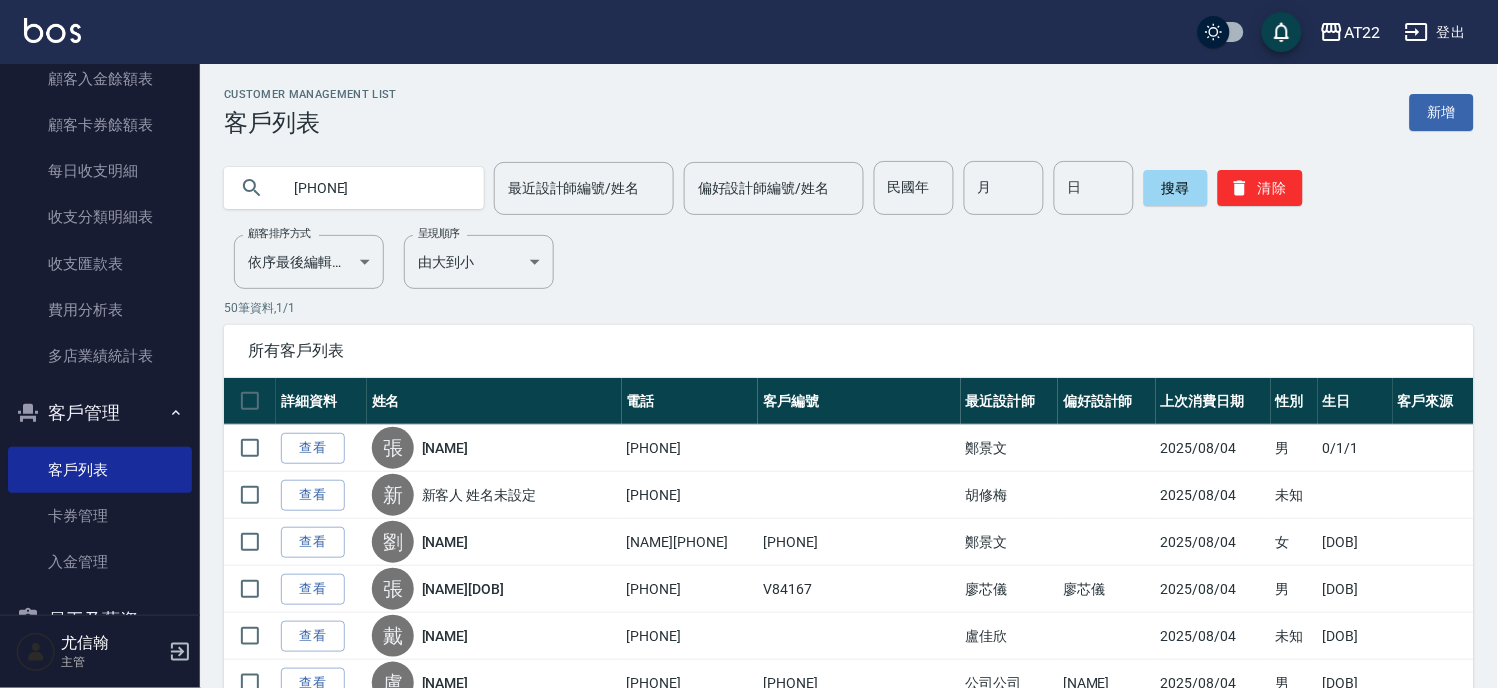type on "0927907306" 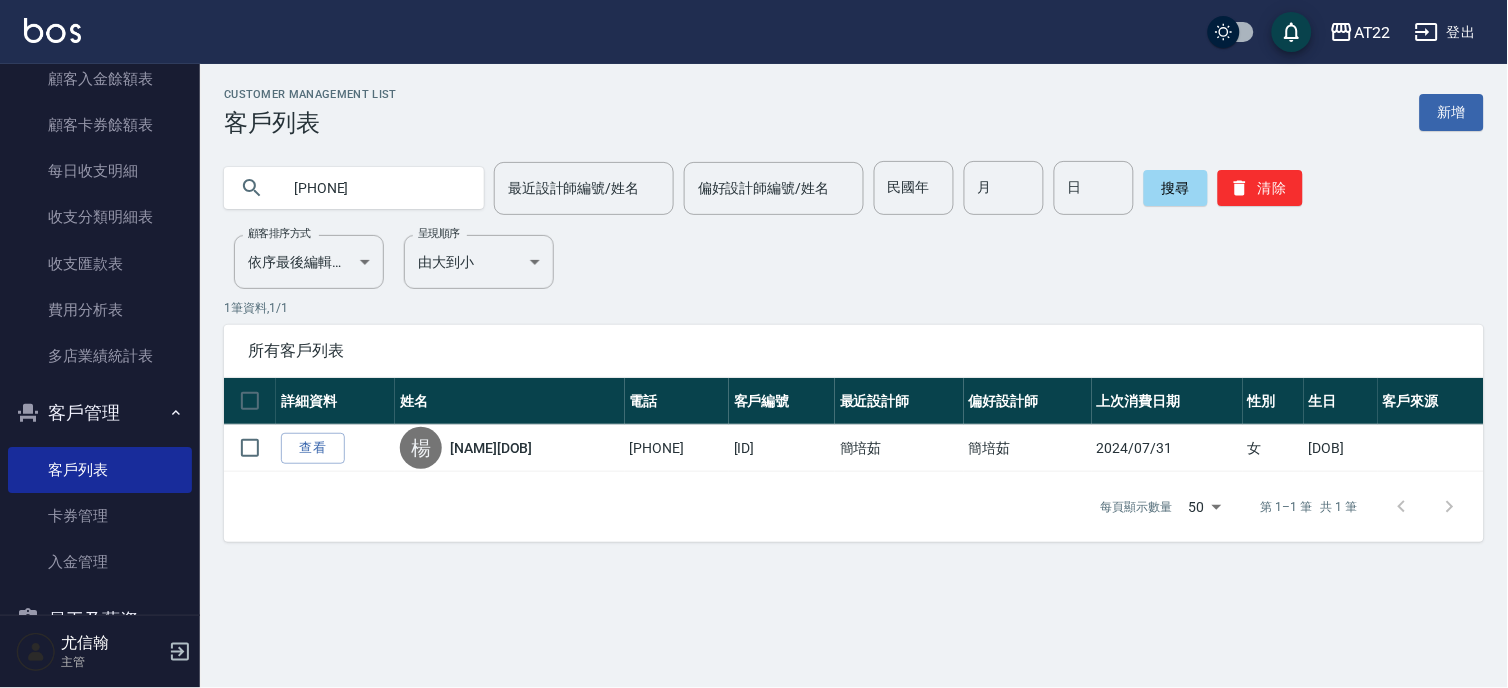 click on "1  筆資料,  1 / 1" at bounding box center (854, 308) 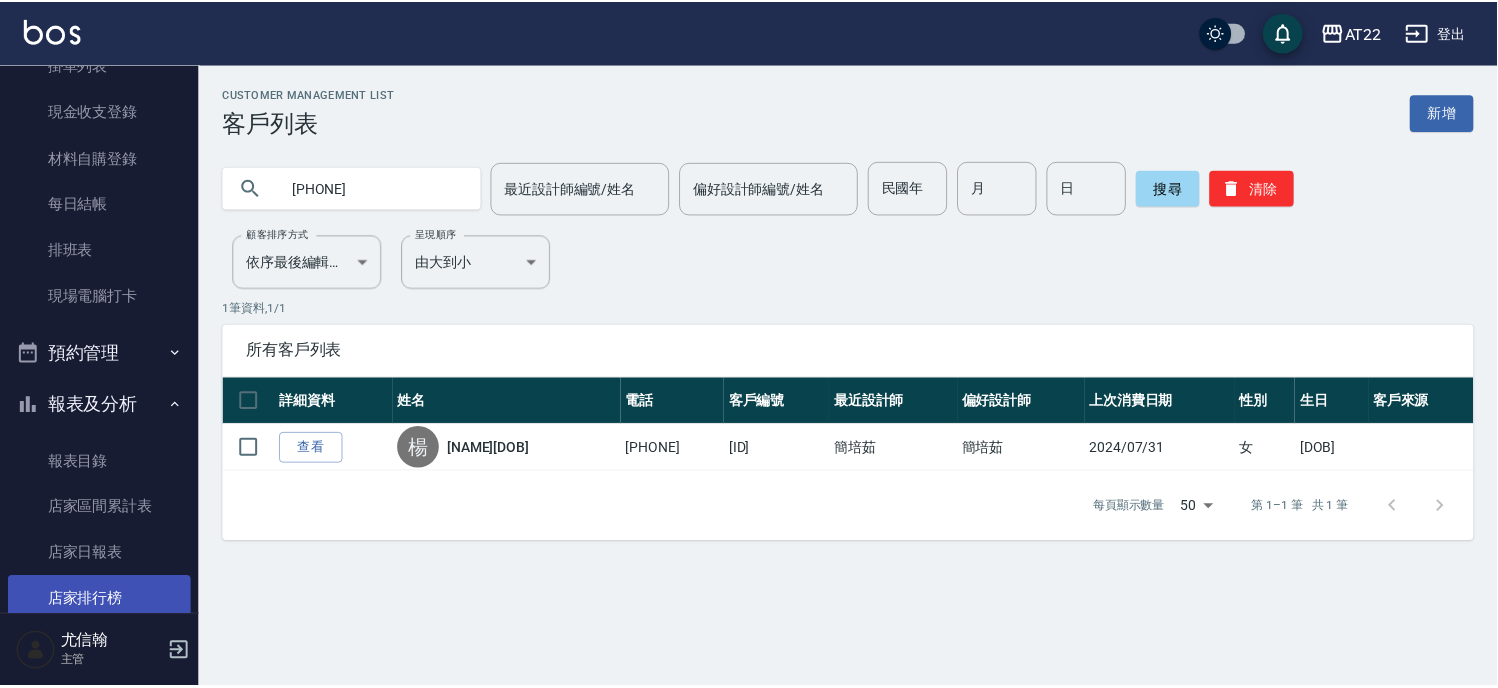 scroll, scrollTop: 83, scrollLeft: 0, axis: vertical 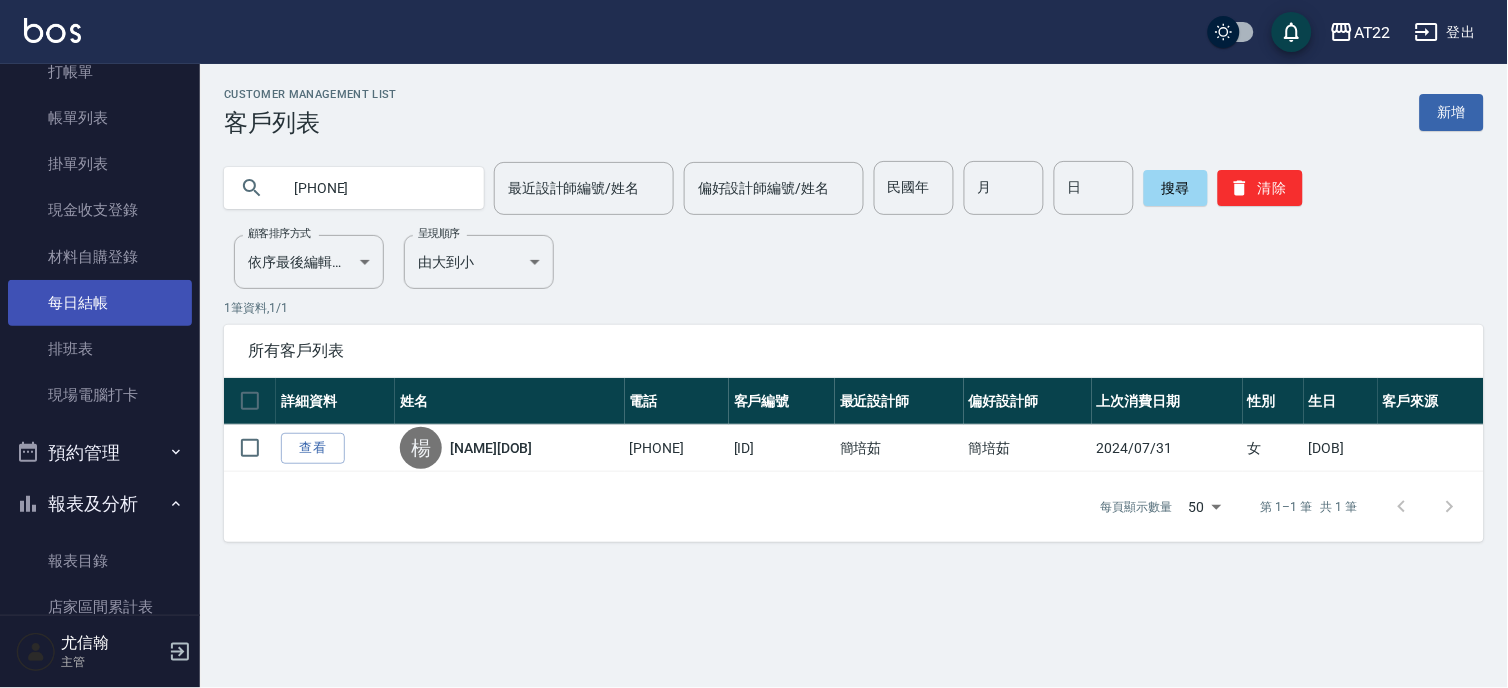 click on "每日結帳" at bounding box center (100, 303) 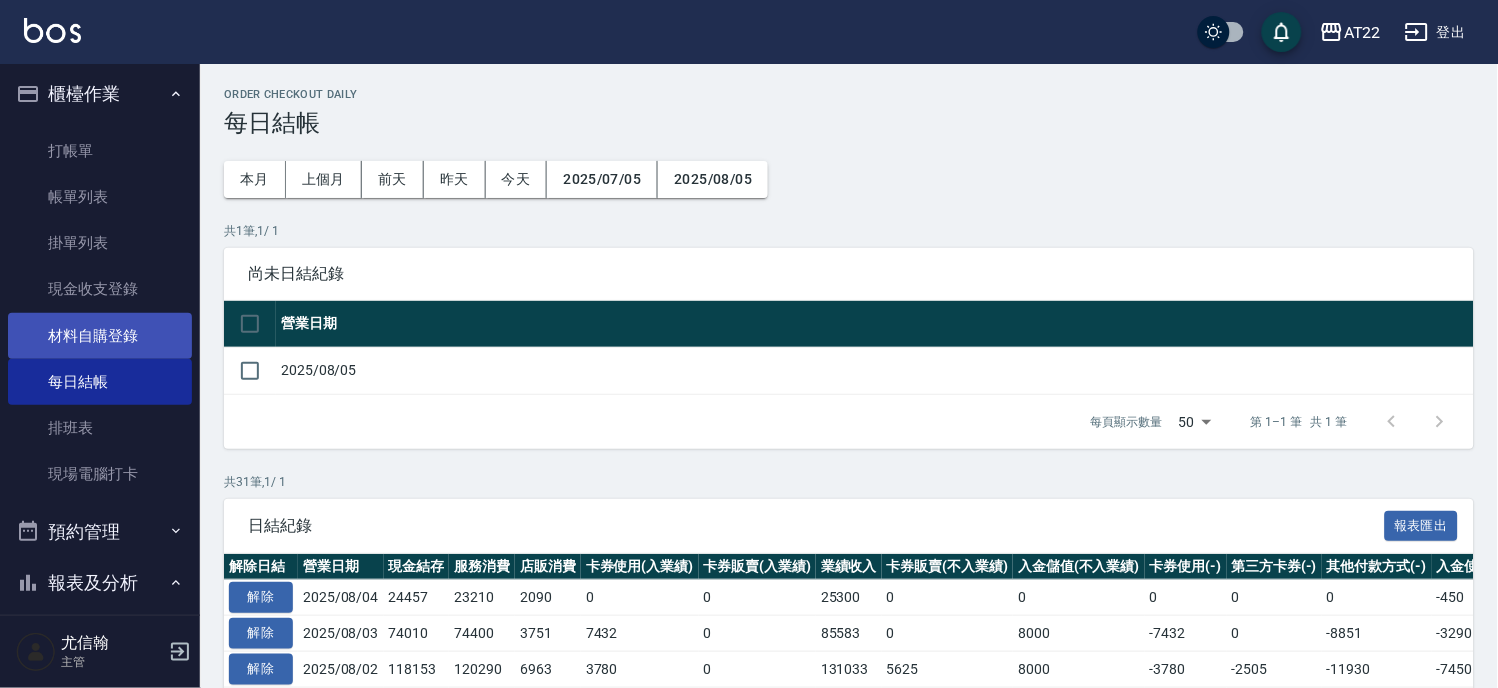 scroll, scrollTop: 0, scrollLeft: 0, axis: both 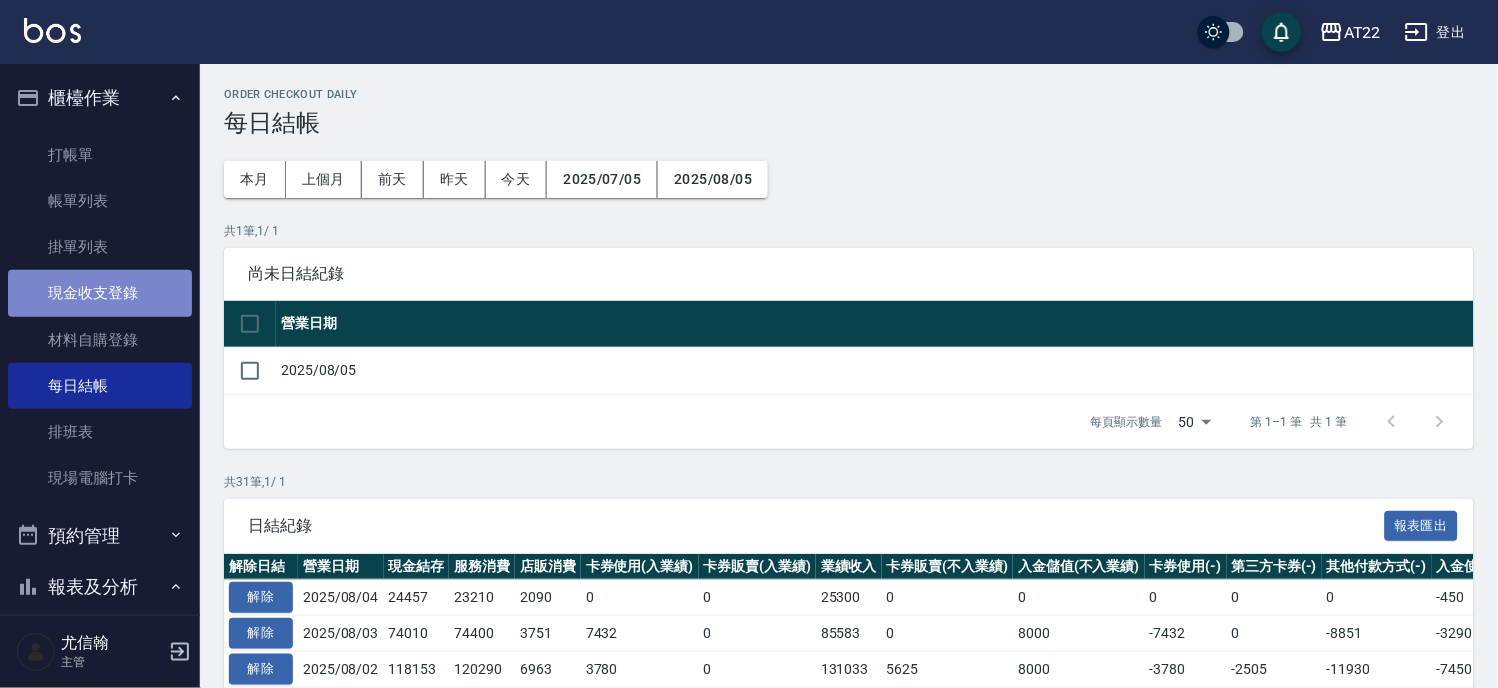 click on "現金收支登錄" at bounding box center (100, 293) 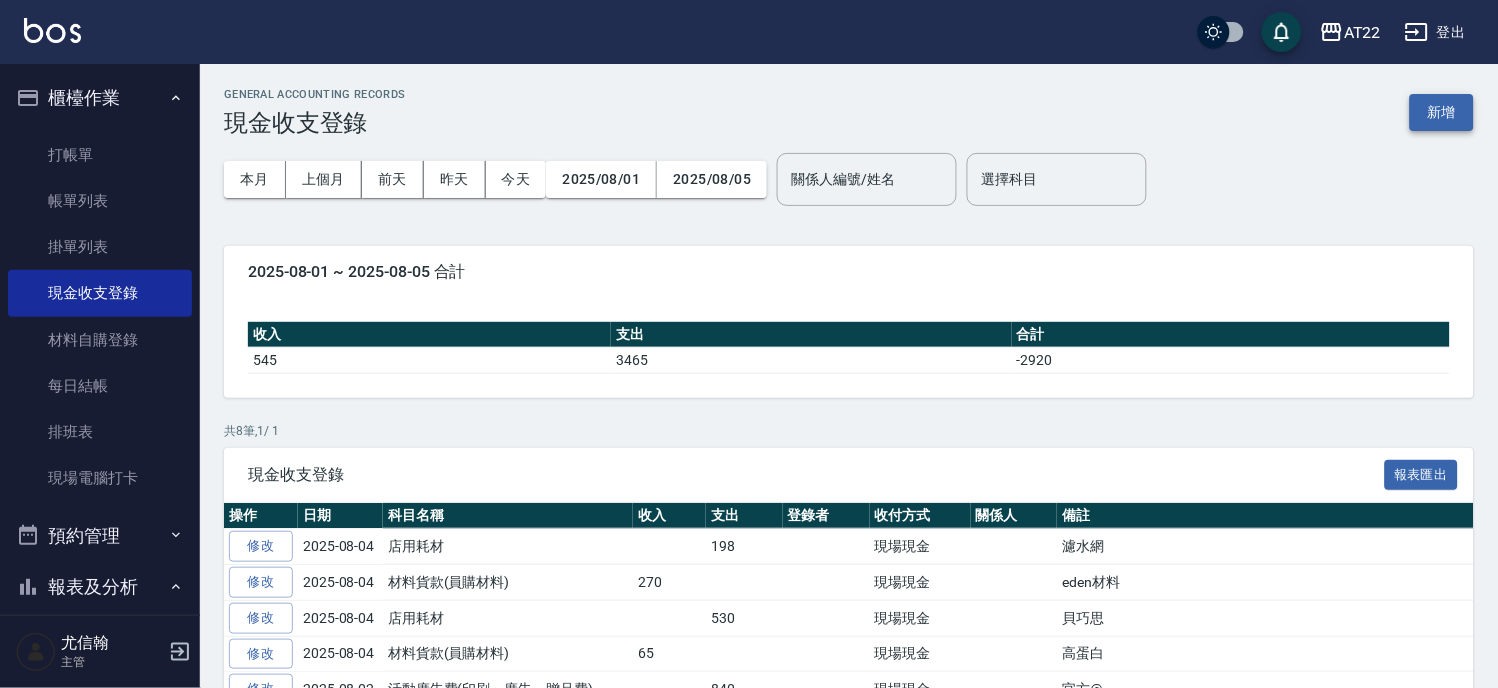 click on "新增" at bounding box center (1442, 112) 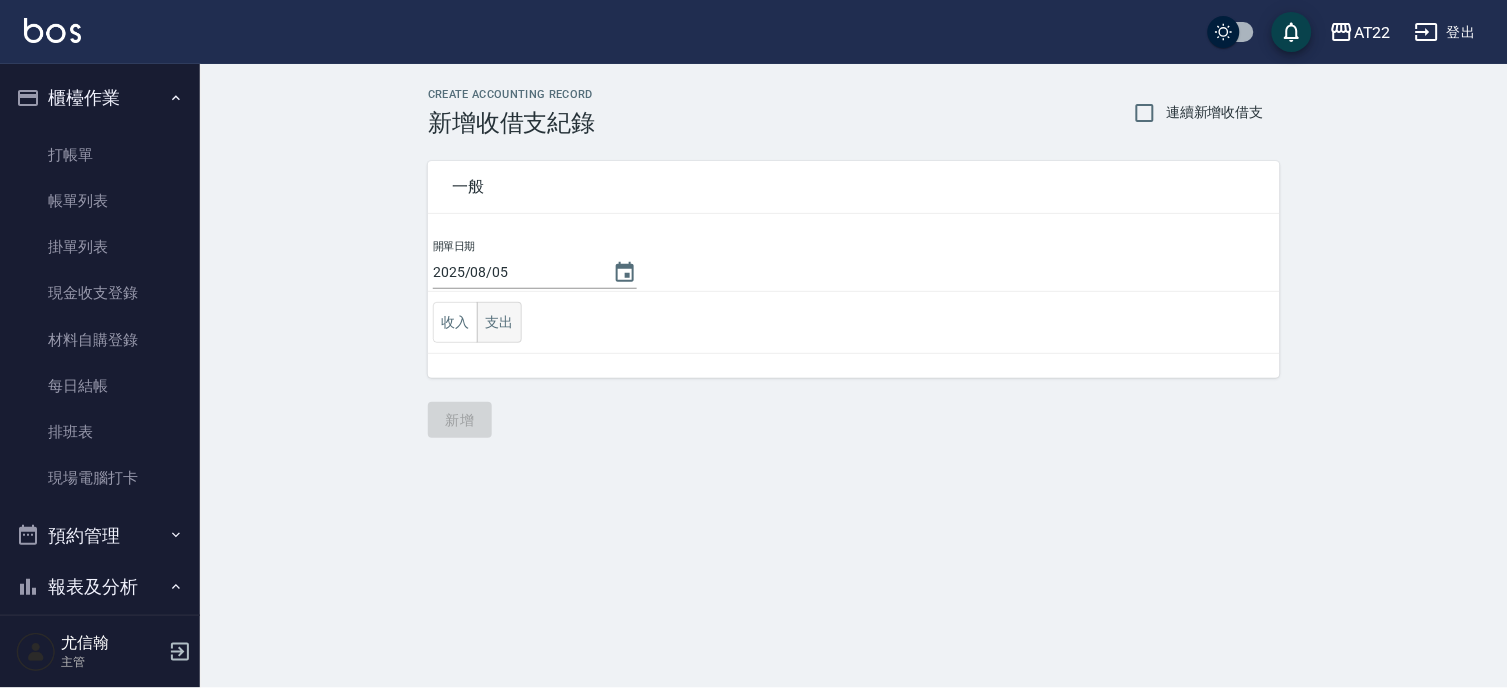 click on "支出" at bounding box center (499, 322) 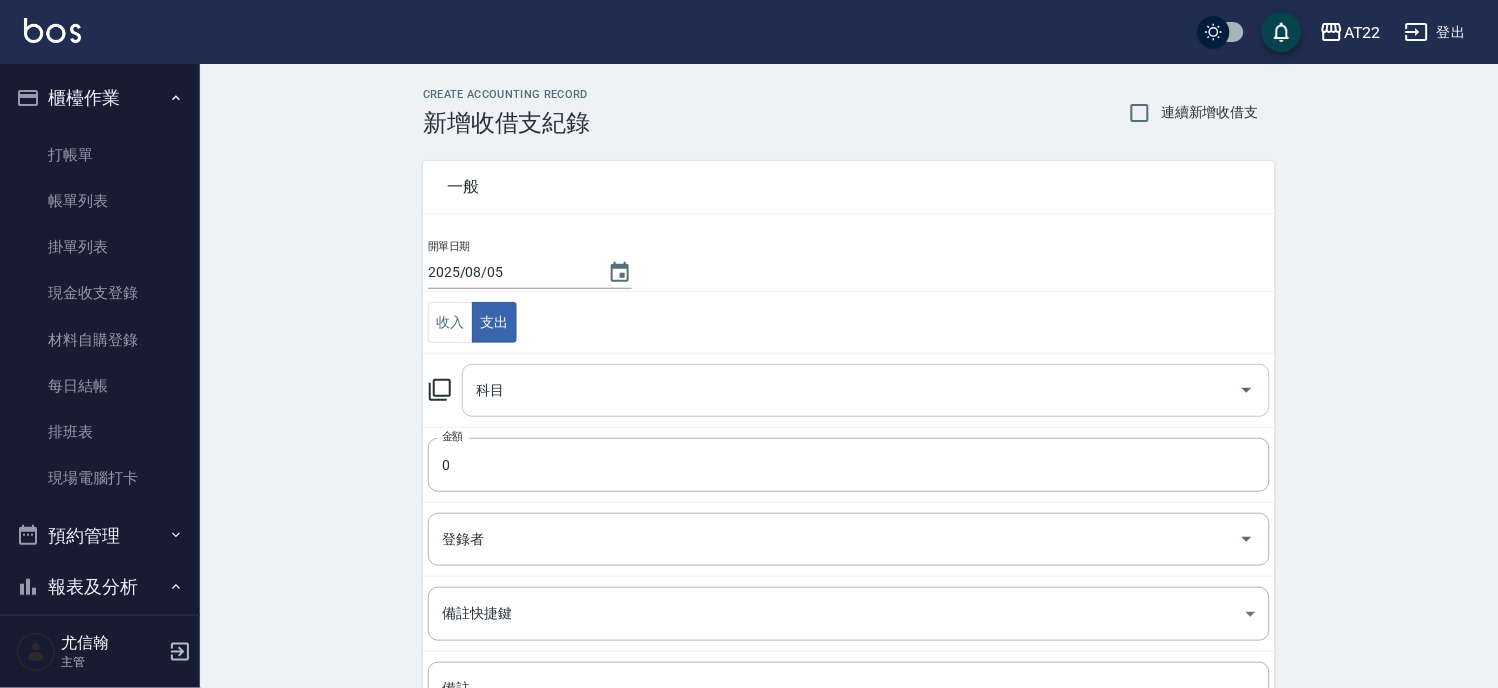 click on "科目" at bounding box center [851, 390] 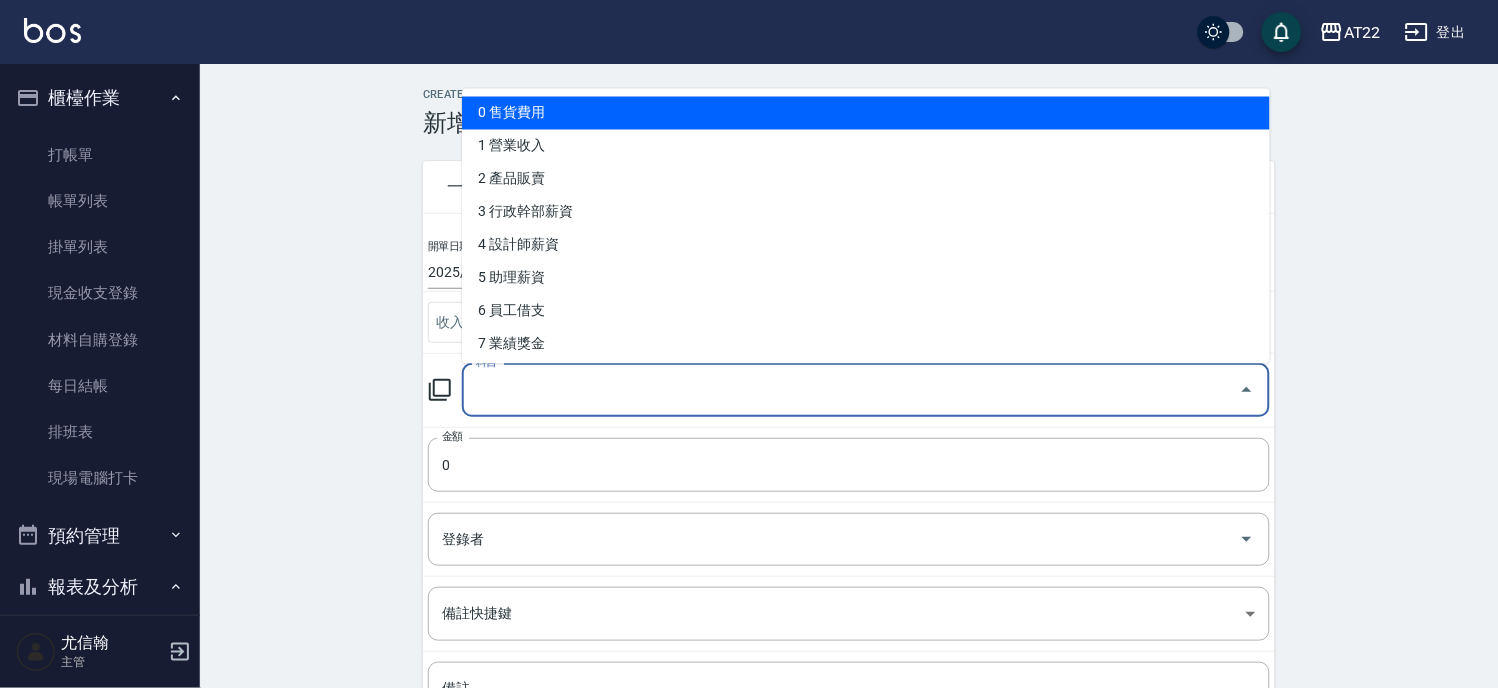 click on "0 售貨費用" at bounding box center (866, 112) 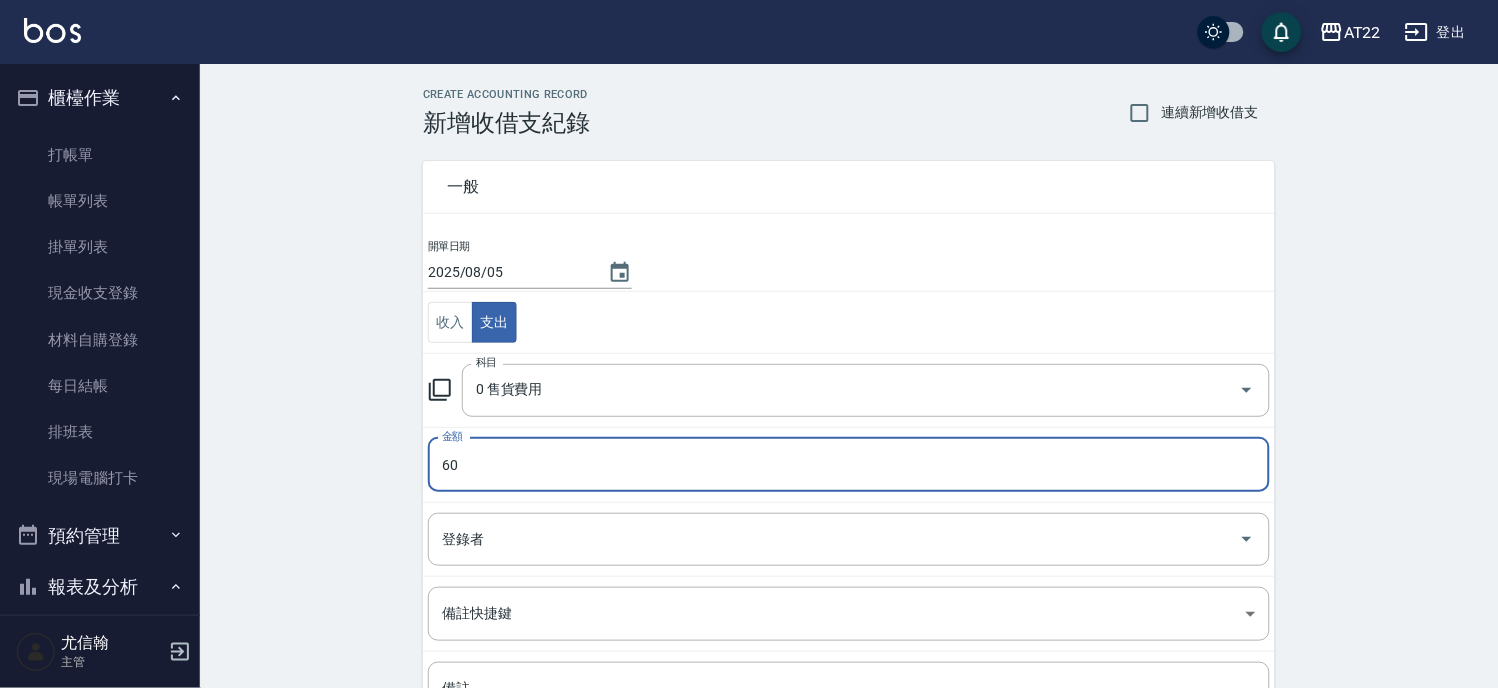 scroll, scrollTop: 194, scrollLeft: 0, axis: vertical 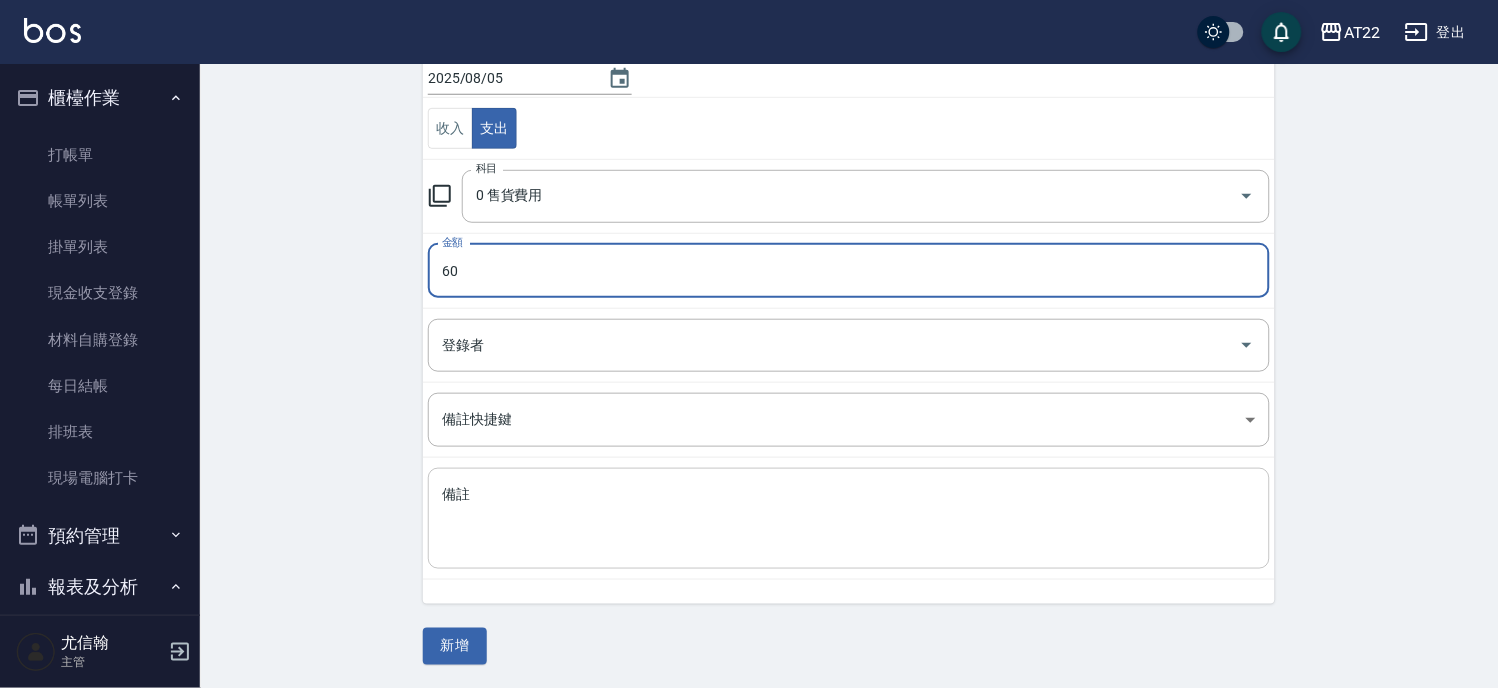 type on "60" 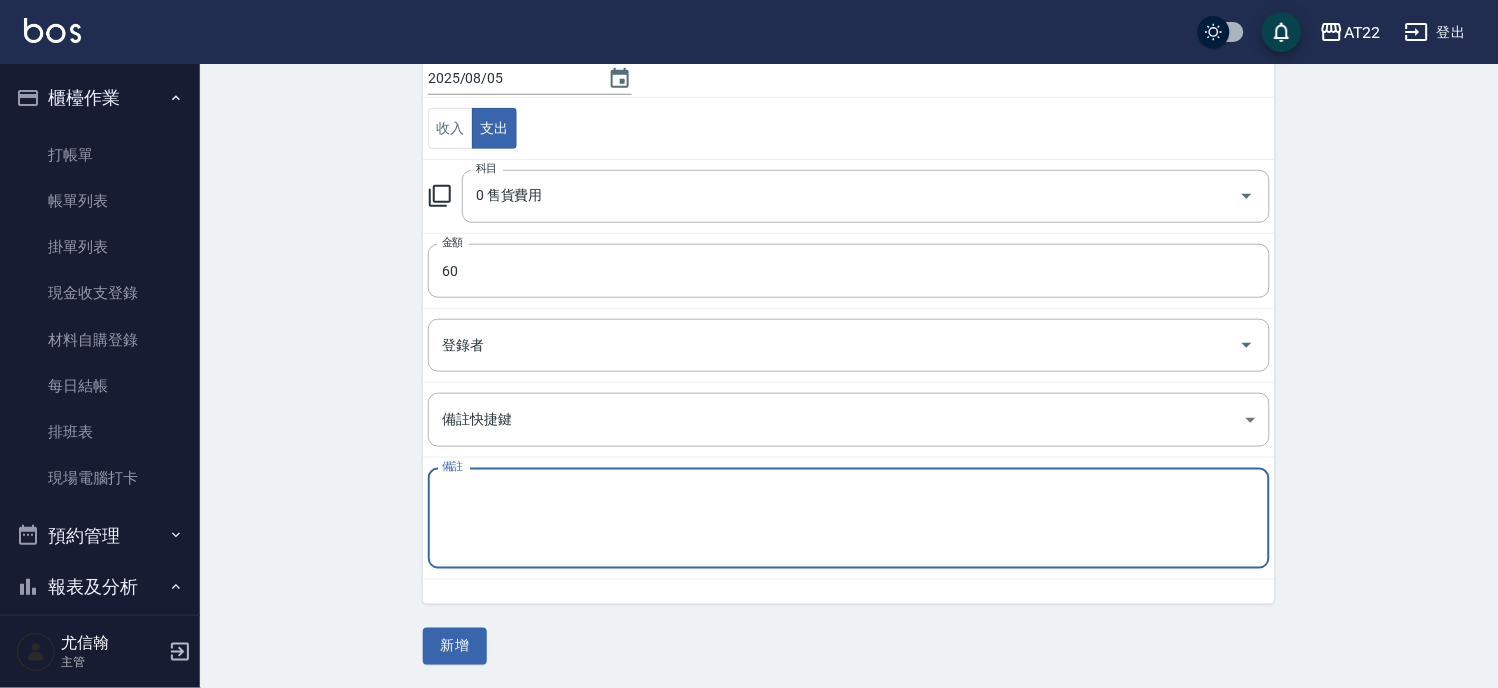 type on "k" 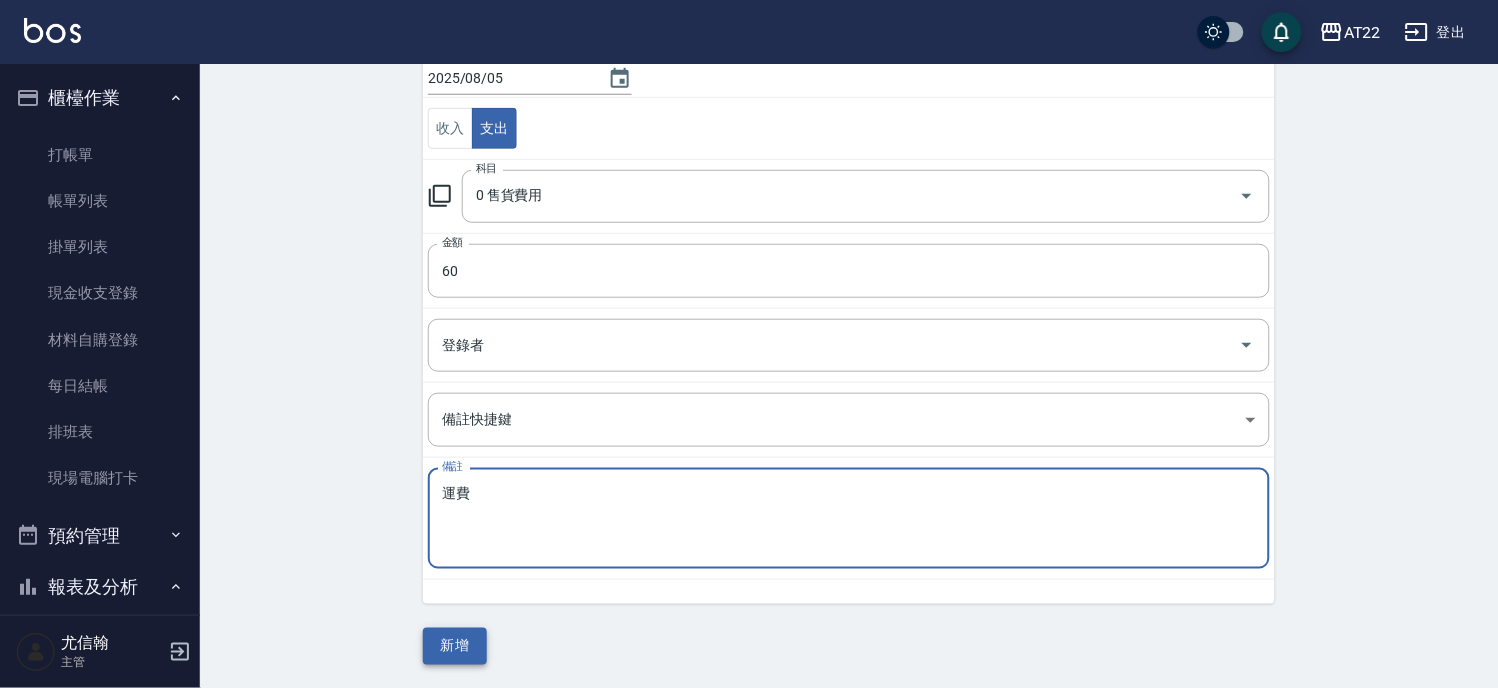 type on "運費" 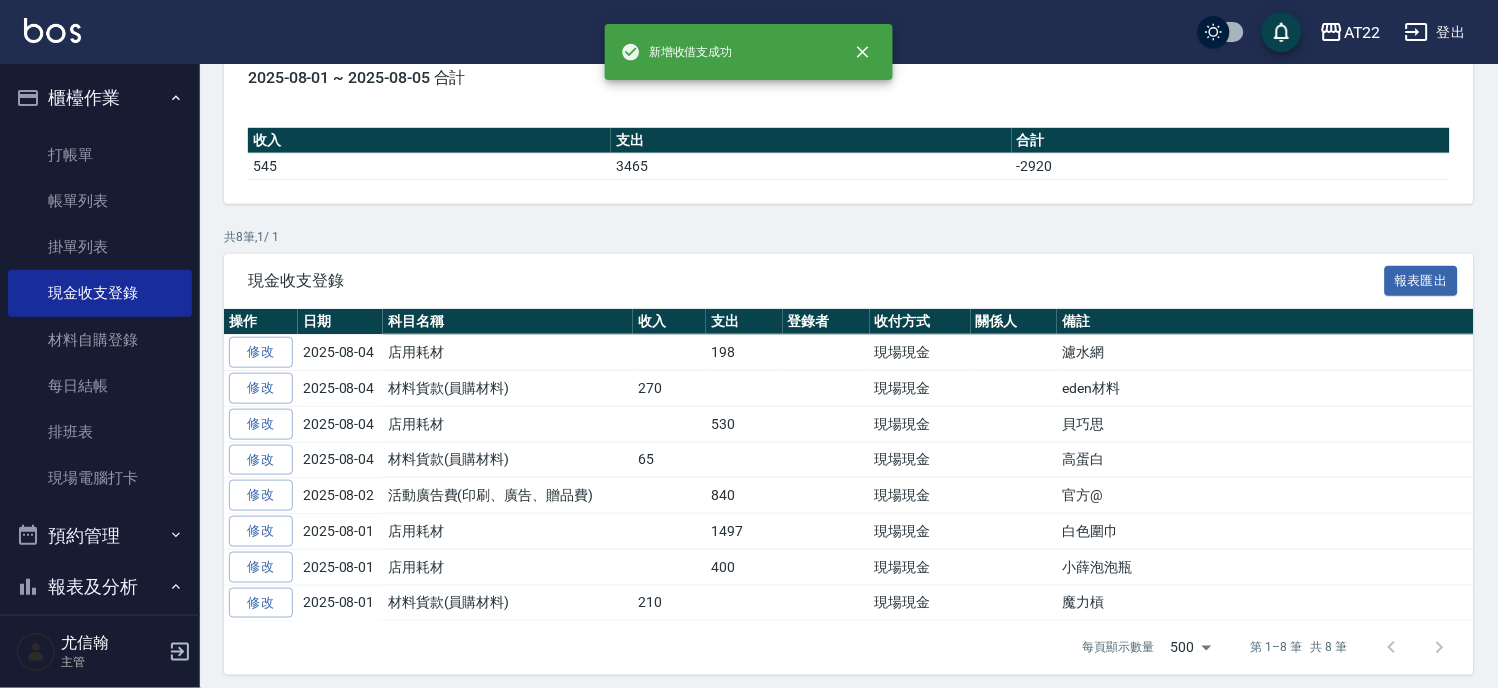 scroll, scrollTop: 0, scrollLeft: 0, axis: both 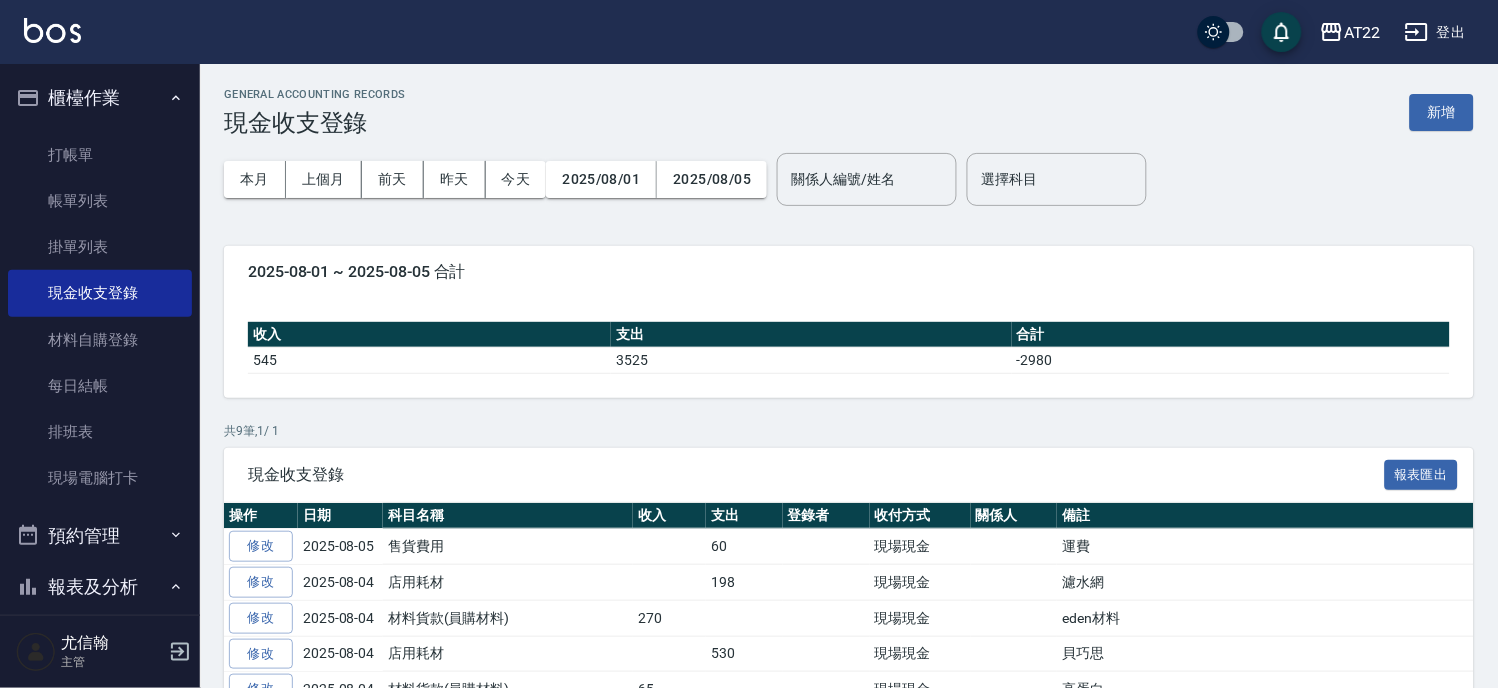 click on "共  9  筆,  1  /   1" at bounding box center [849, 431] 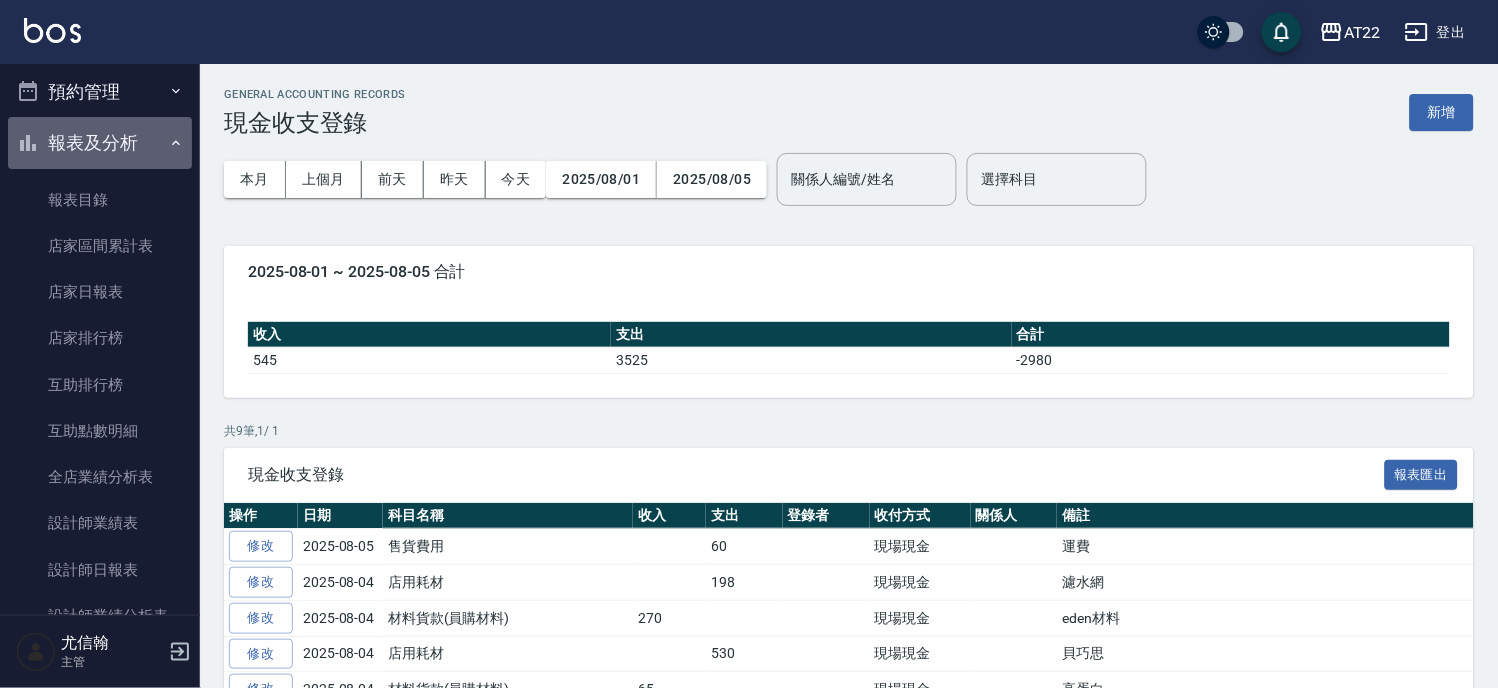 click on "報表及分析" at bounding box center (100, 143) 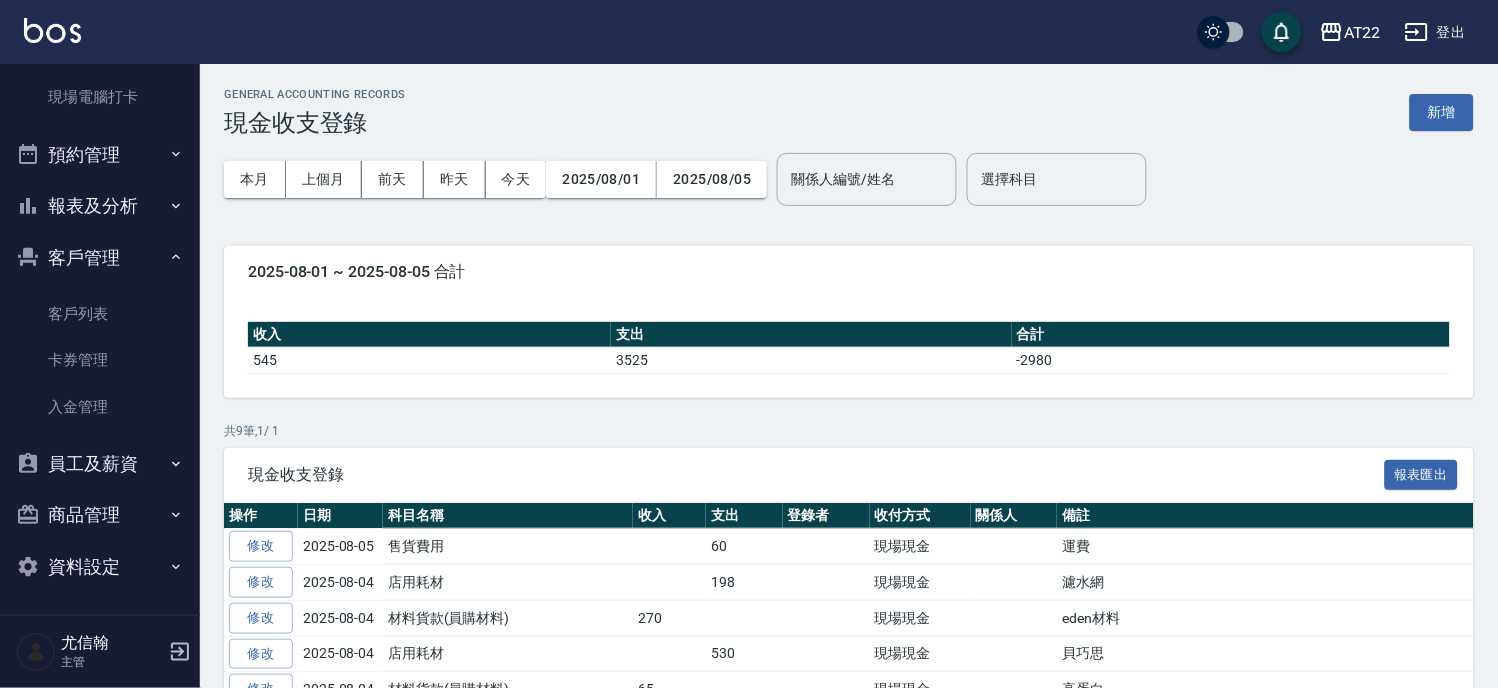 click on "客戶管理" at bounding box center [100, 258] 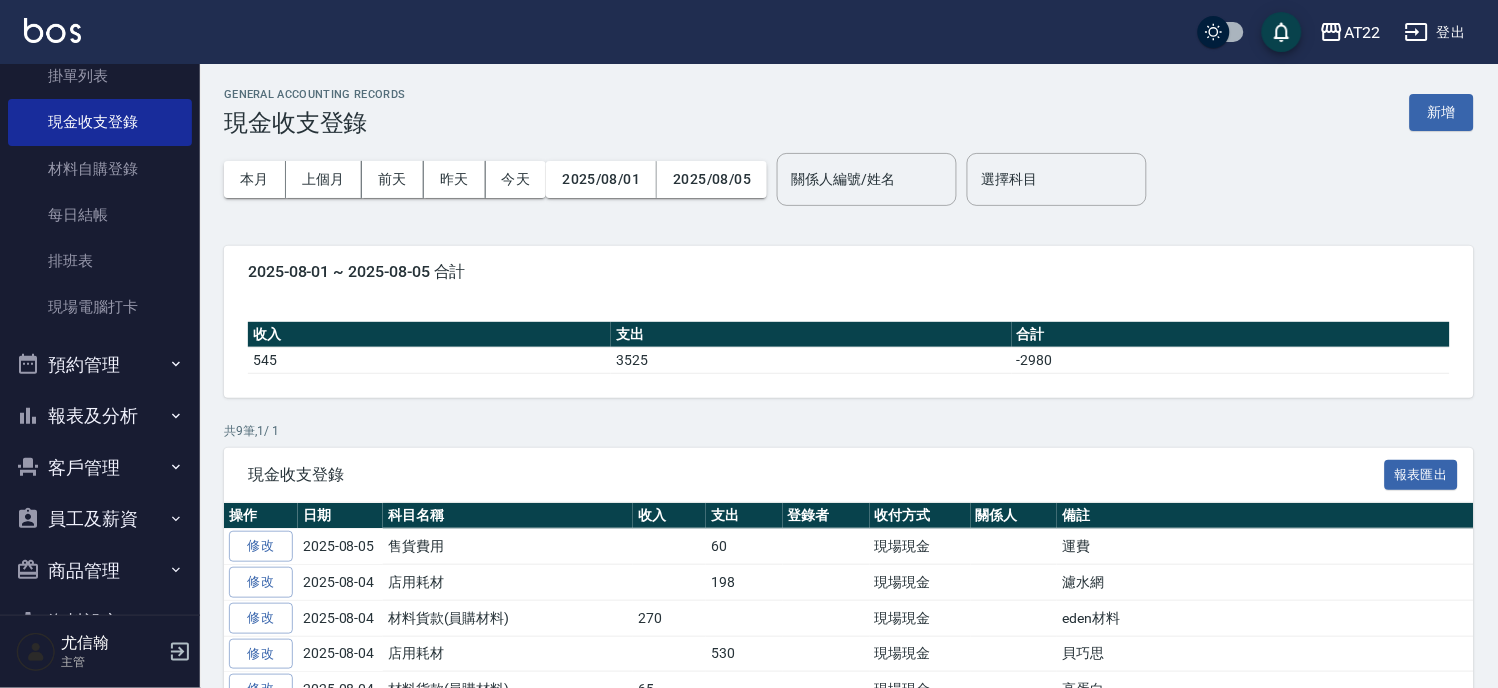 scroll, scrollTop: 222, scrollLeft: 0, axis: vertical 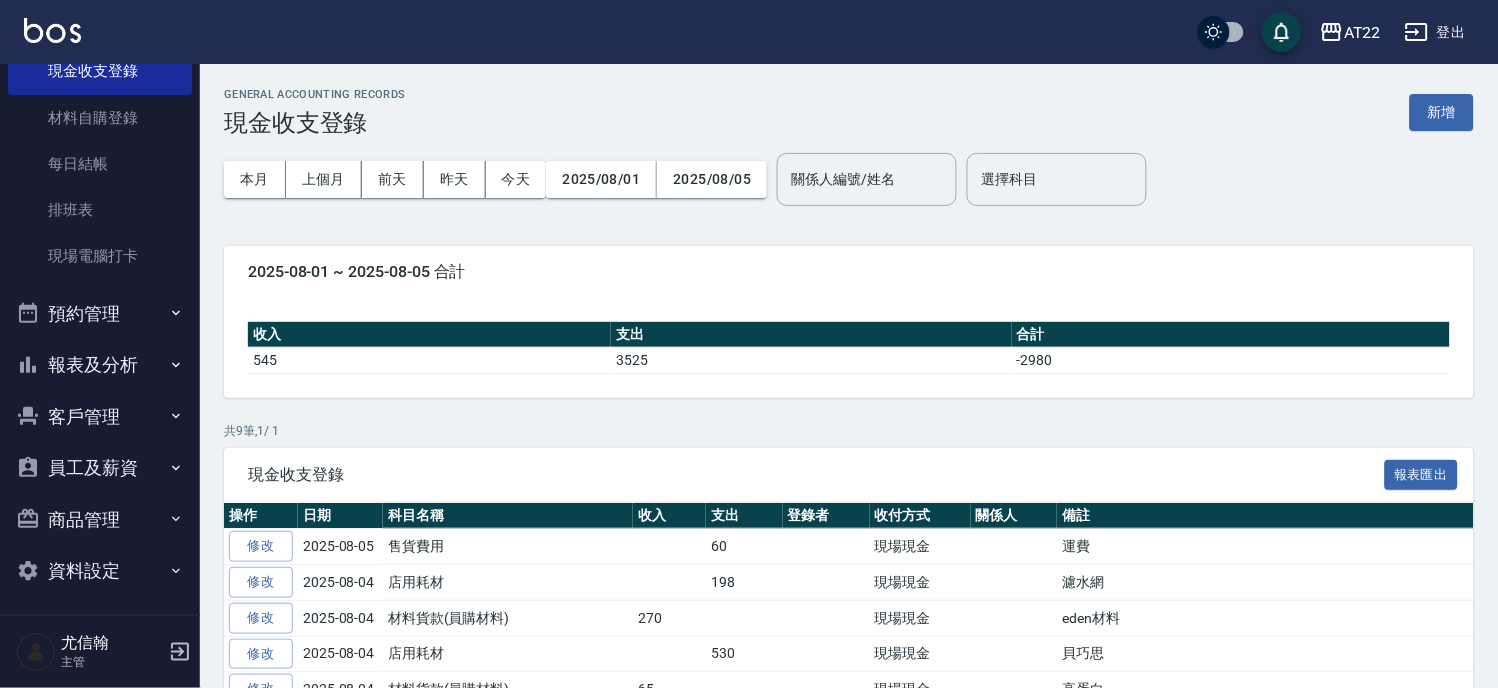 click on "客戶管理" at bounding box center [100, 417] 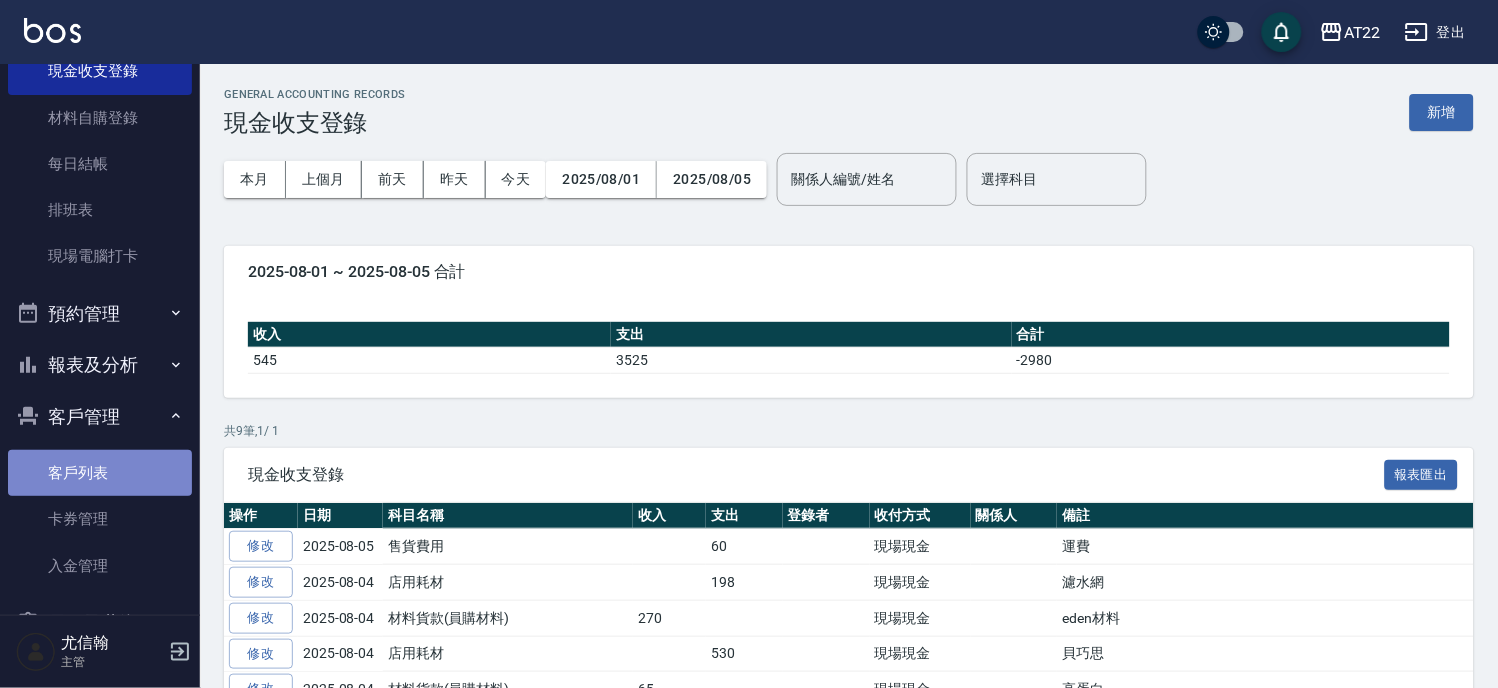 click on "客戶列表" at bounding box center (100, 473) 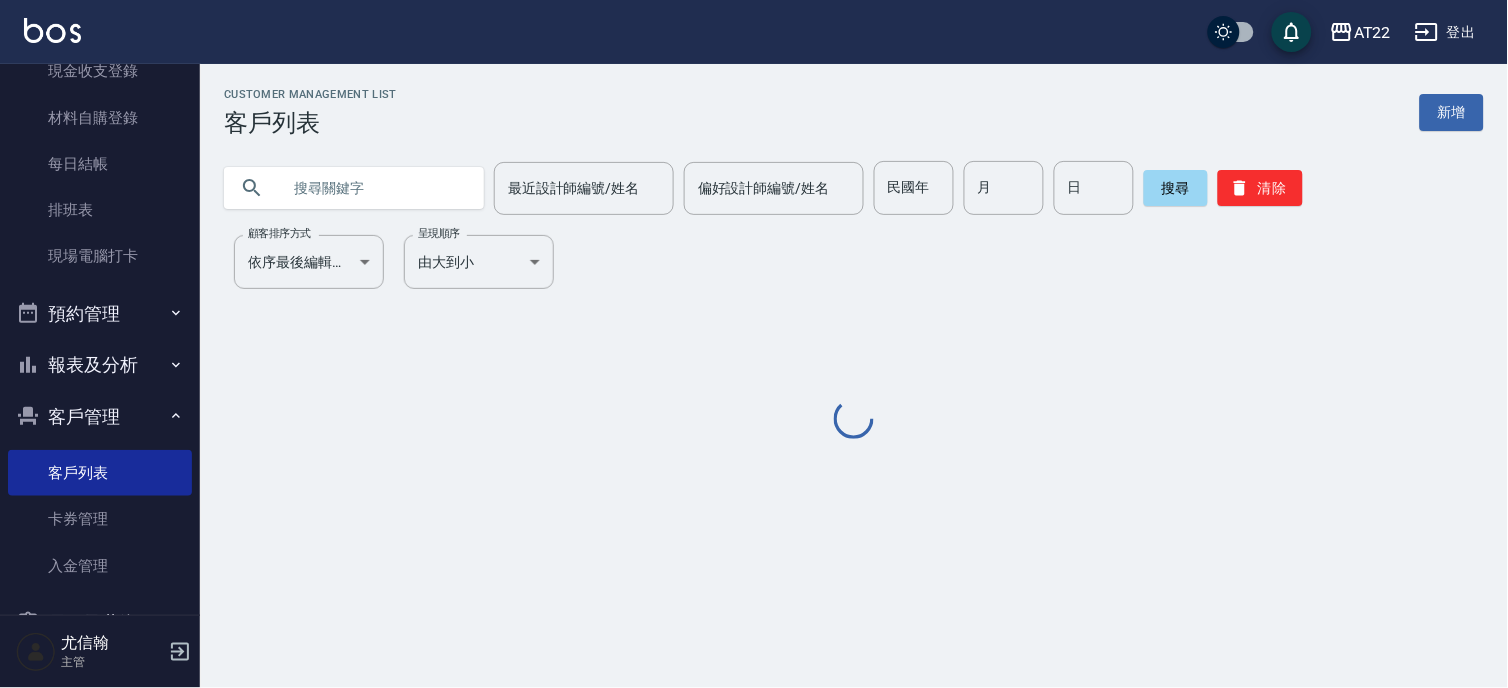 click at bounding box center [374, 188] 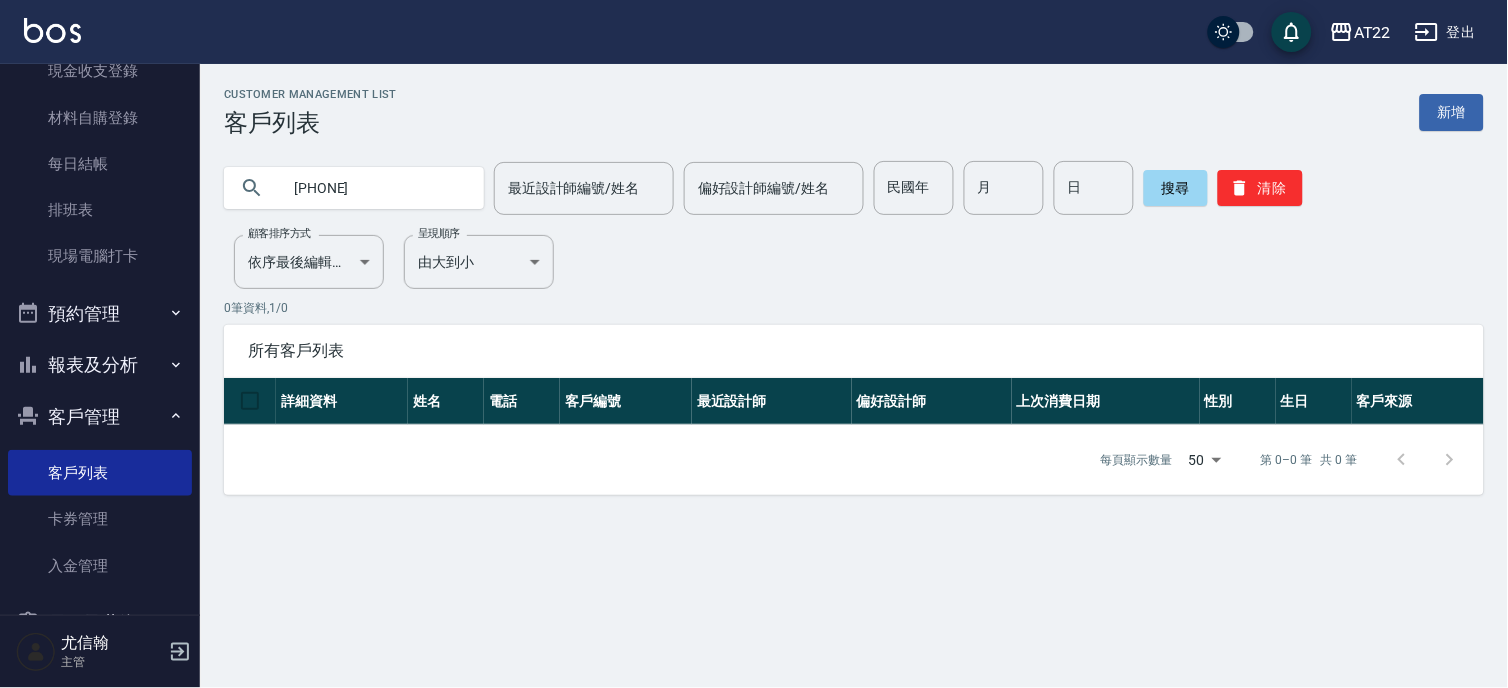 click on "09017085316" at bounding box center [374, 188] 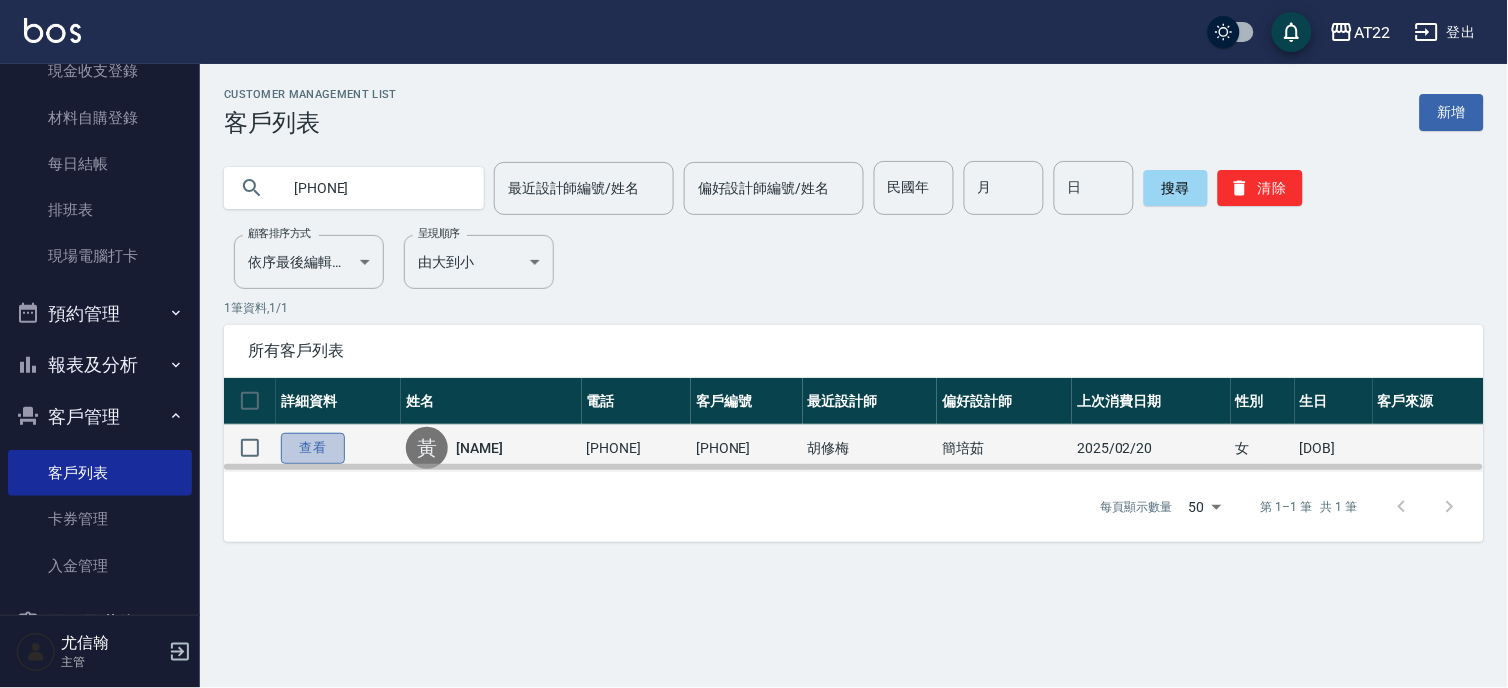 click on "查看" at bounding box center [313, 448] 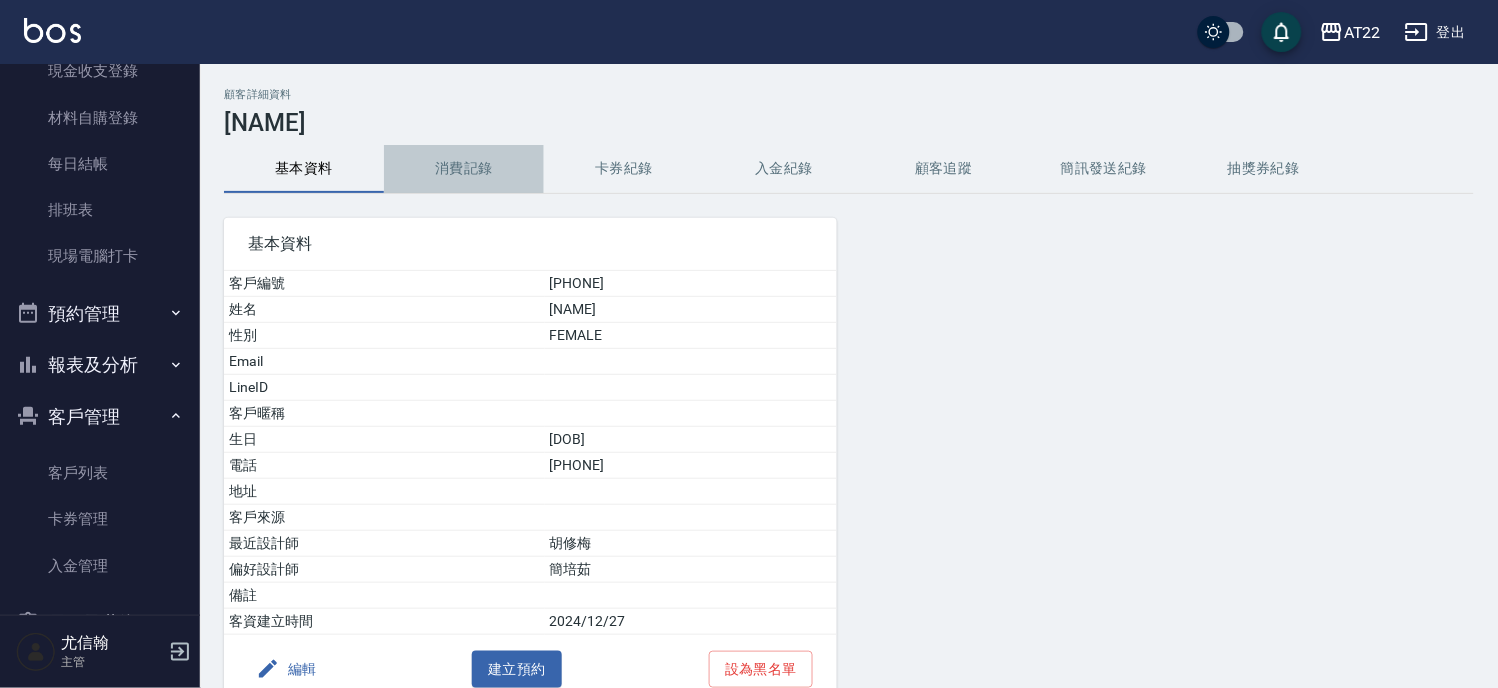 click on "消費記錄" at bounding box center [464, 169] 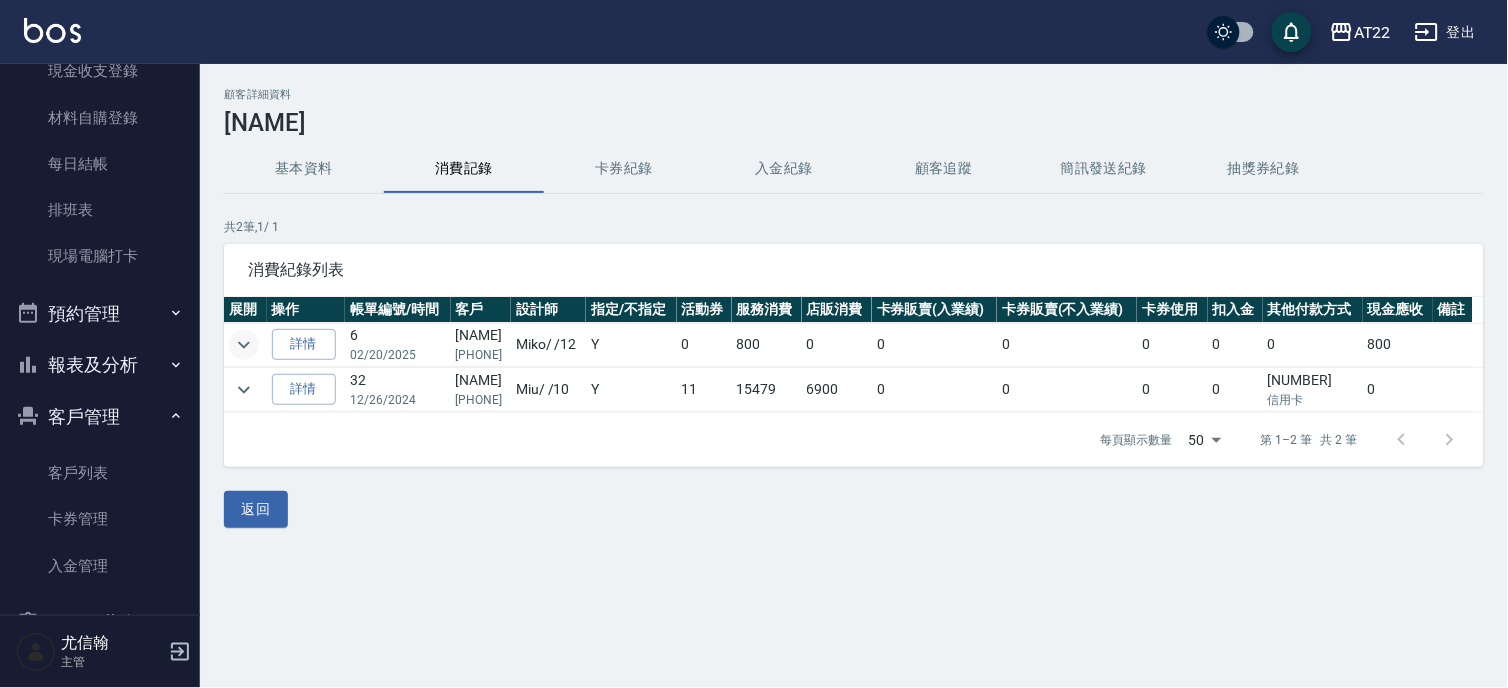 click 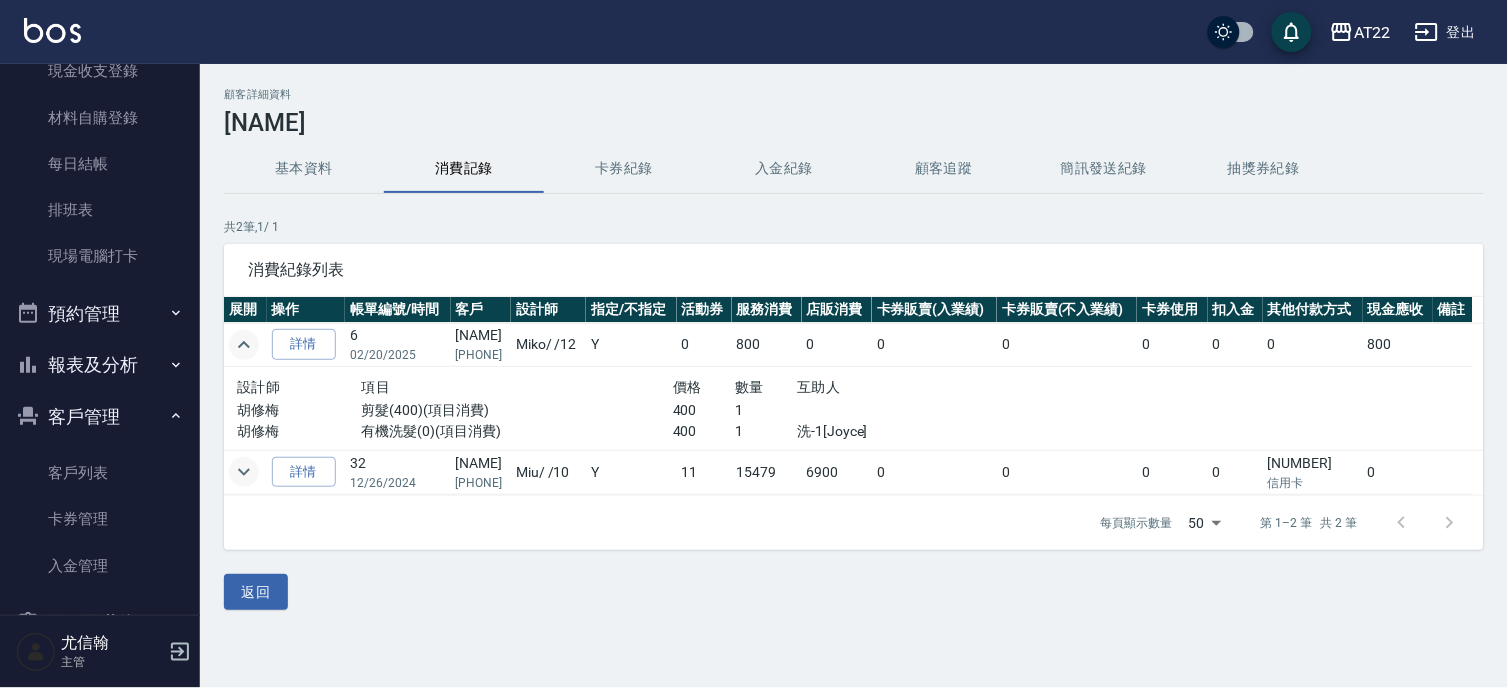 click 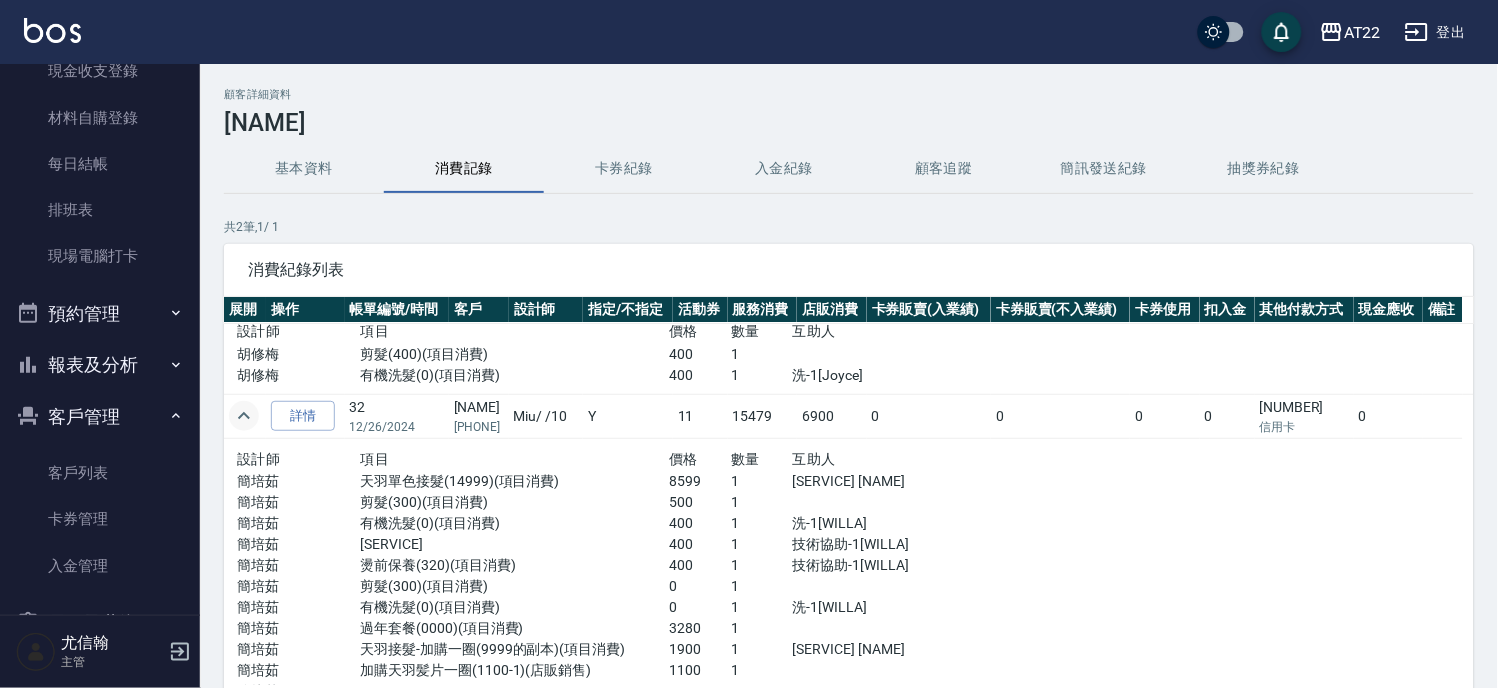 scroll, scrollTop: 102, scrollLeft: 0, axis: vertical 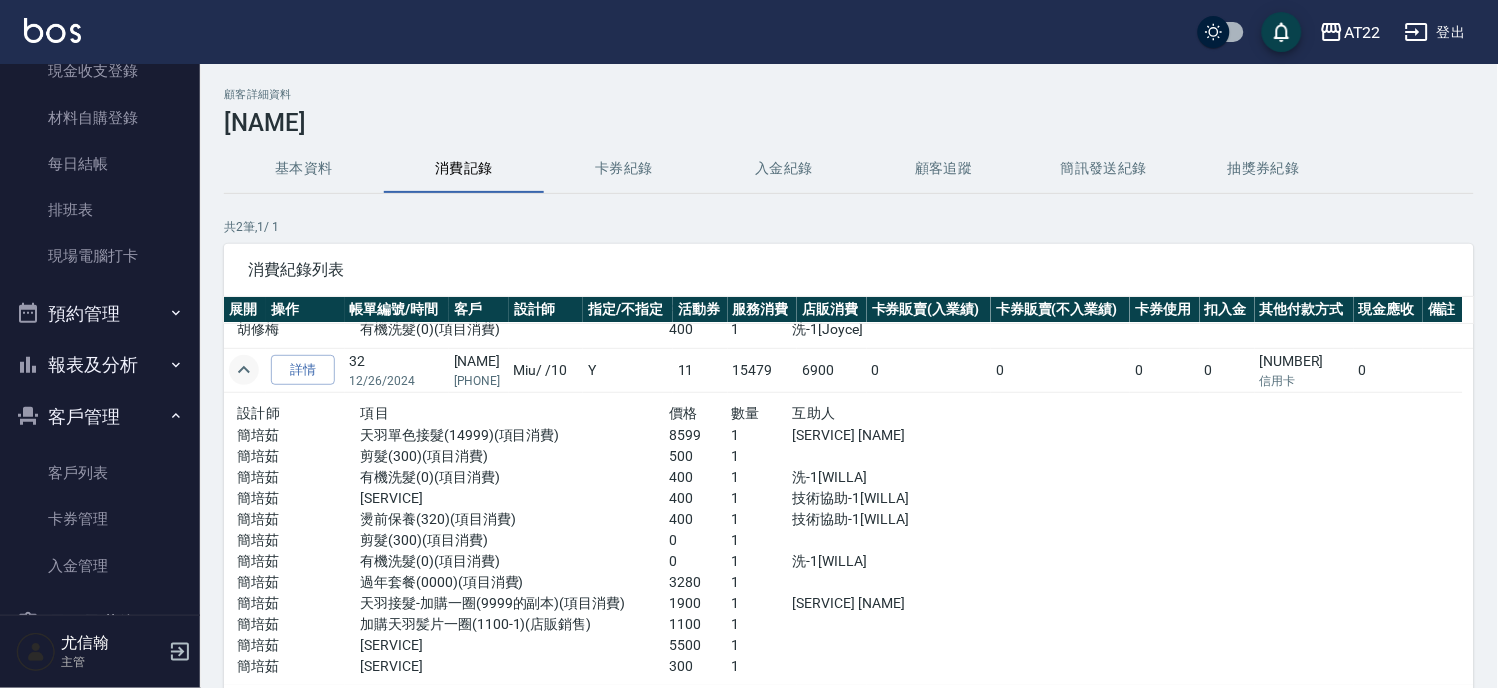 click on "基本資料" at bounding box center (304, 169) 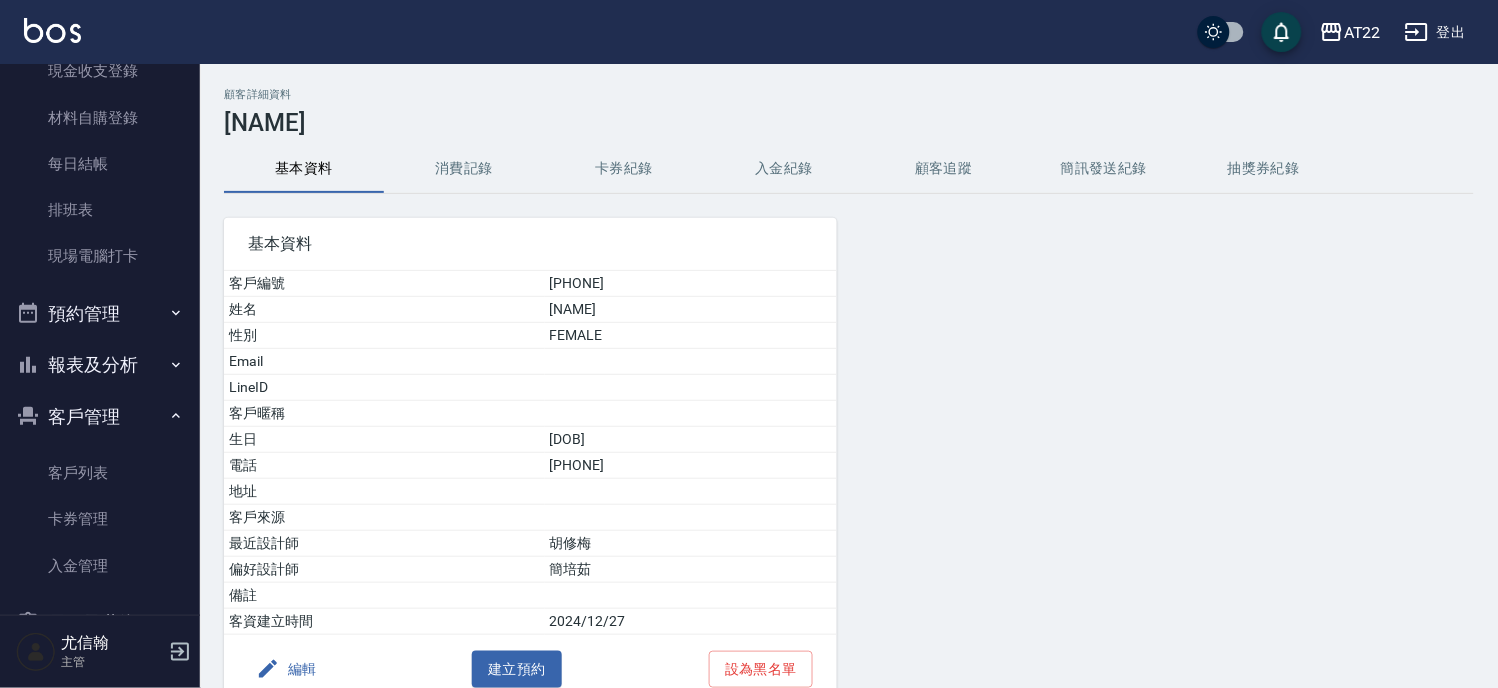 click on "消費記錄" at bounding box center (464, 169) 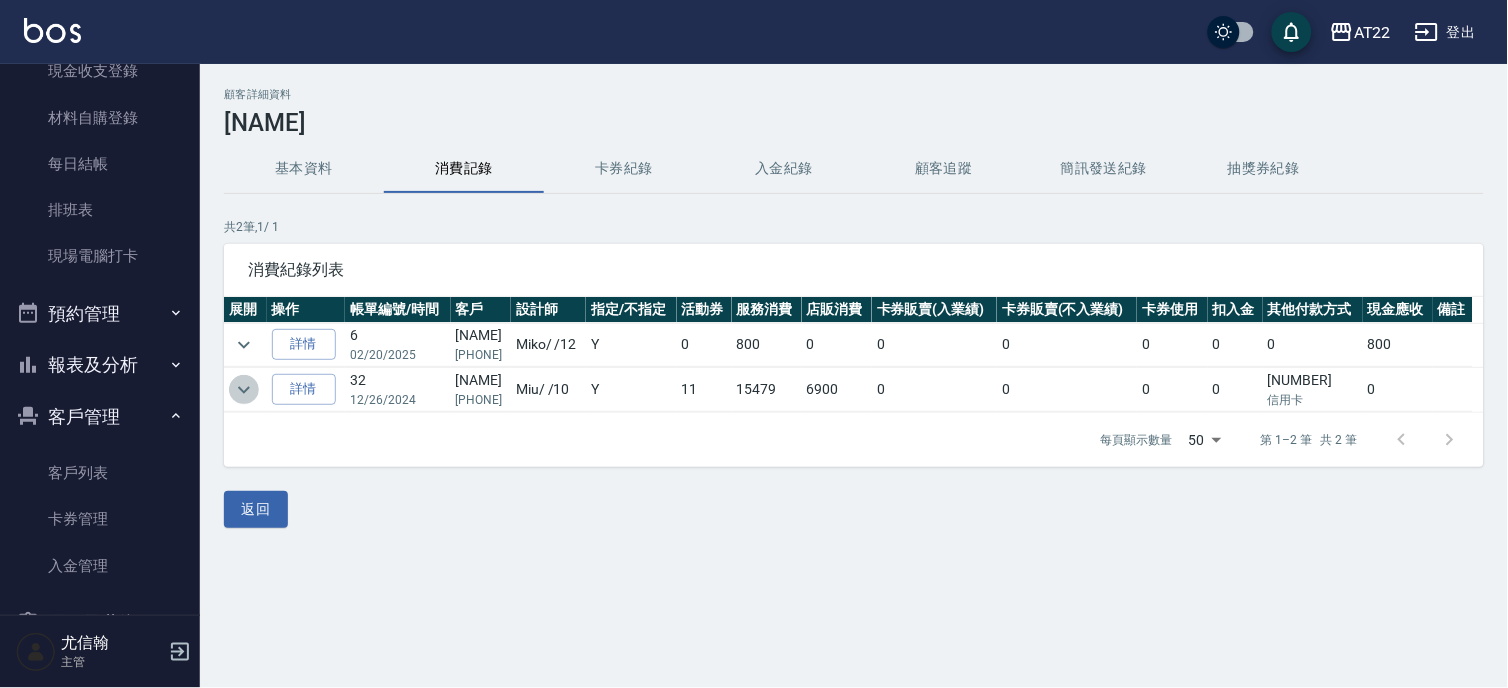 click 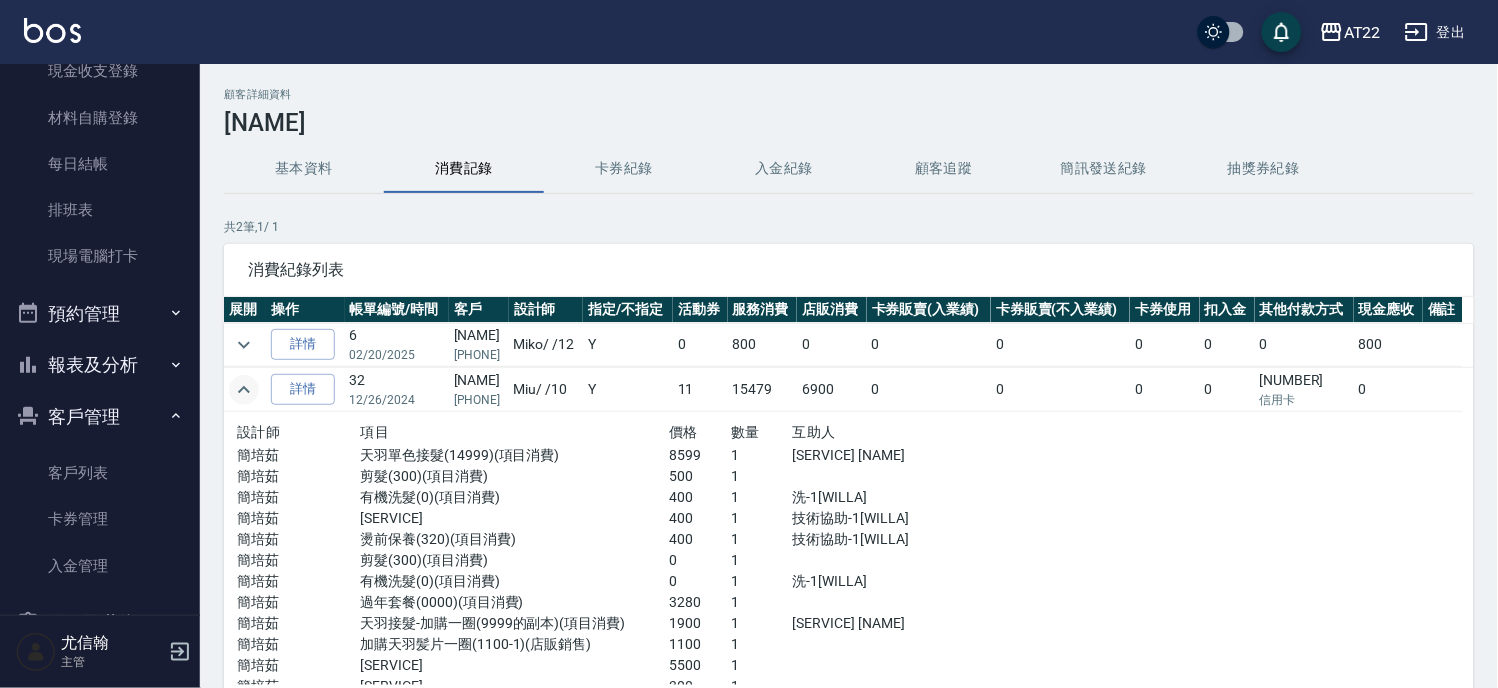 scroll, scrollTop: 20, scrollLeft: 0, axis: vertical 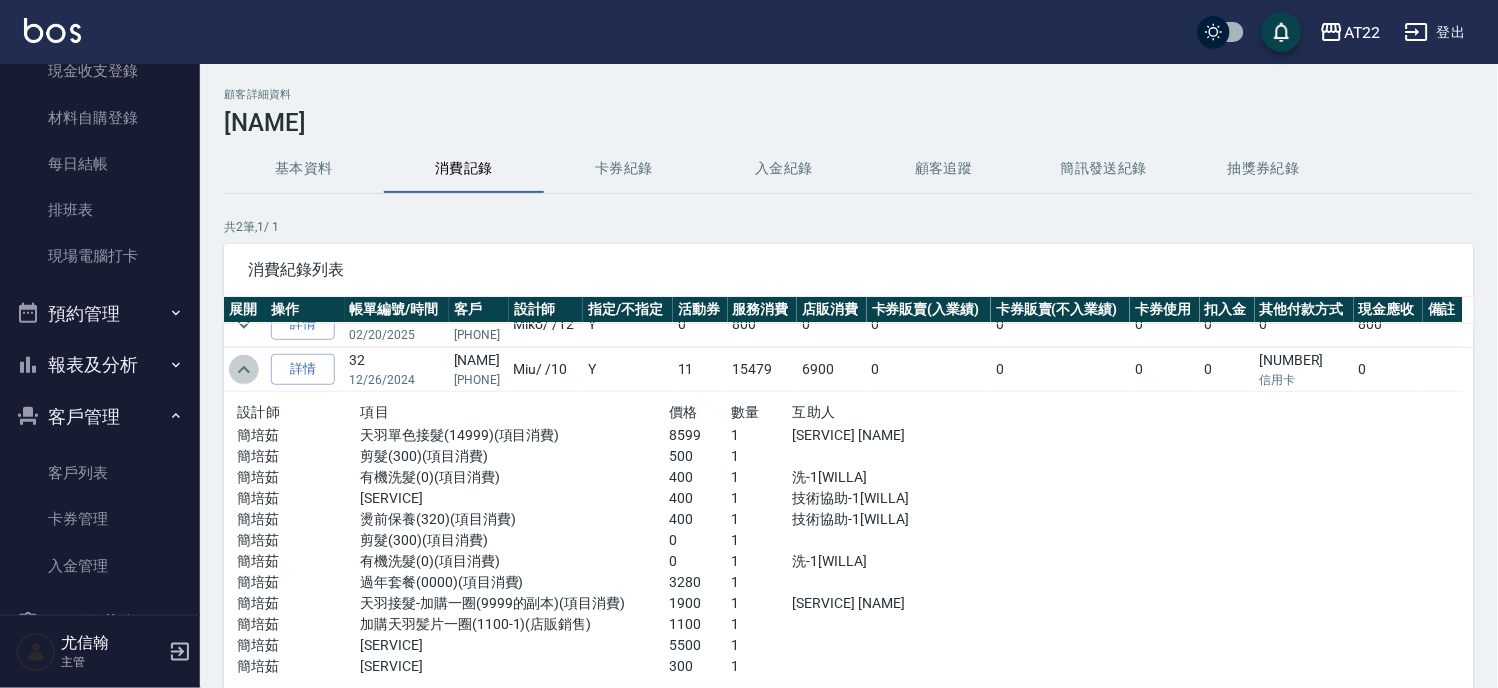 click at bounding box center [244, 370] 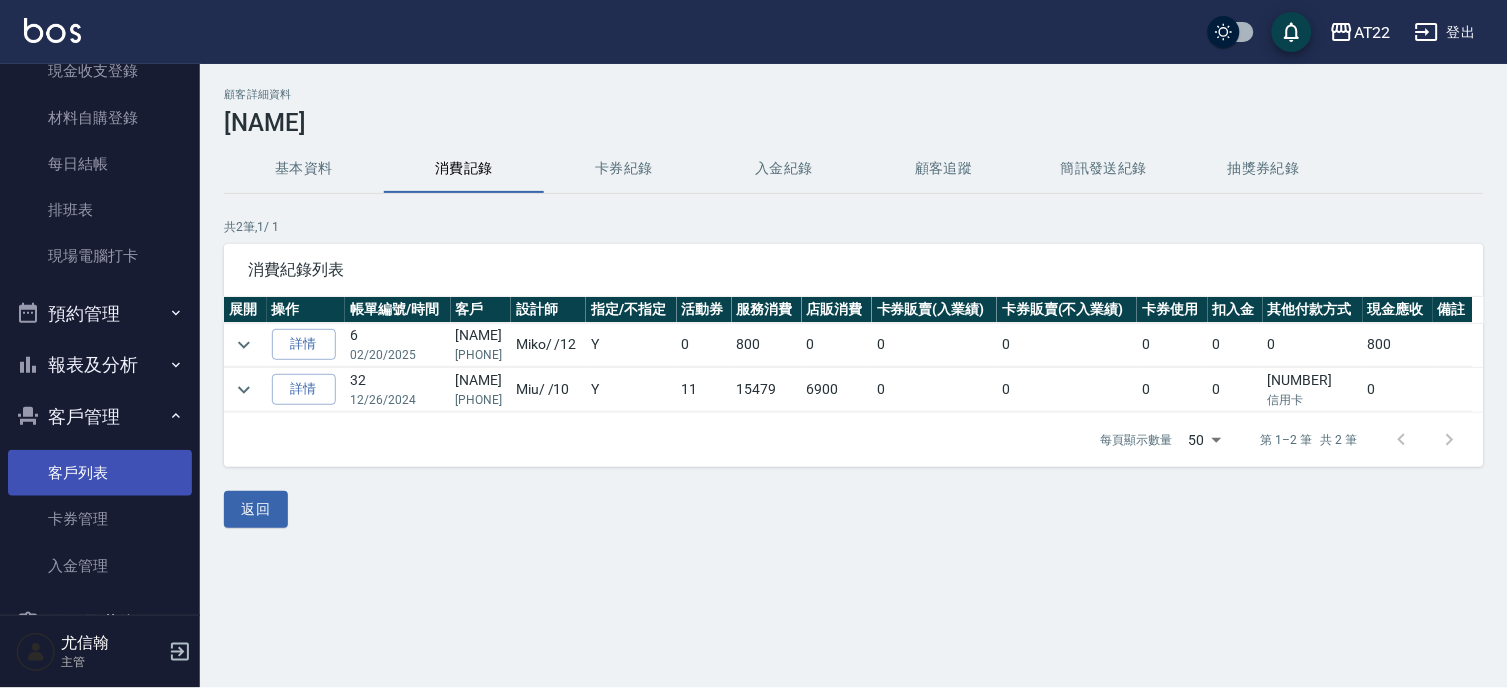 click on "客戶列表" at bounding box center (100, 473) 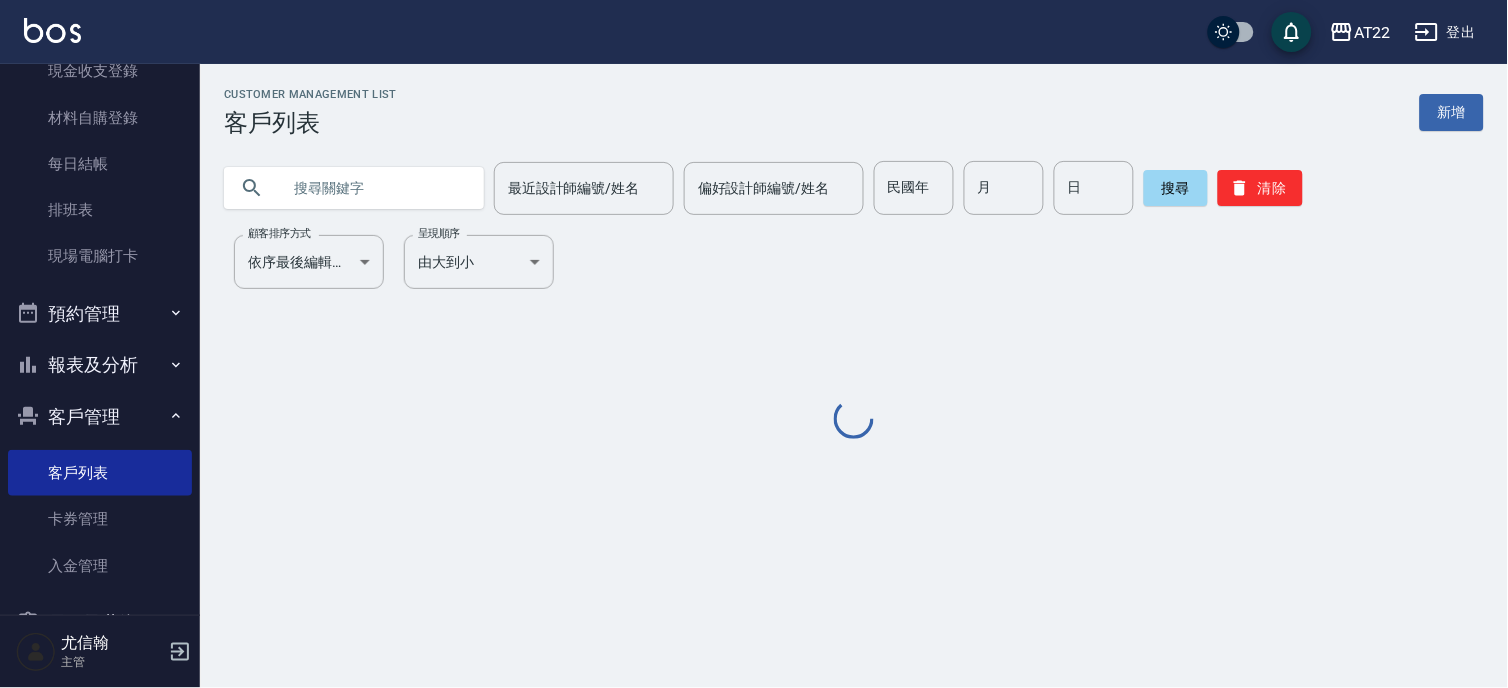 click at bounding box center (374, 188) 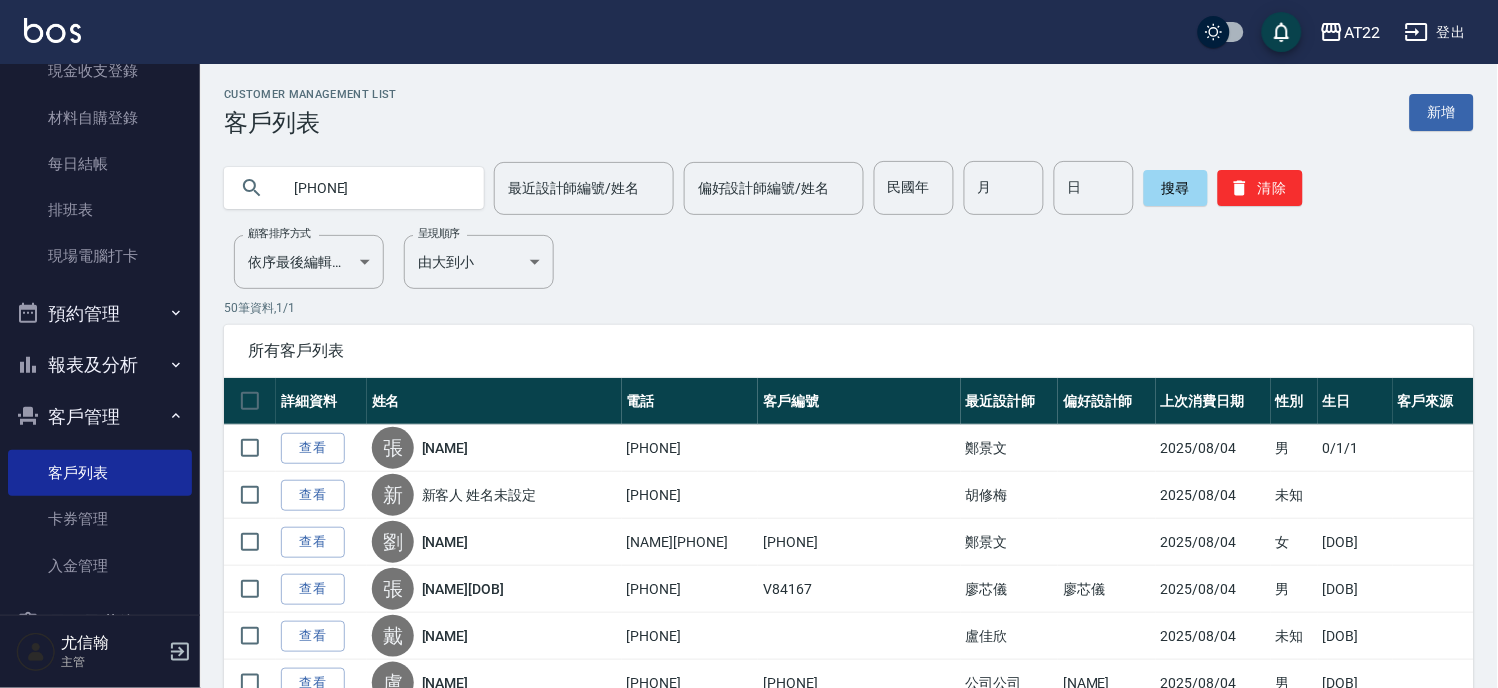 type on "[PHONE]" 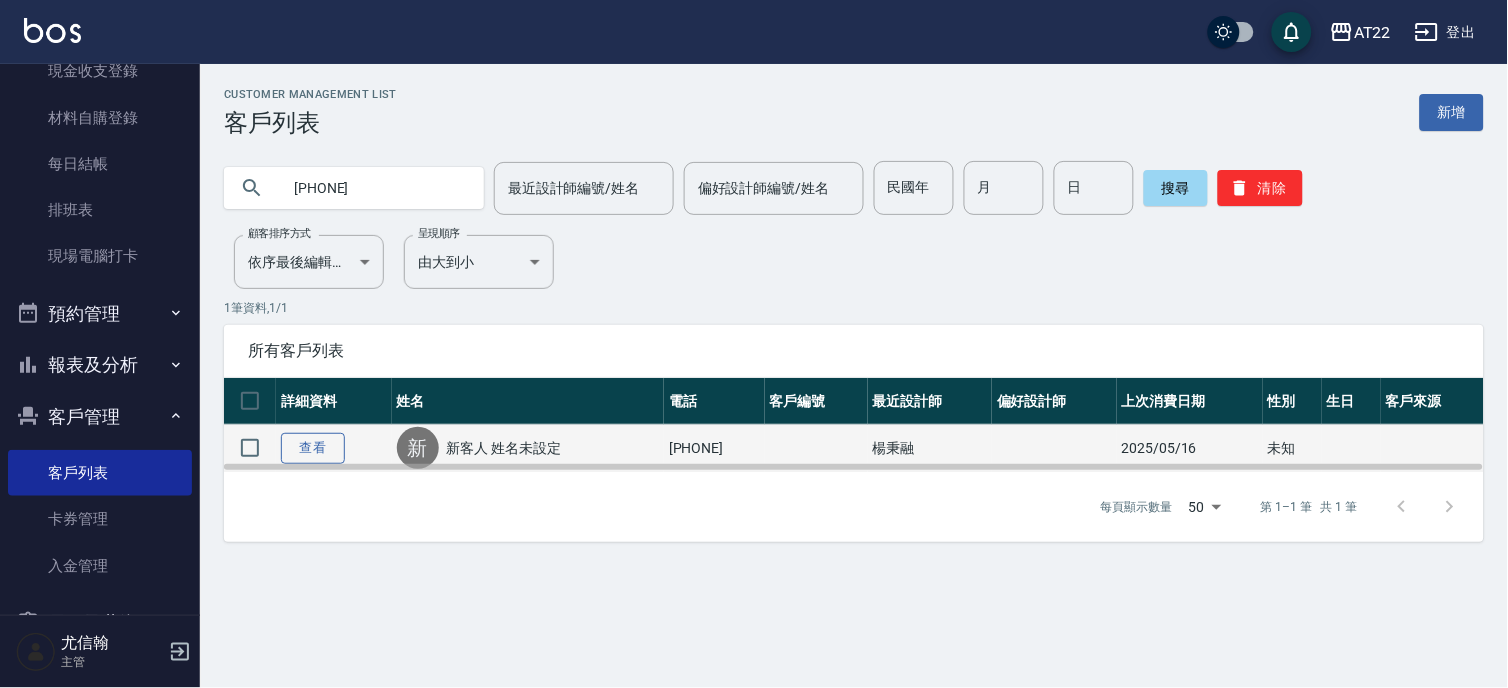 click on "查看" at bounding box center [313, 448] 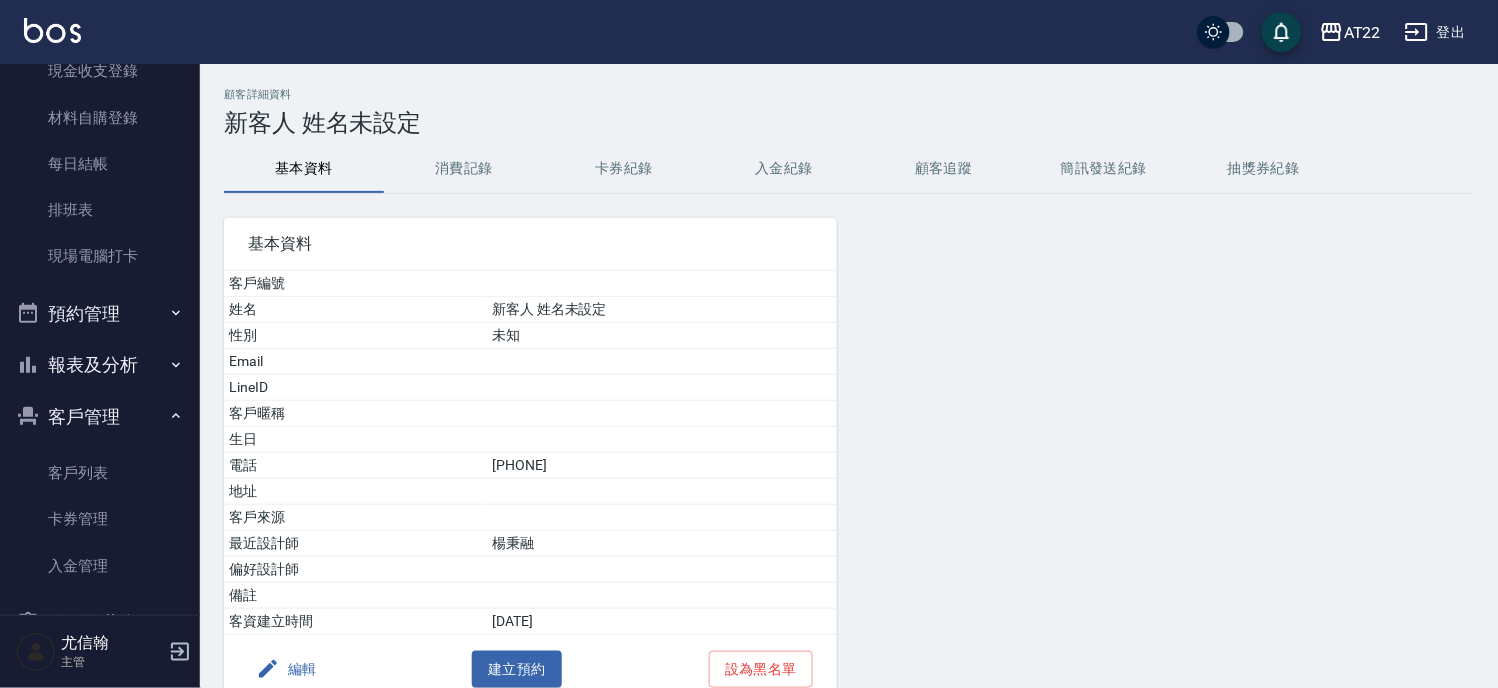 click on "編輯" at bounding box center (286, 669) 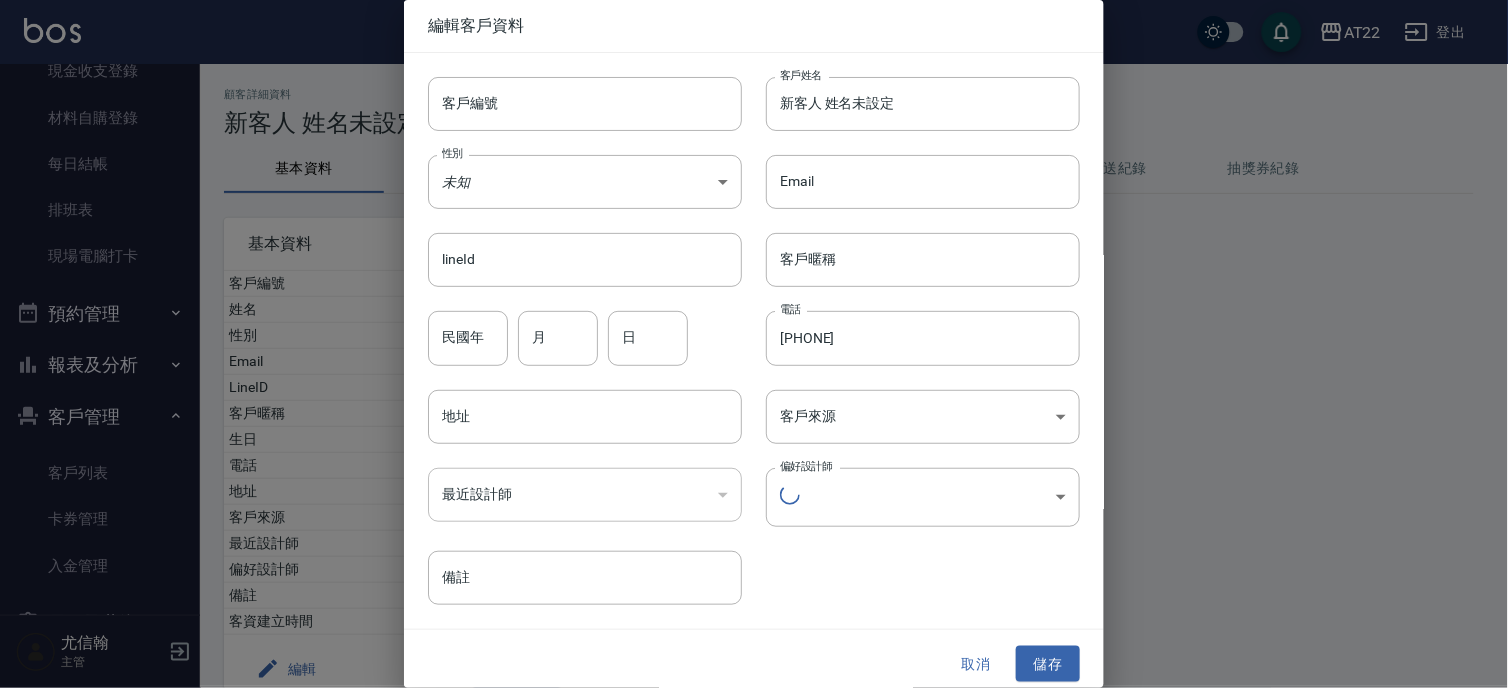 type 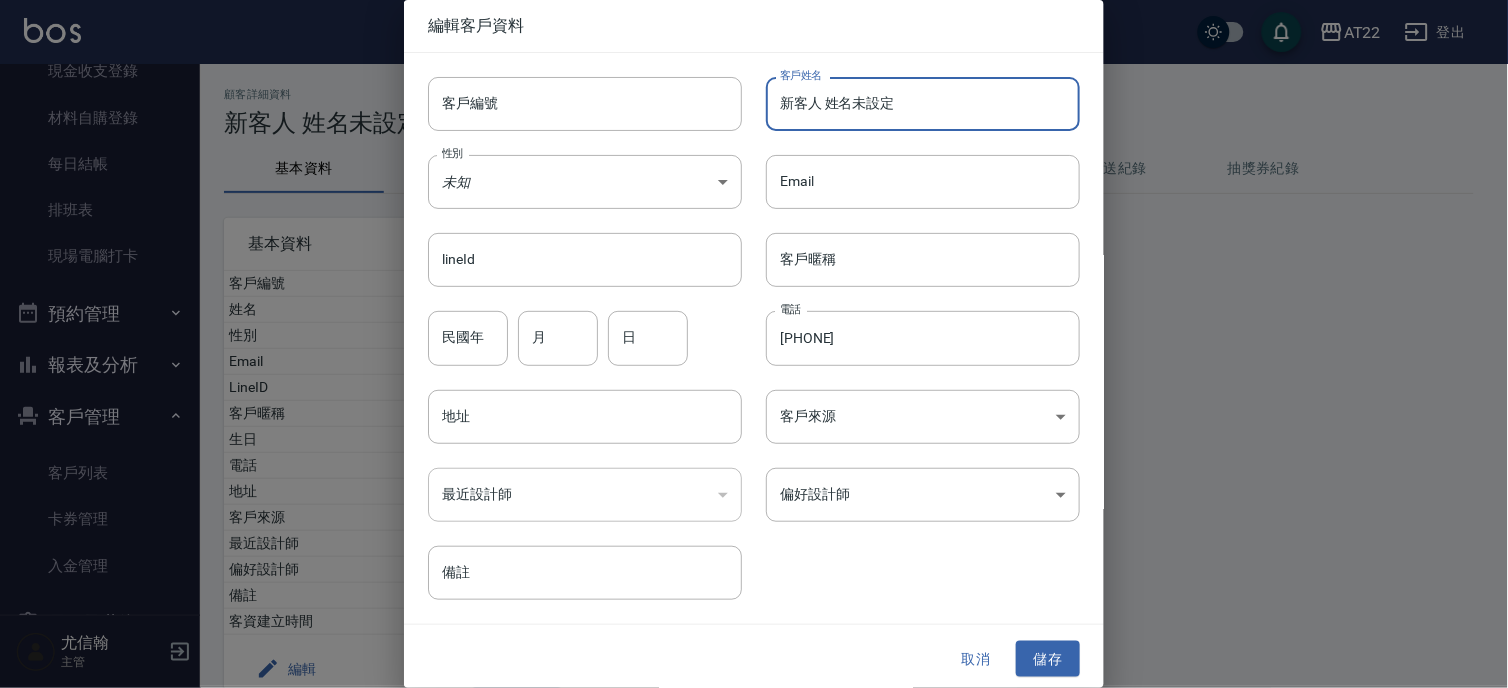 drag, startPoint x: 976, startPoint y: 105, endPoint x: 625, endPoint y: 75, distance: 352.27972 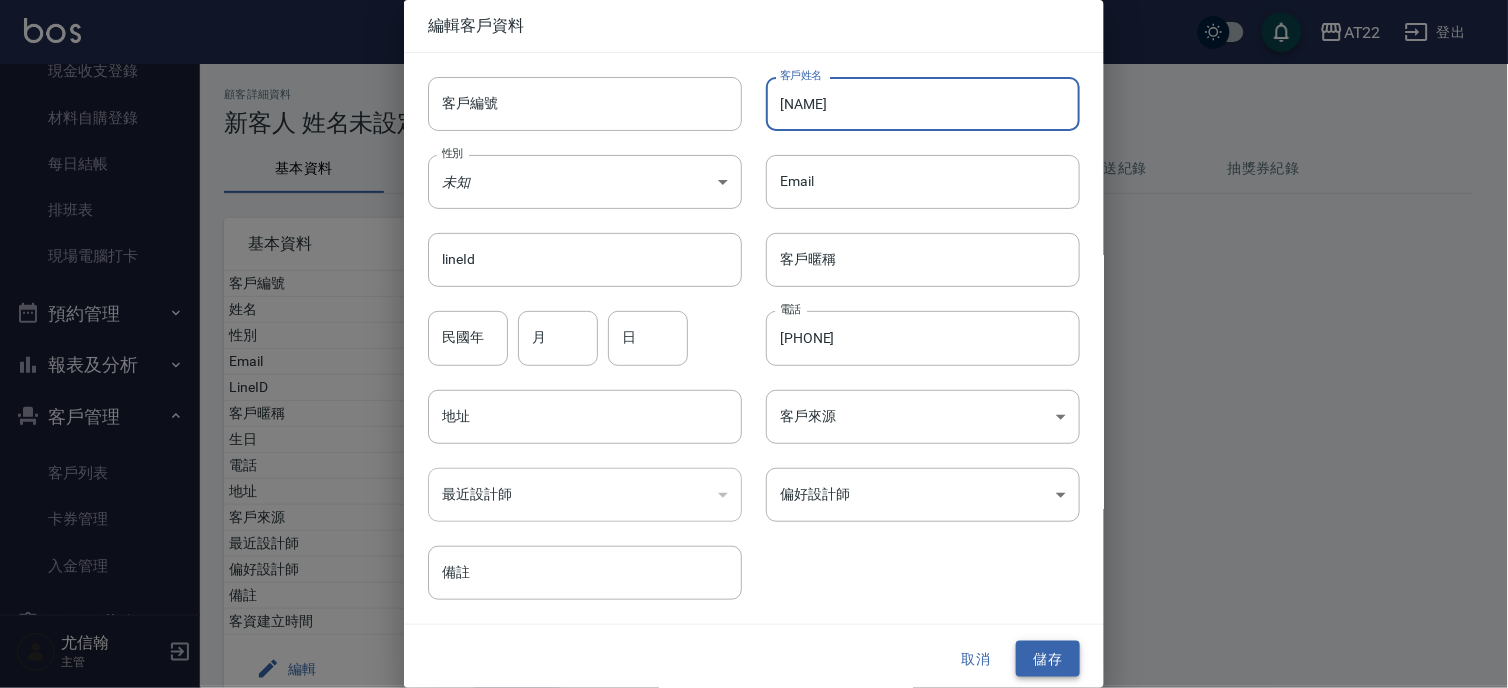 type on "[FIRST] [LAST]" 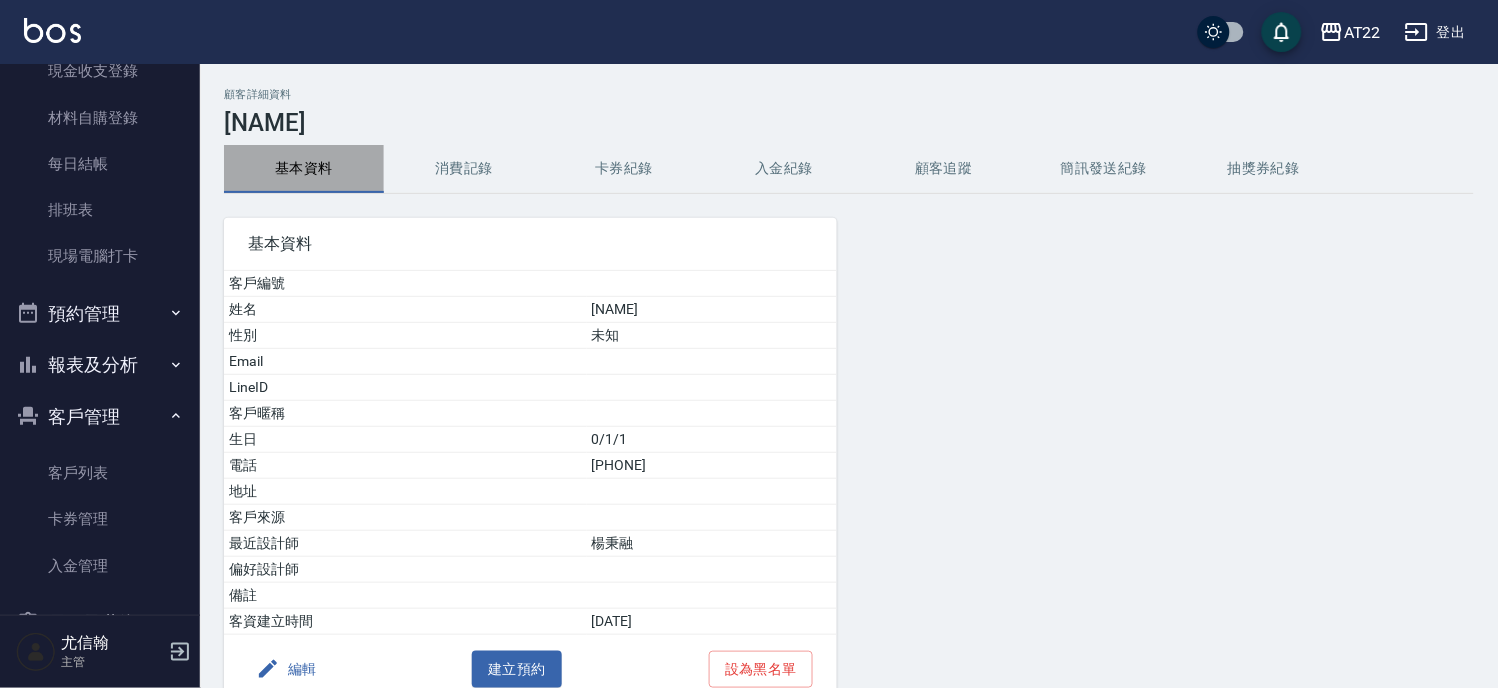 click on "基本資料" at bounding box center [304, 169] 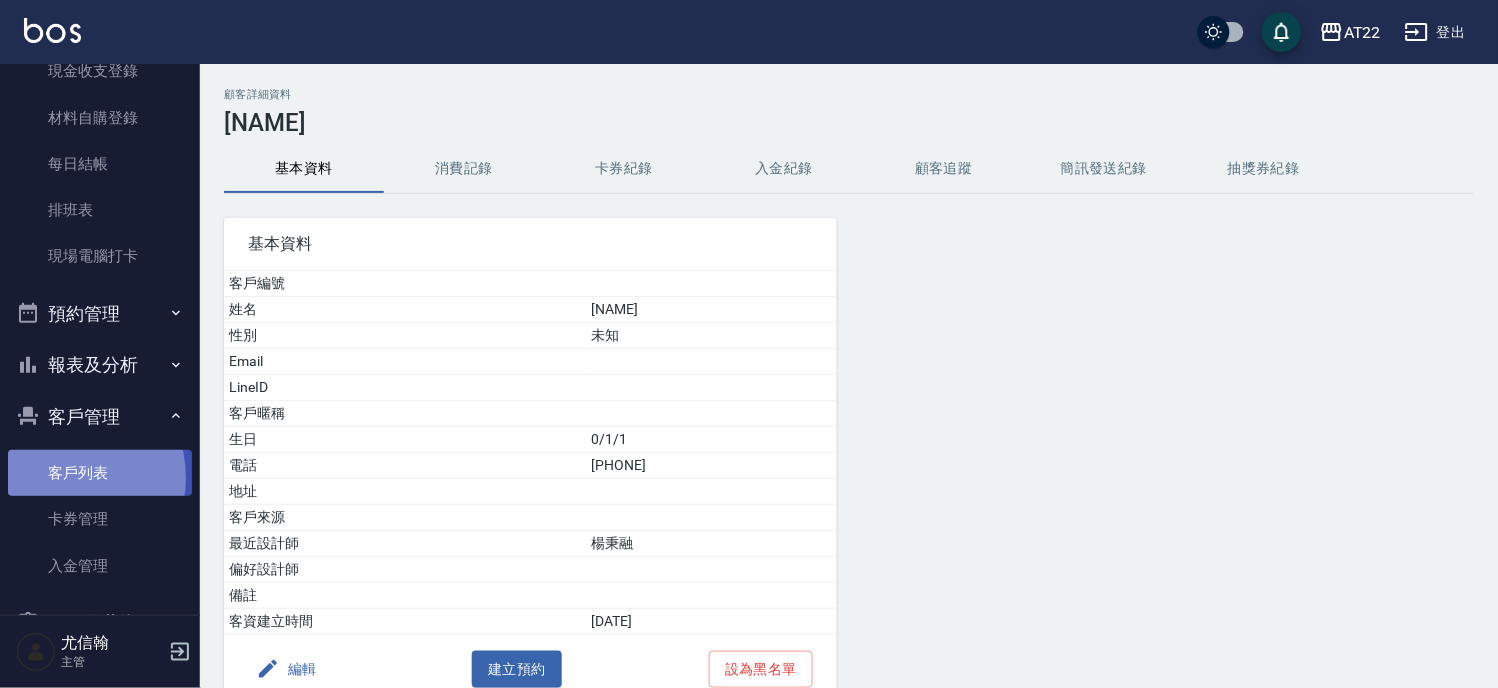 click on "客戶列表" at bounding box center (100, 473) 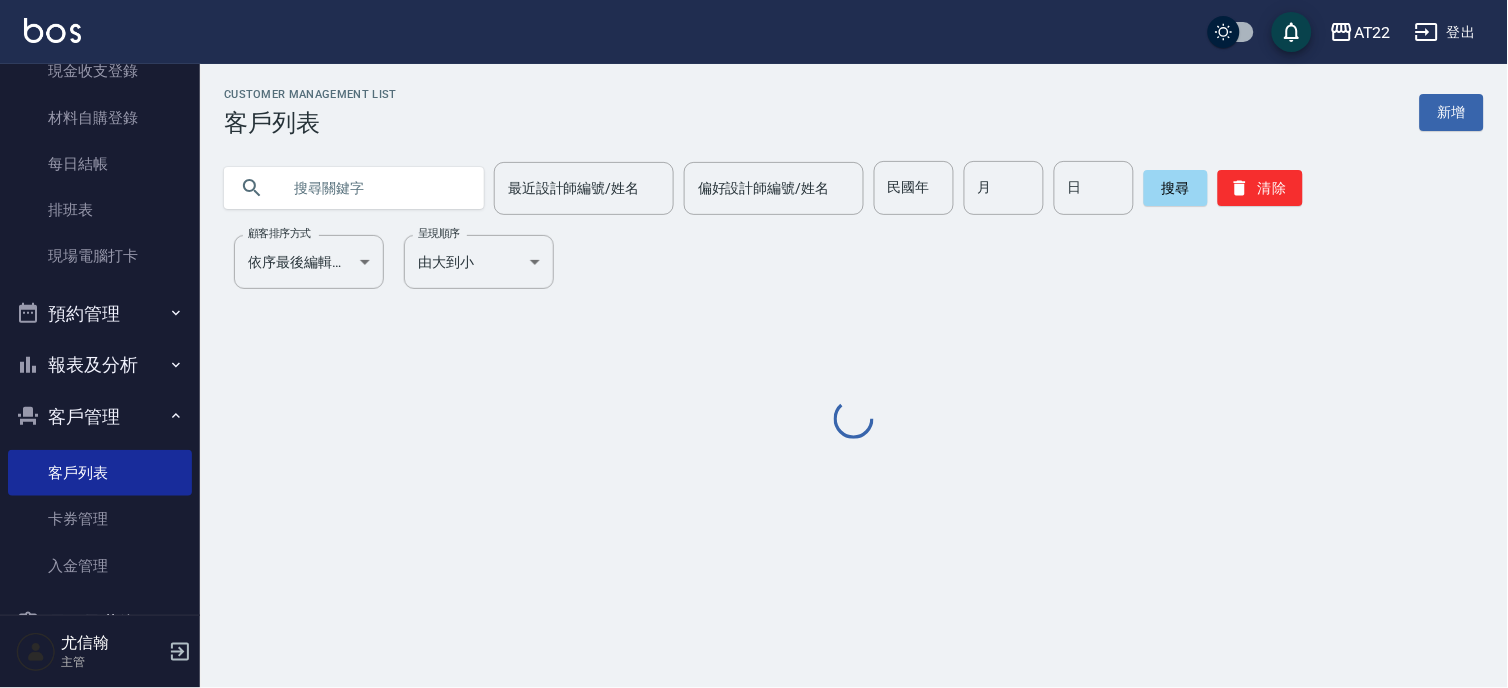 click at bounding box center [374, 188] 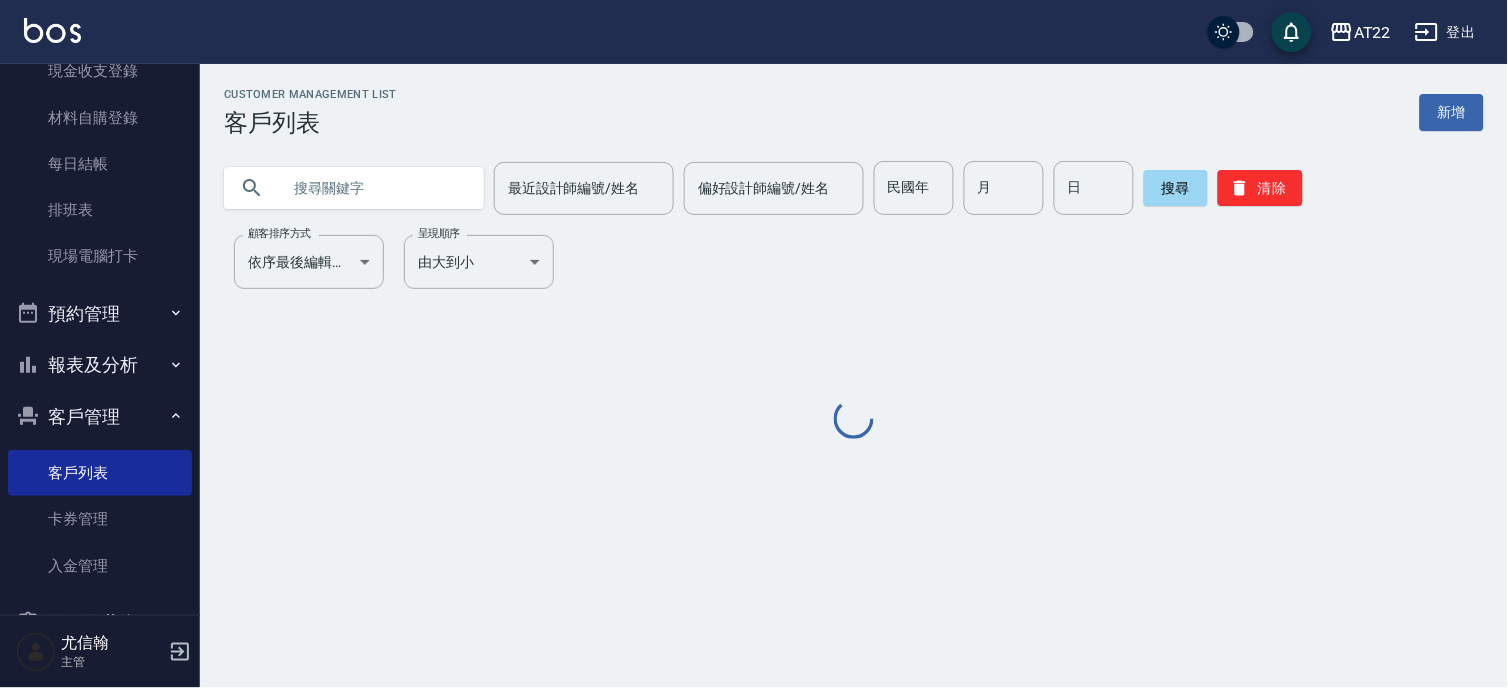 paste on "[PHONE]" 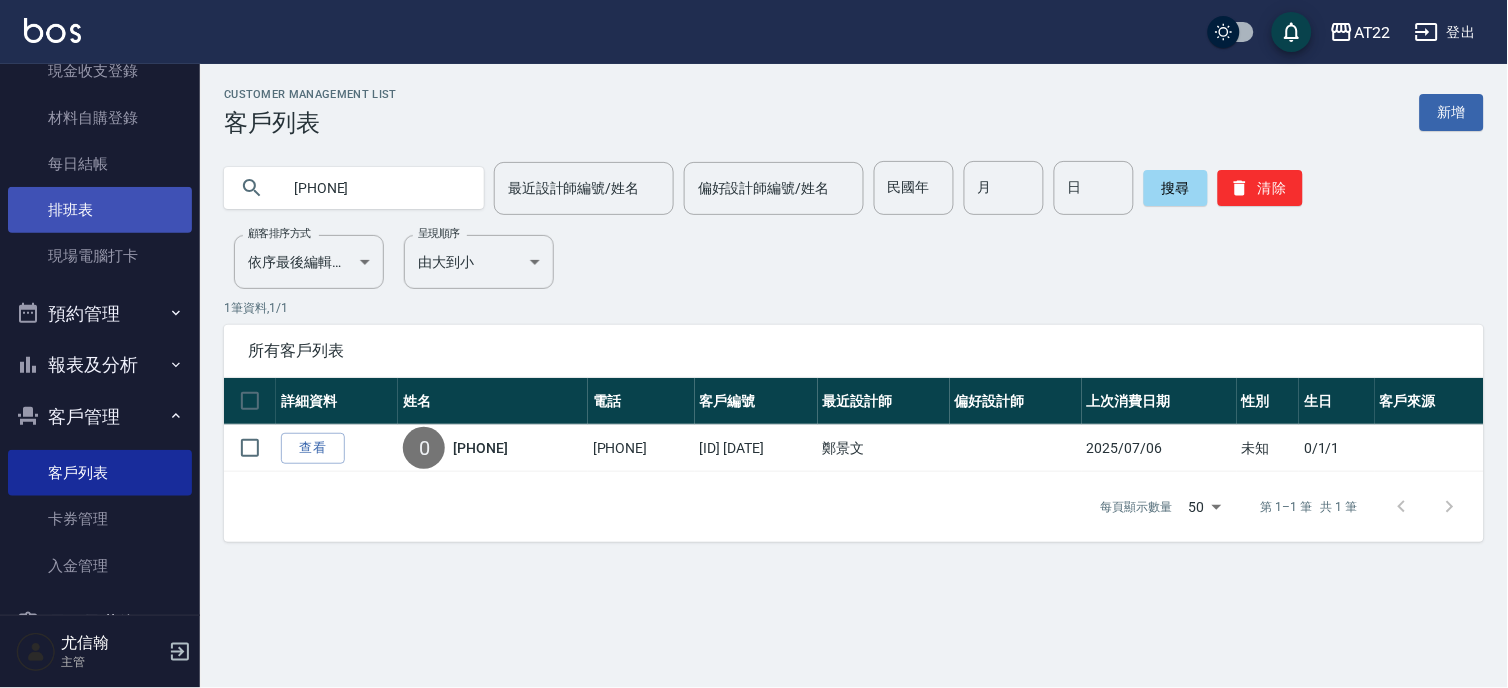drag, startPoint x: 412, startPoint y: 183, endPoint x: 91, endPoint y: 214, distance: 322.4934 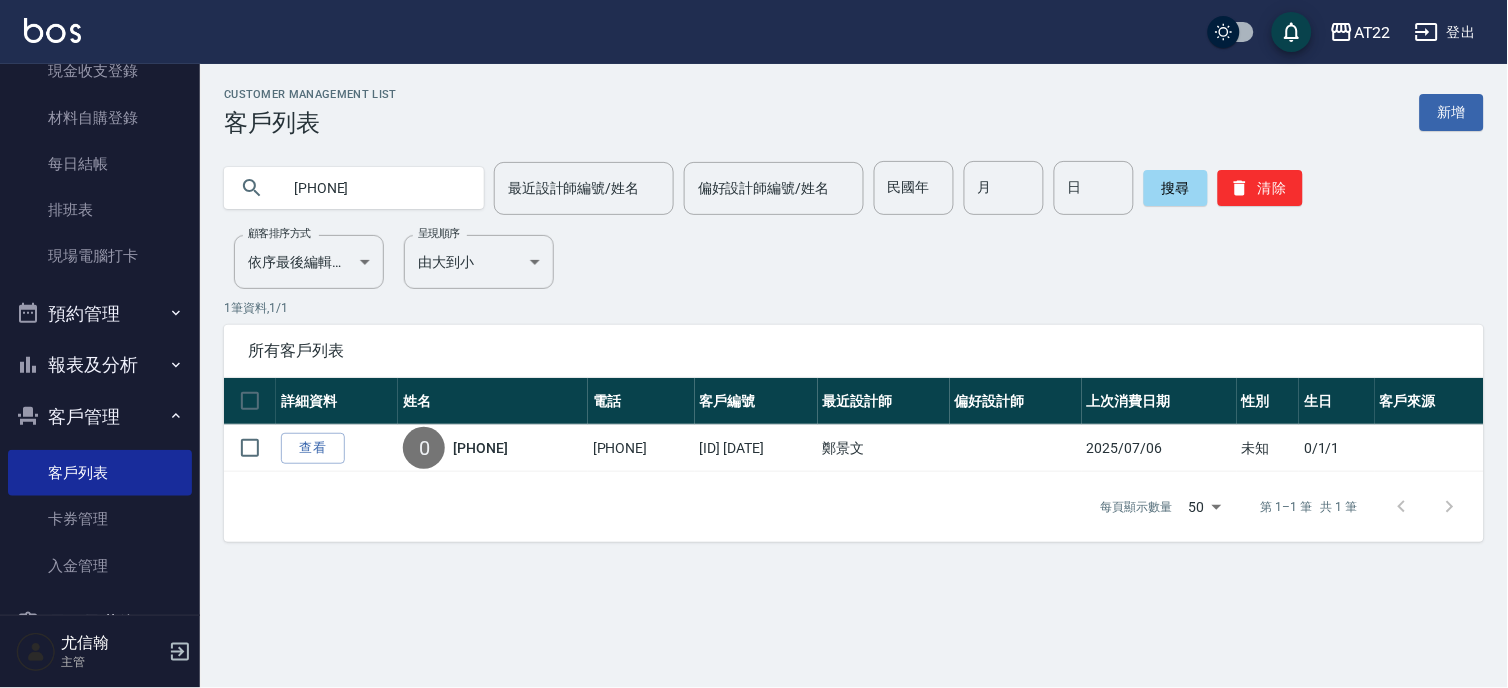 type on "0907085316" 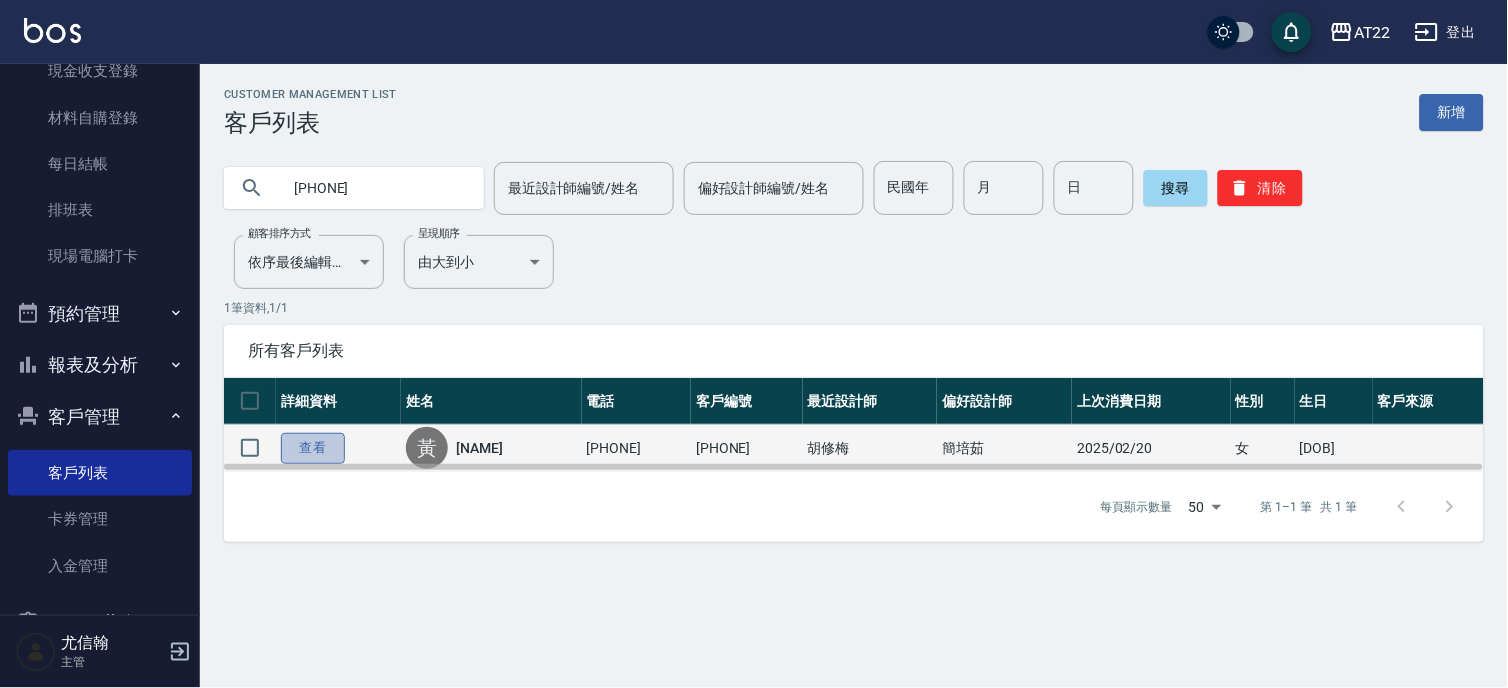 click on "查看" at bounding box center [313, 448] 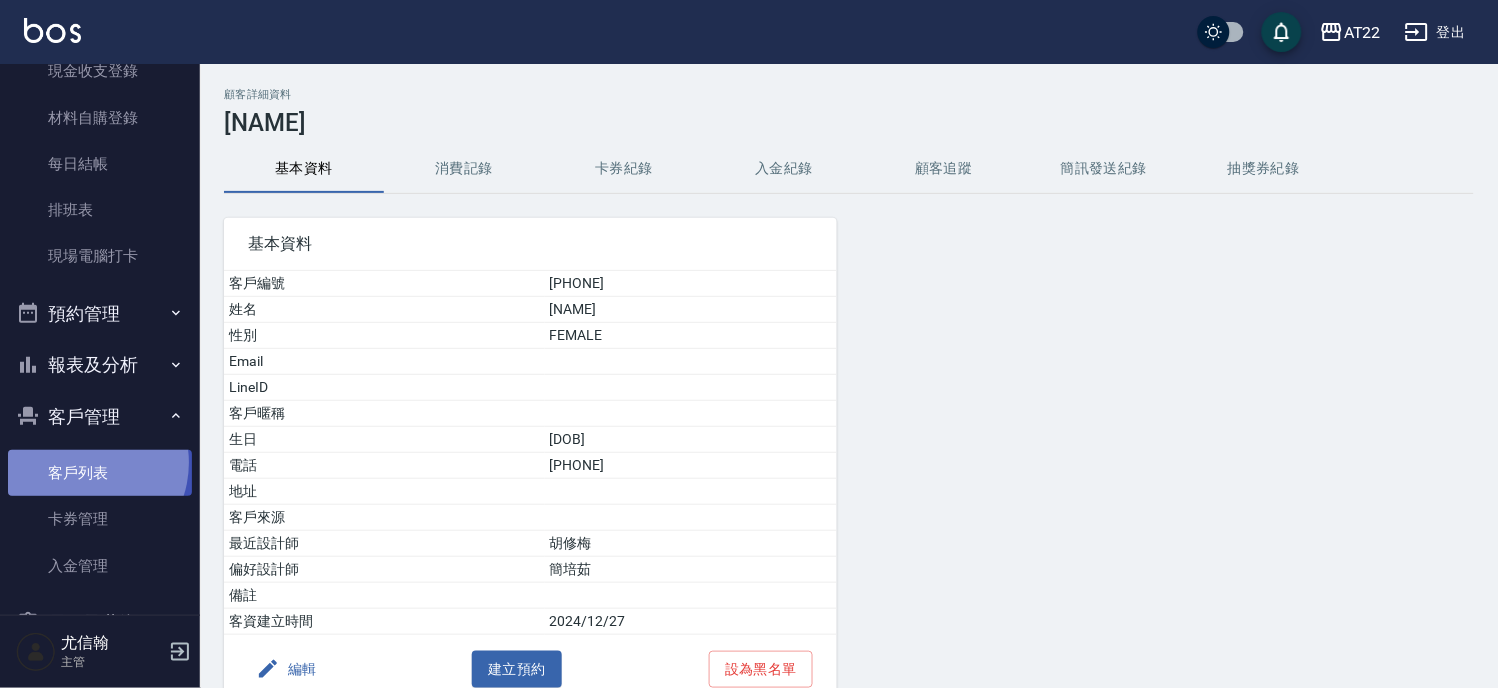 click on "客戶列表" at bounding box center [100, 473] 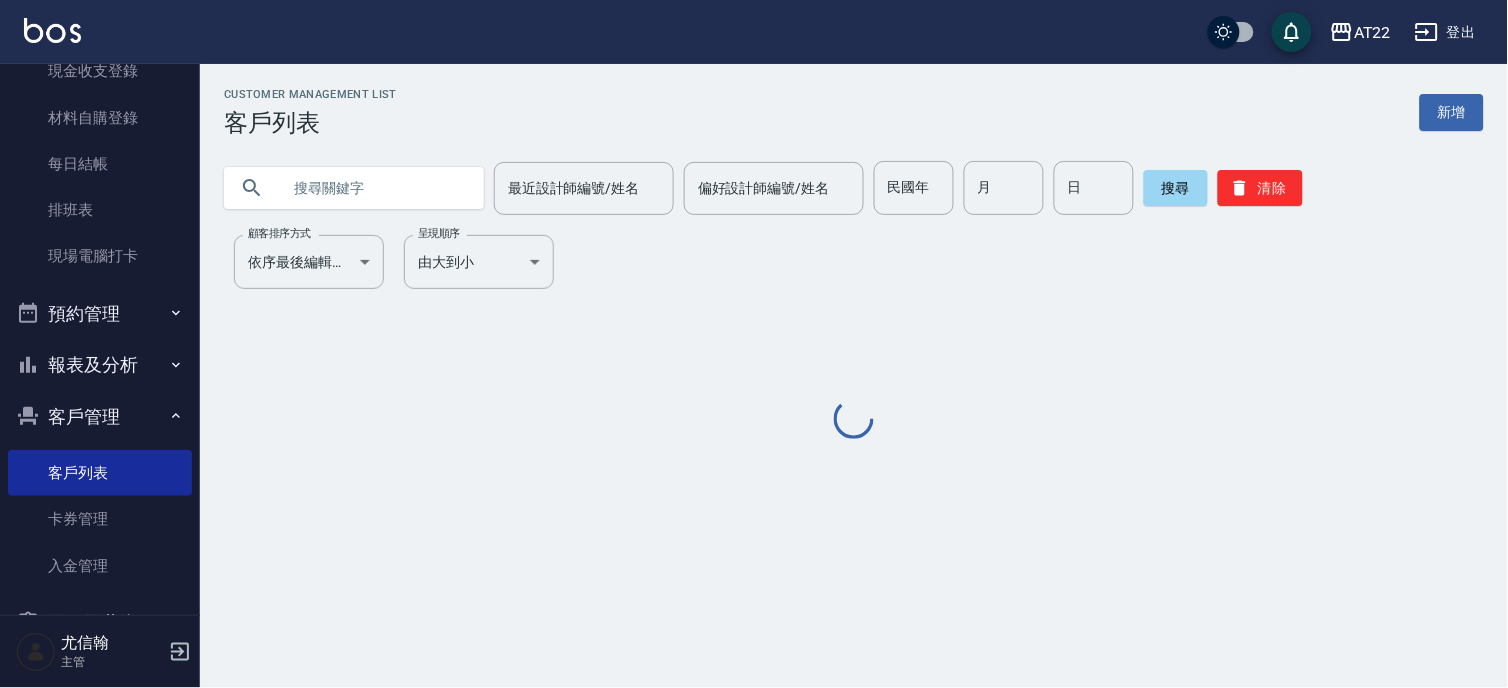 click at bounding box center [374, 188] 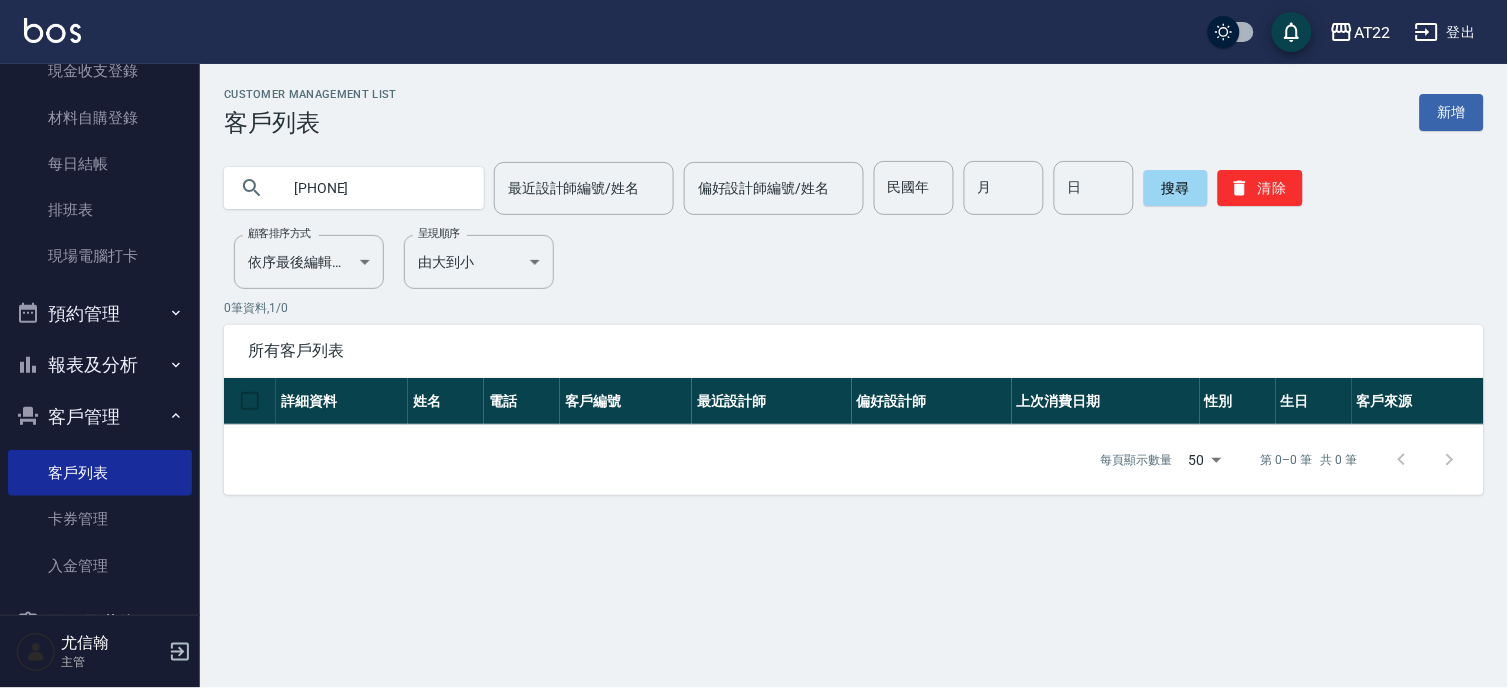 click on "0905303258" at bounding box center (374, 188) 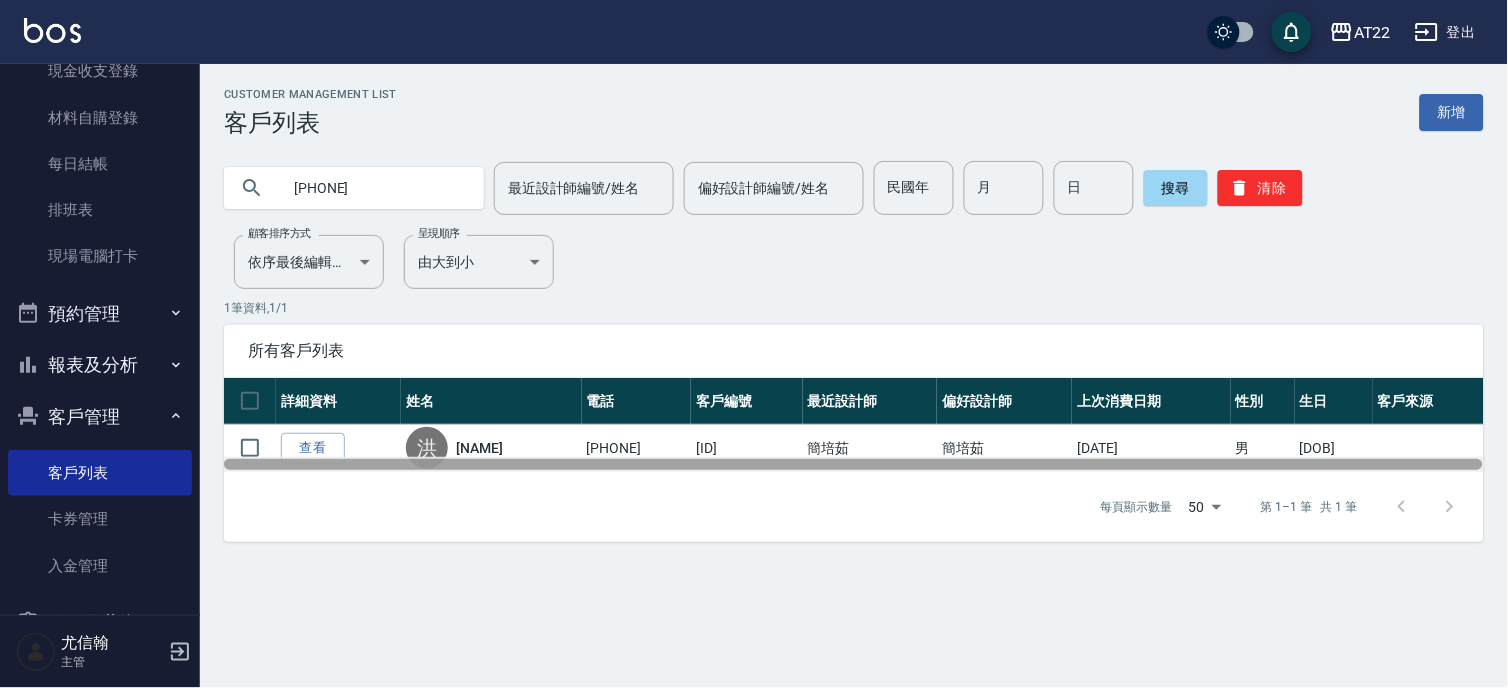 click at bounding box center (854, 464) 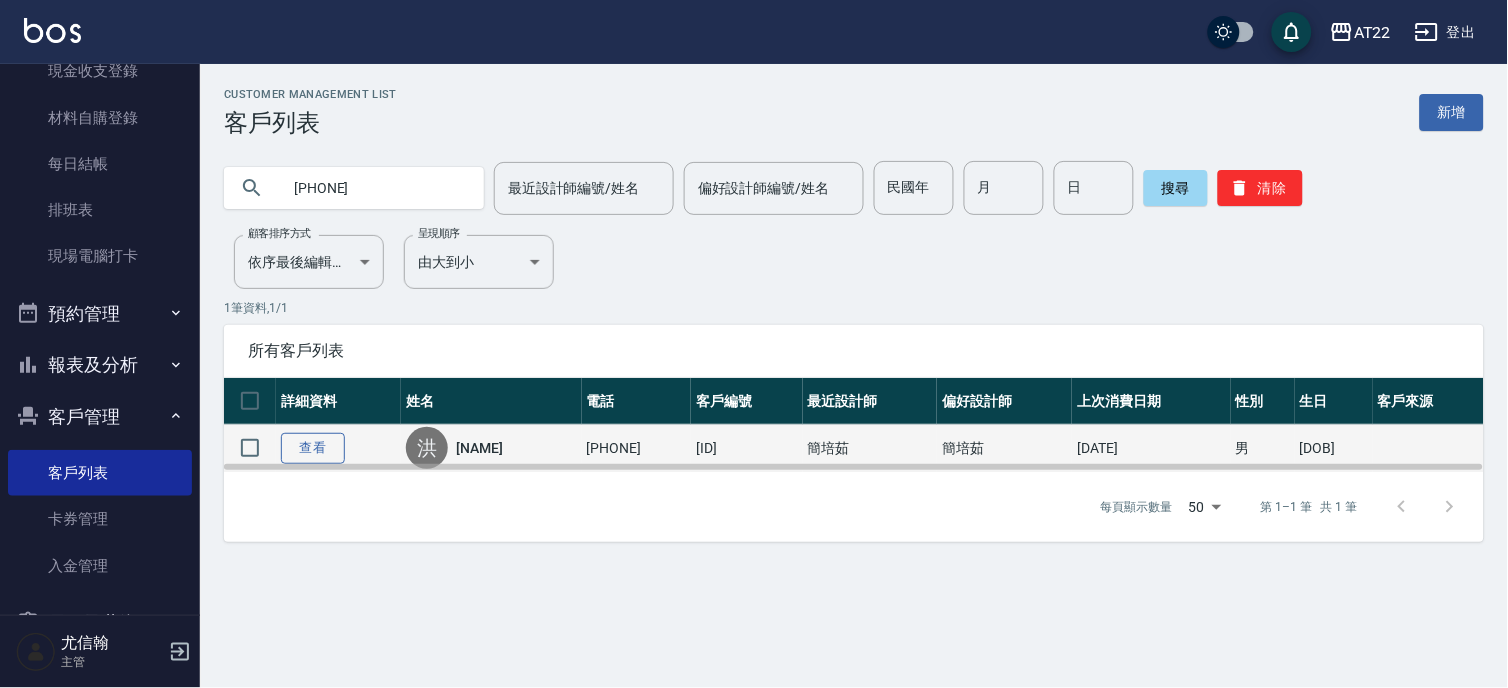 click on "查看" at bounding box center [313, 448] 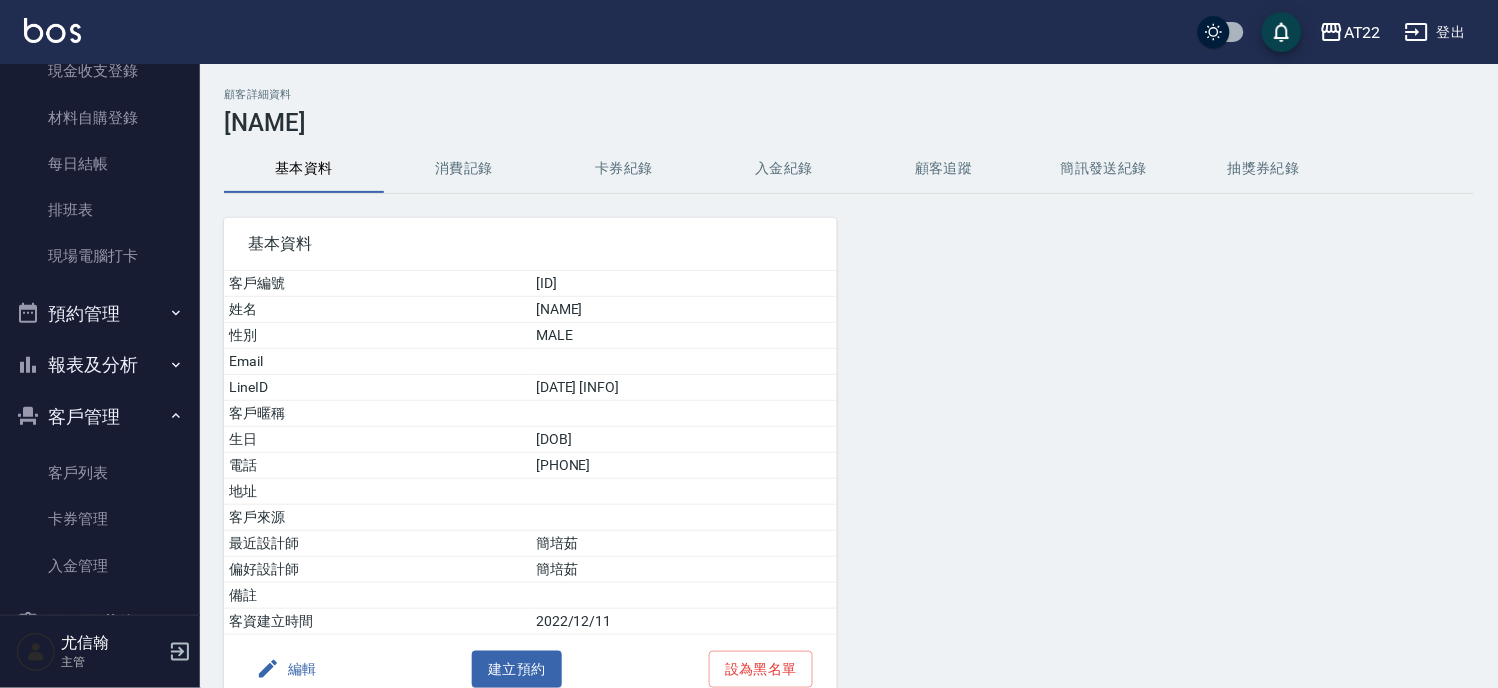 click on "消費記錄" at bounding box center [464, 169] 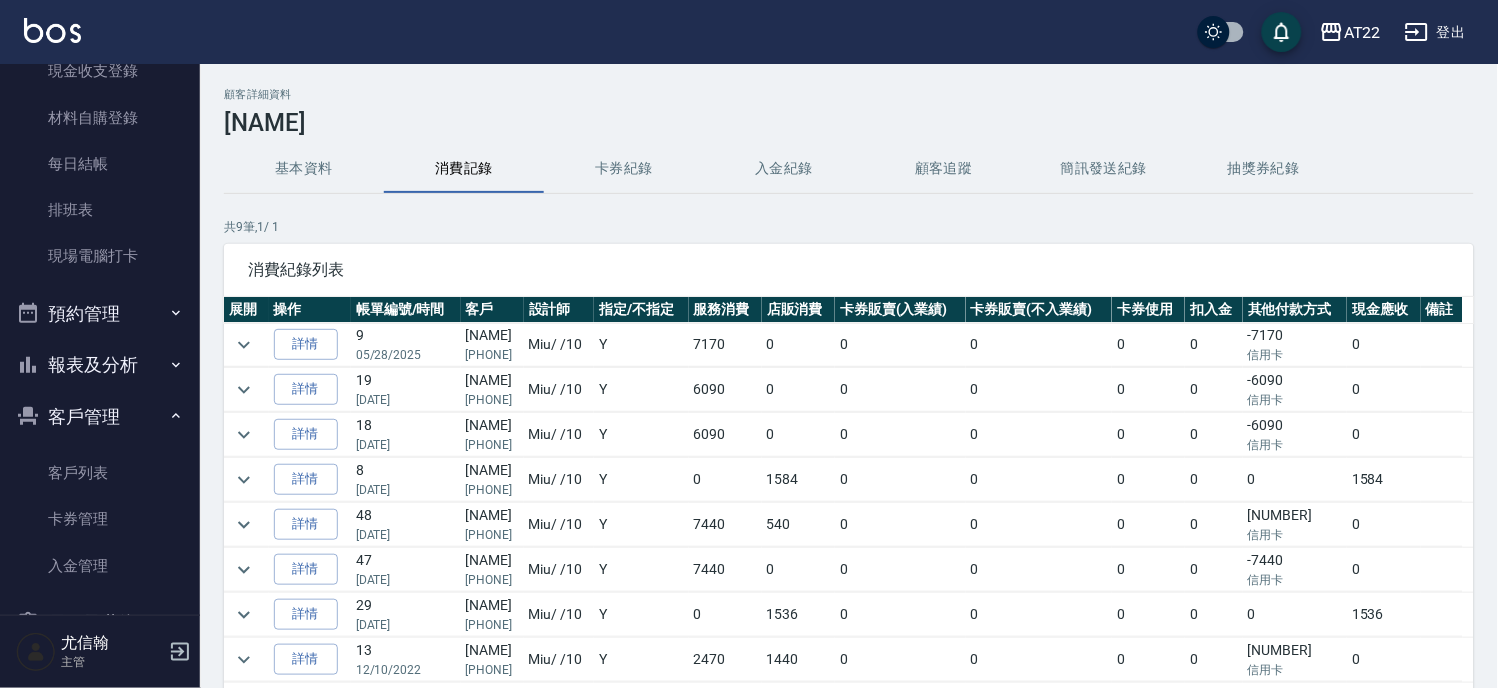click on "洪雅伶" at bounding box center [849, 123] 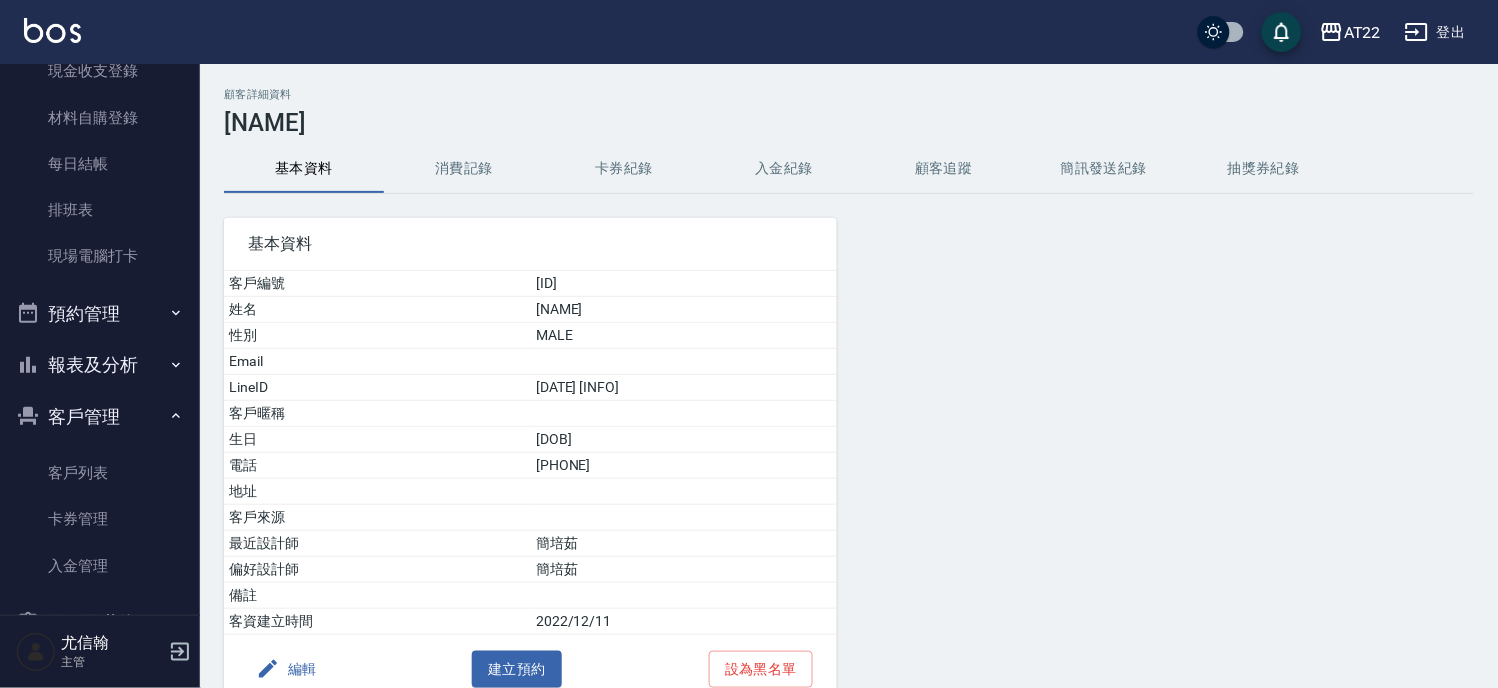click on "消費記錄" at bounding box center [464, 169] 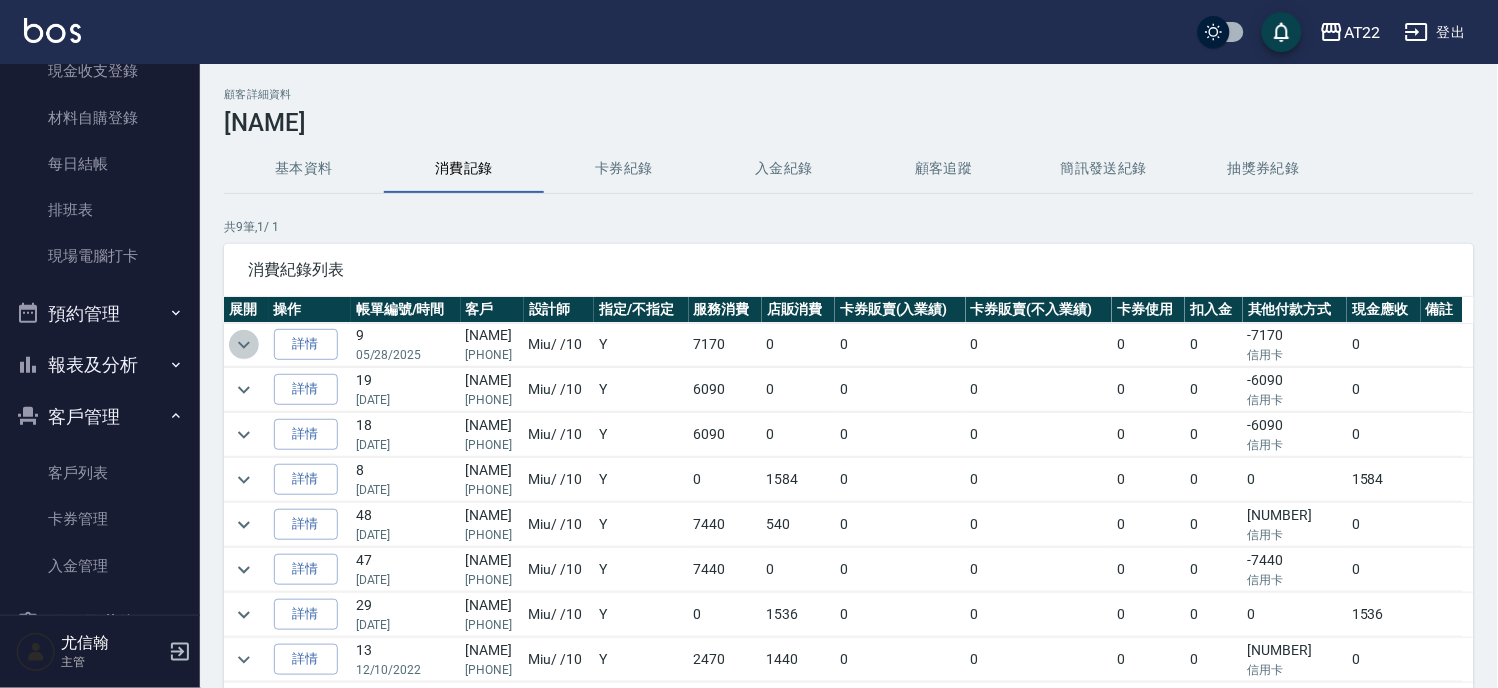 click 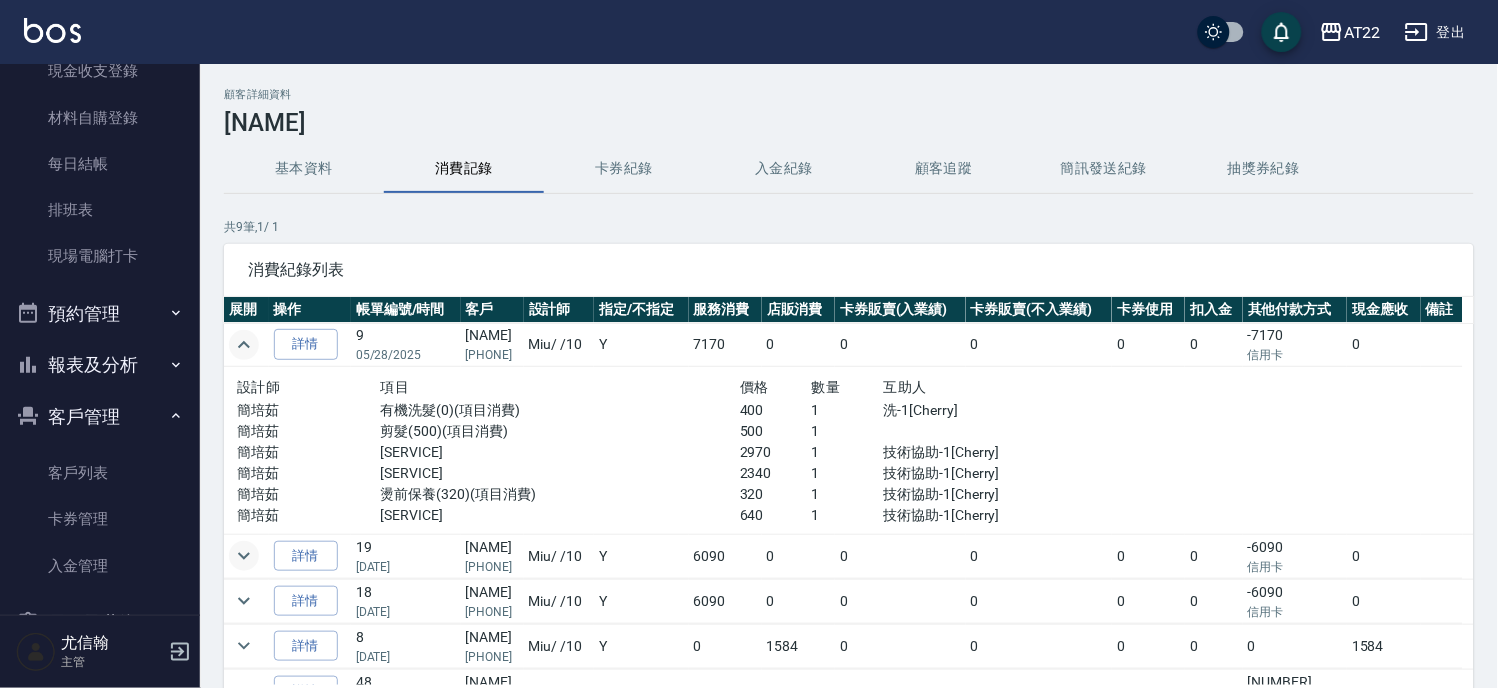 click 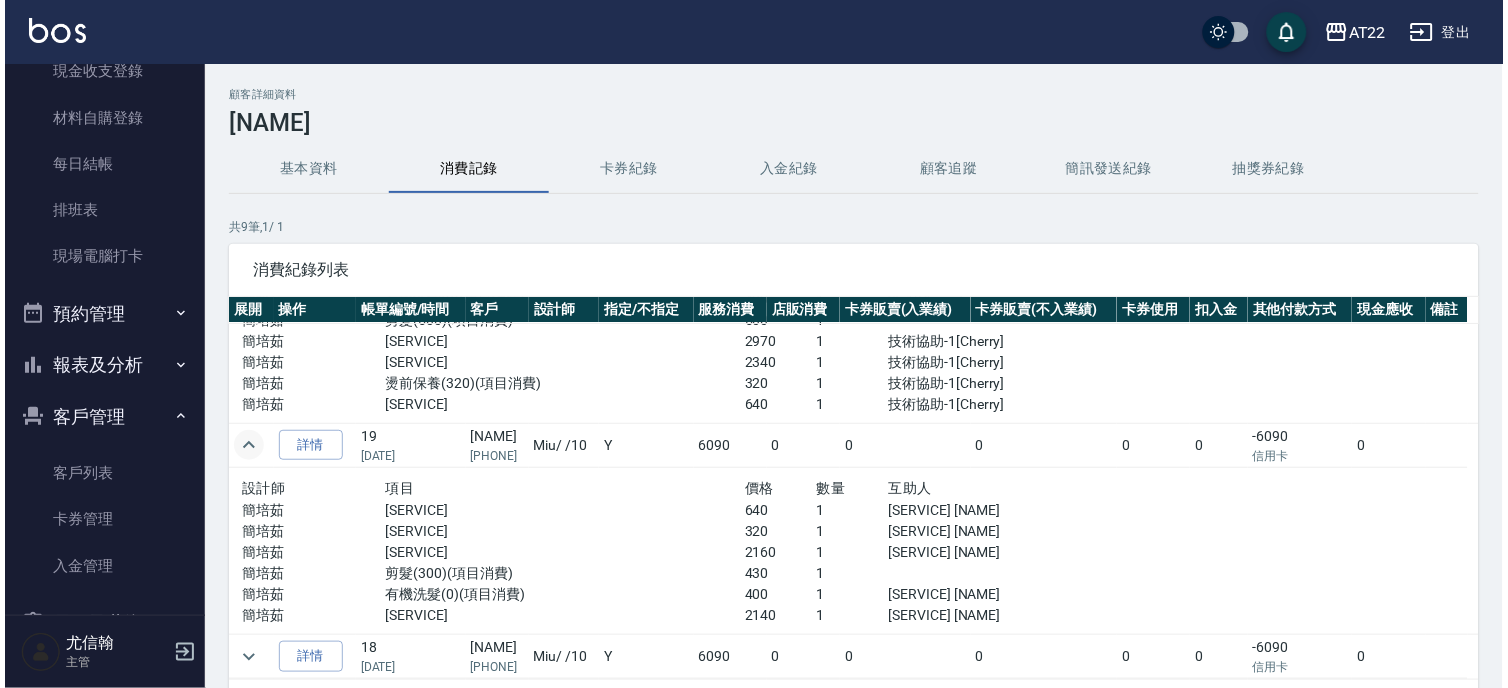 scroll, scrollTop: 0, scrollLeft: 0, axis: both 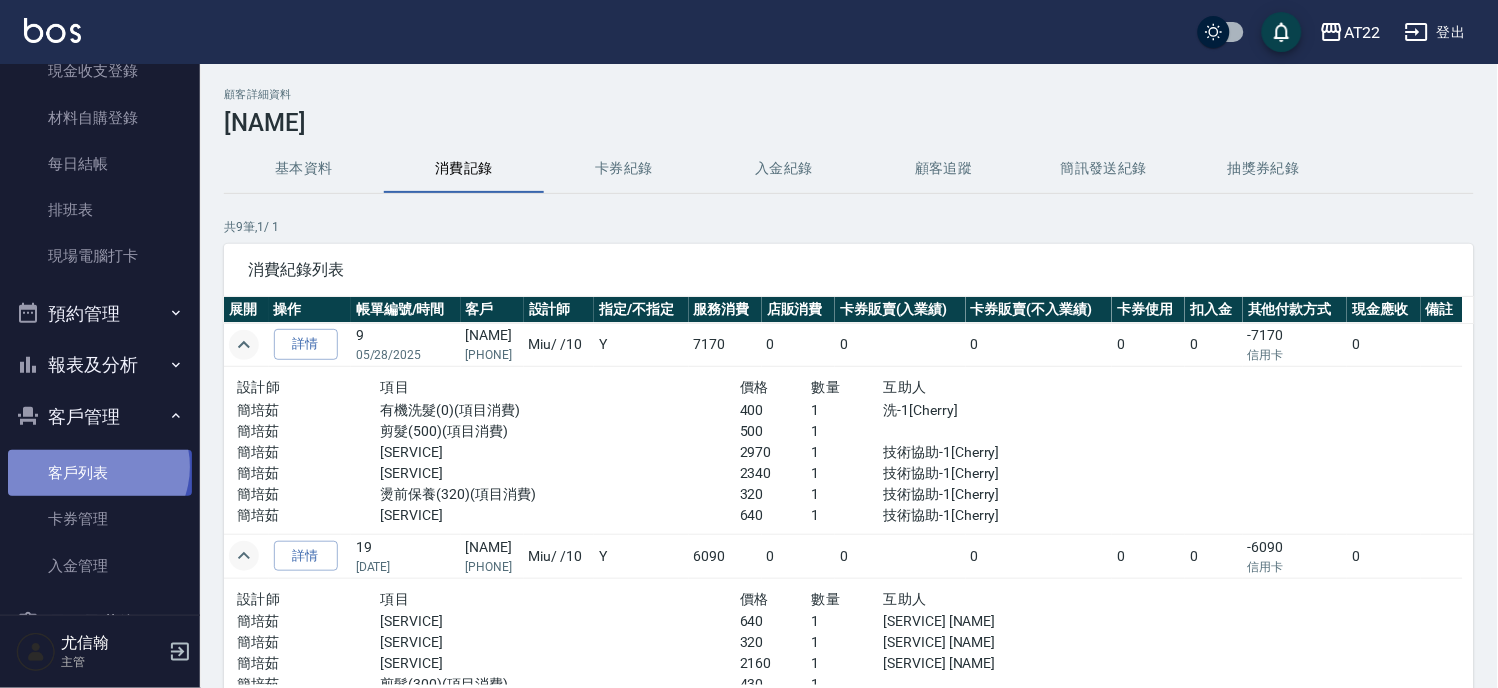 click on "客戶列表" at bounding box center [100, 473] 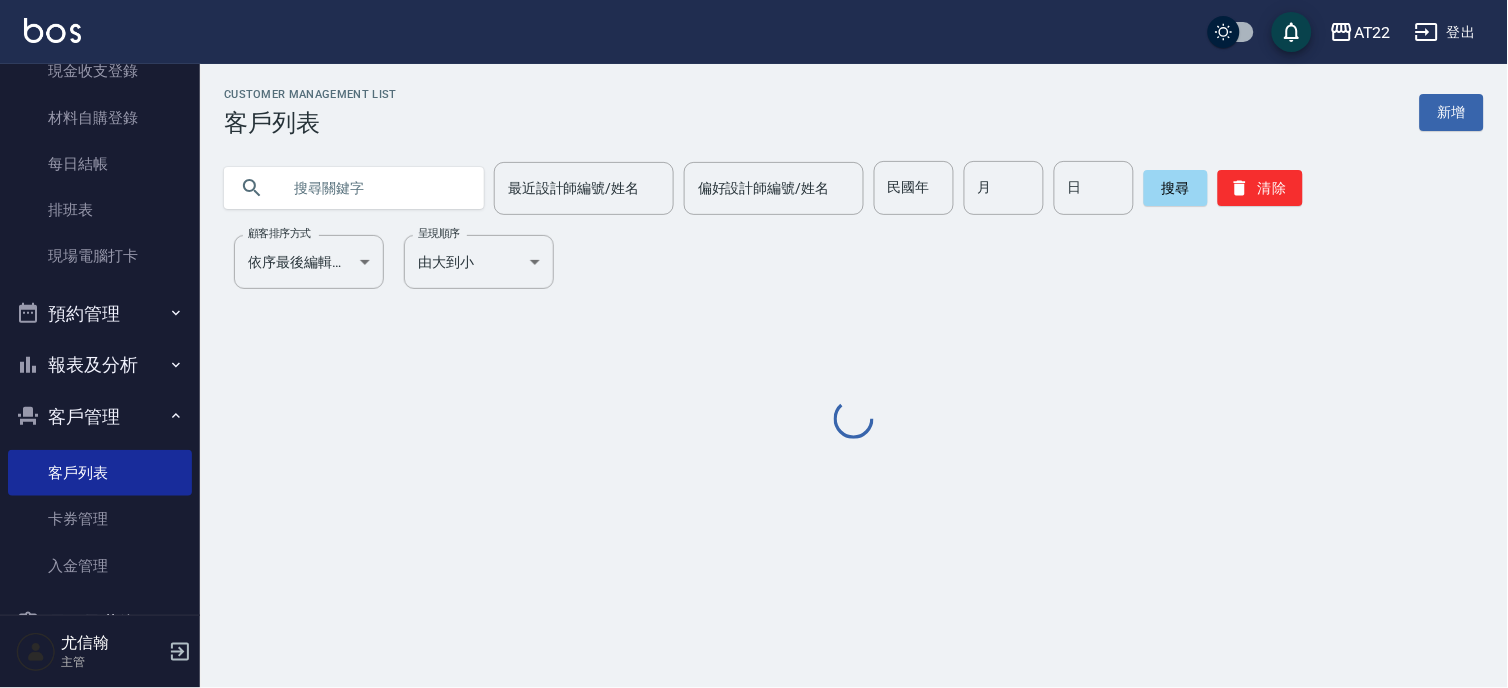 click at bounding box center (374, 188) 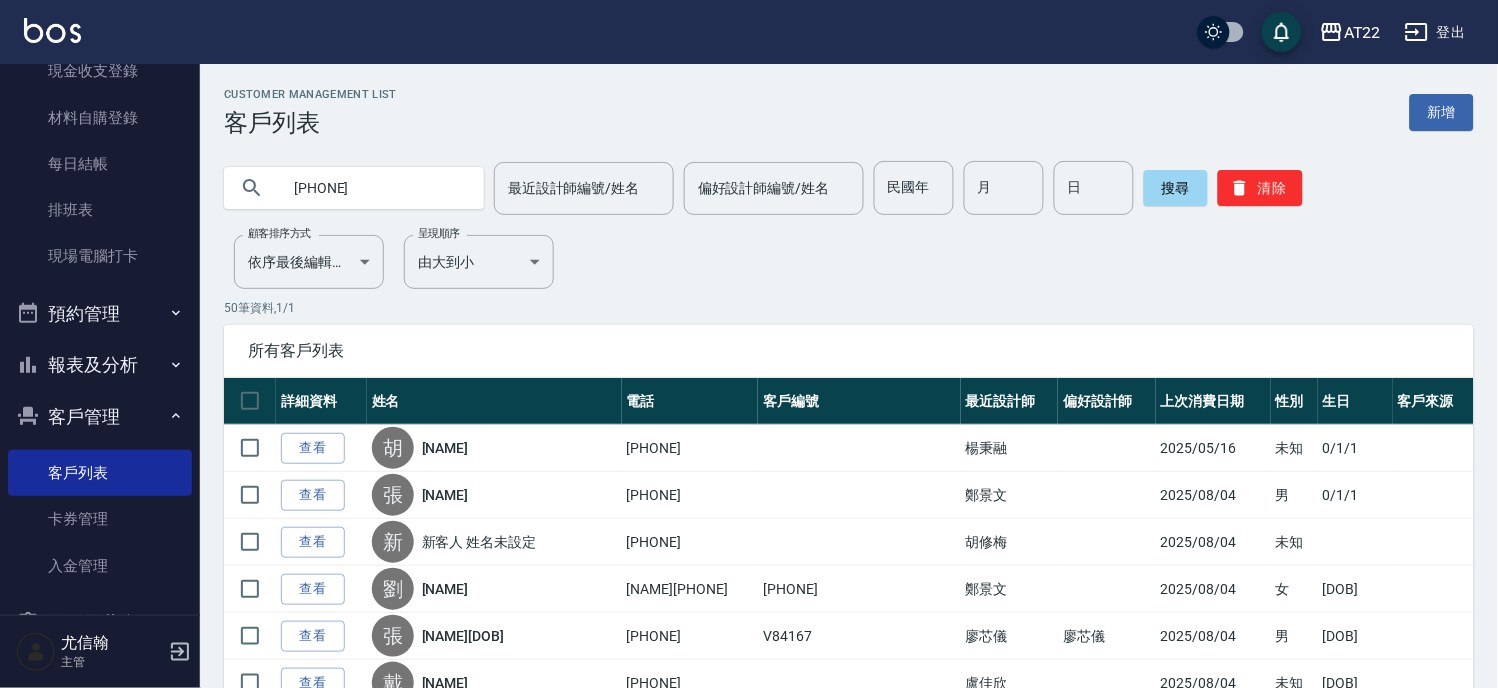 type on "0912558221" 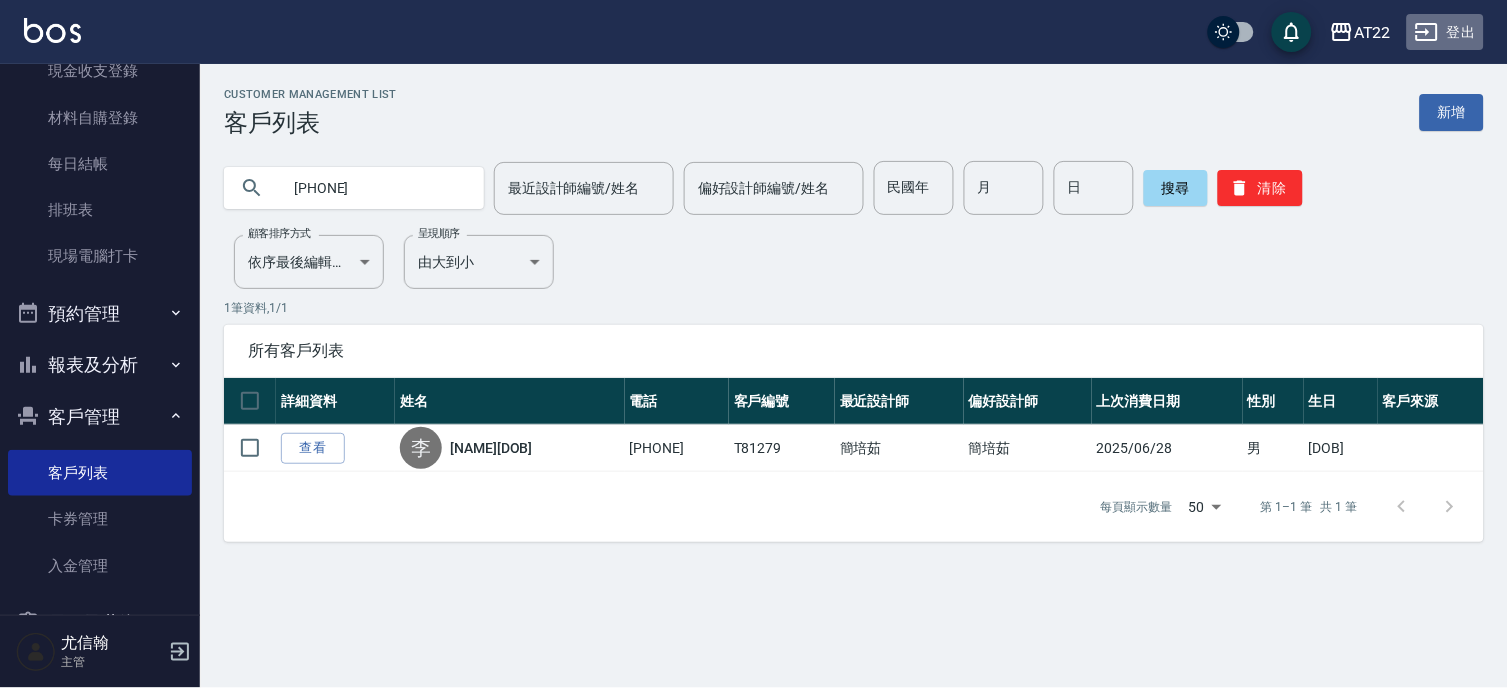 click on "登出" at bounding box center [1445, 32] 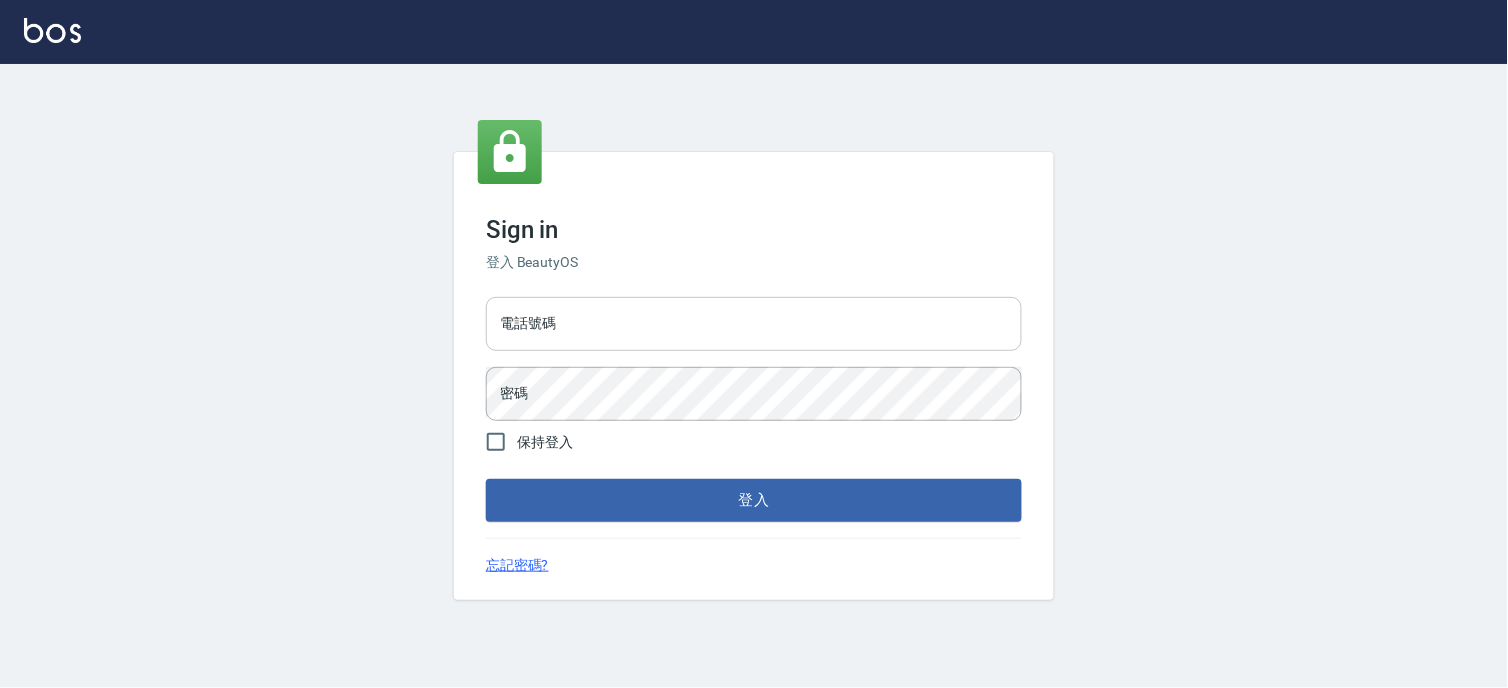 click on "電話號碼" at bounding box center [754, 324] 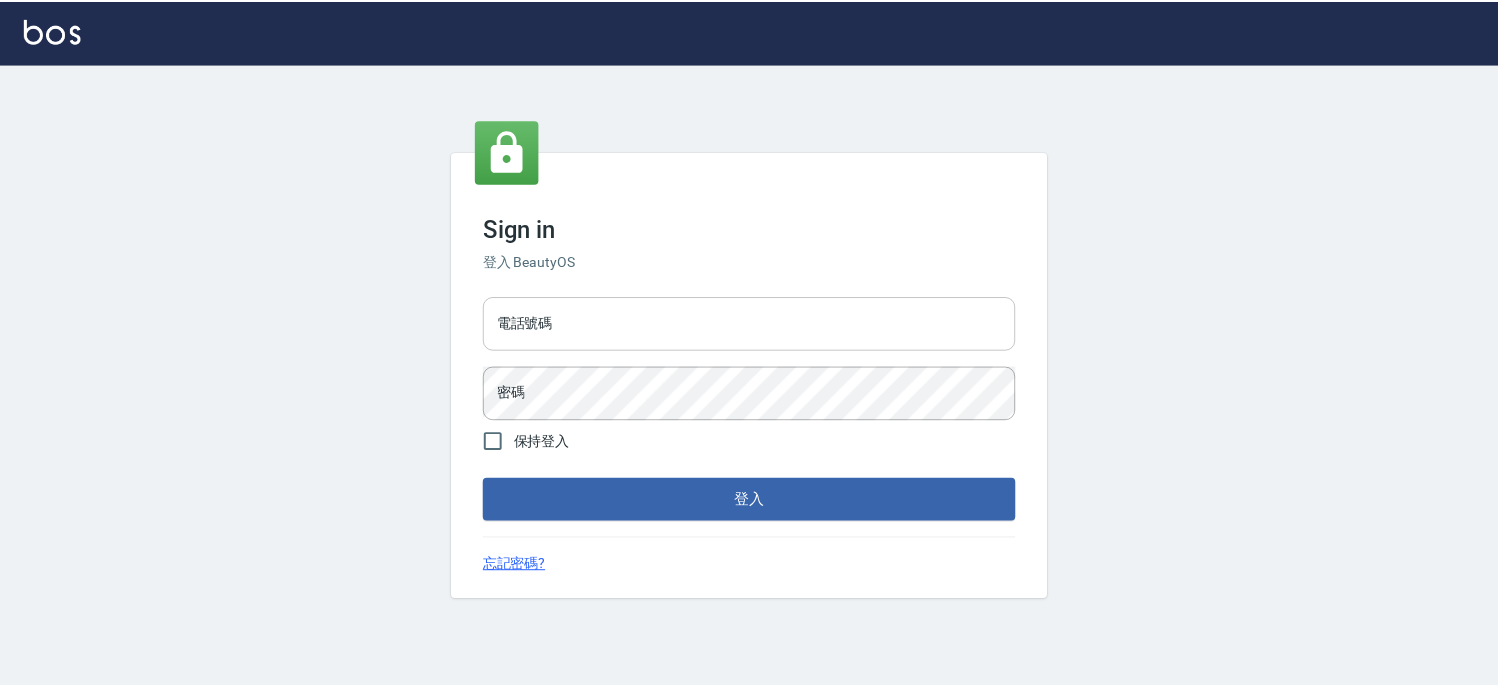 scroll, scrollTop: 0, scrollLeft: 0, axis: both 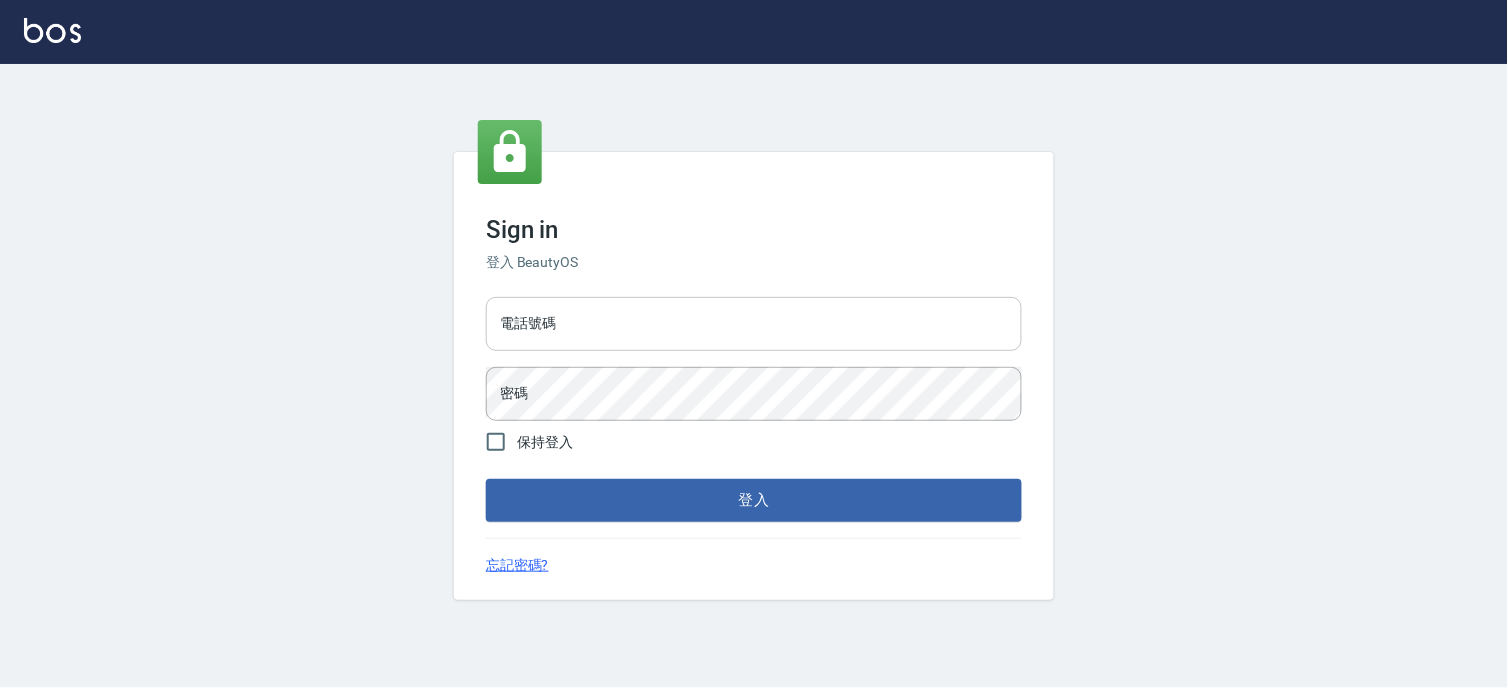 click on "電話號碼" at bounding box center (754, 324) 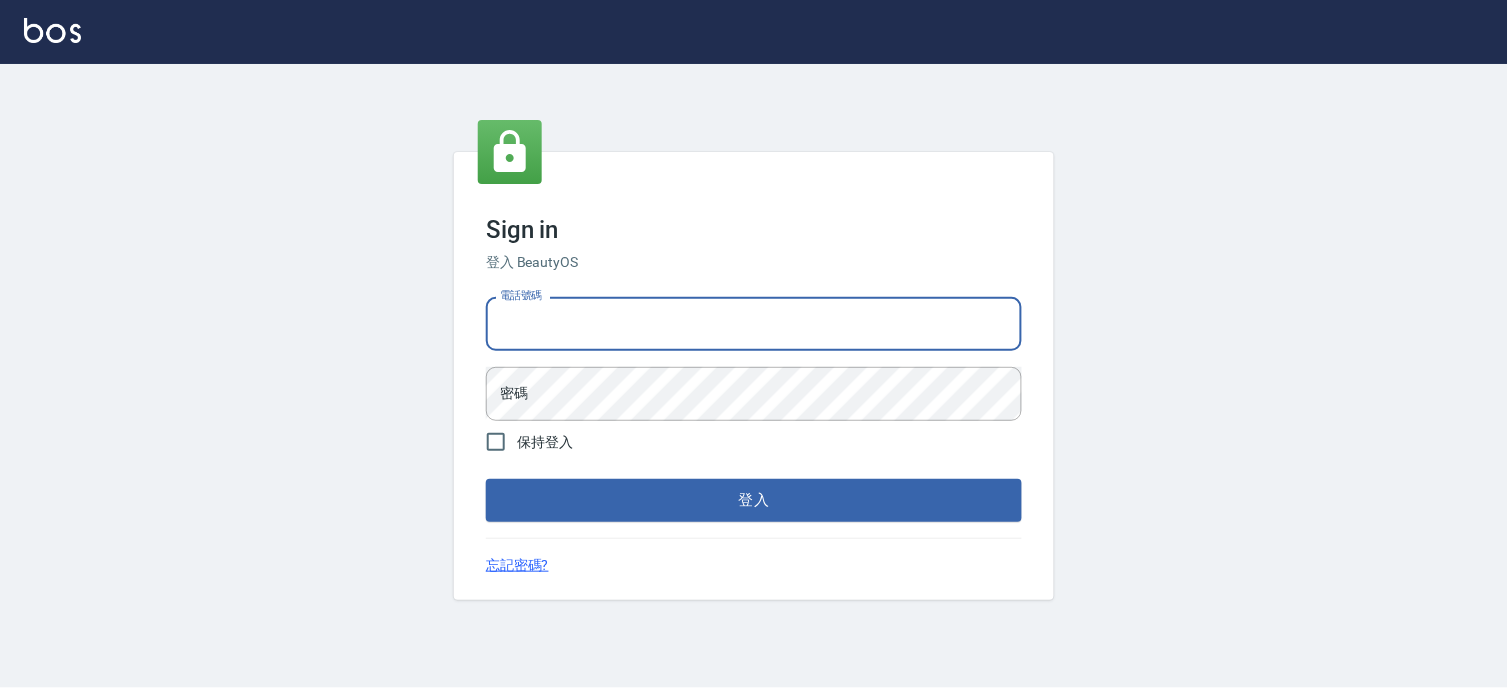 type on "[PHONE]" 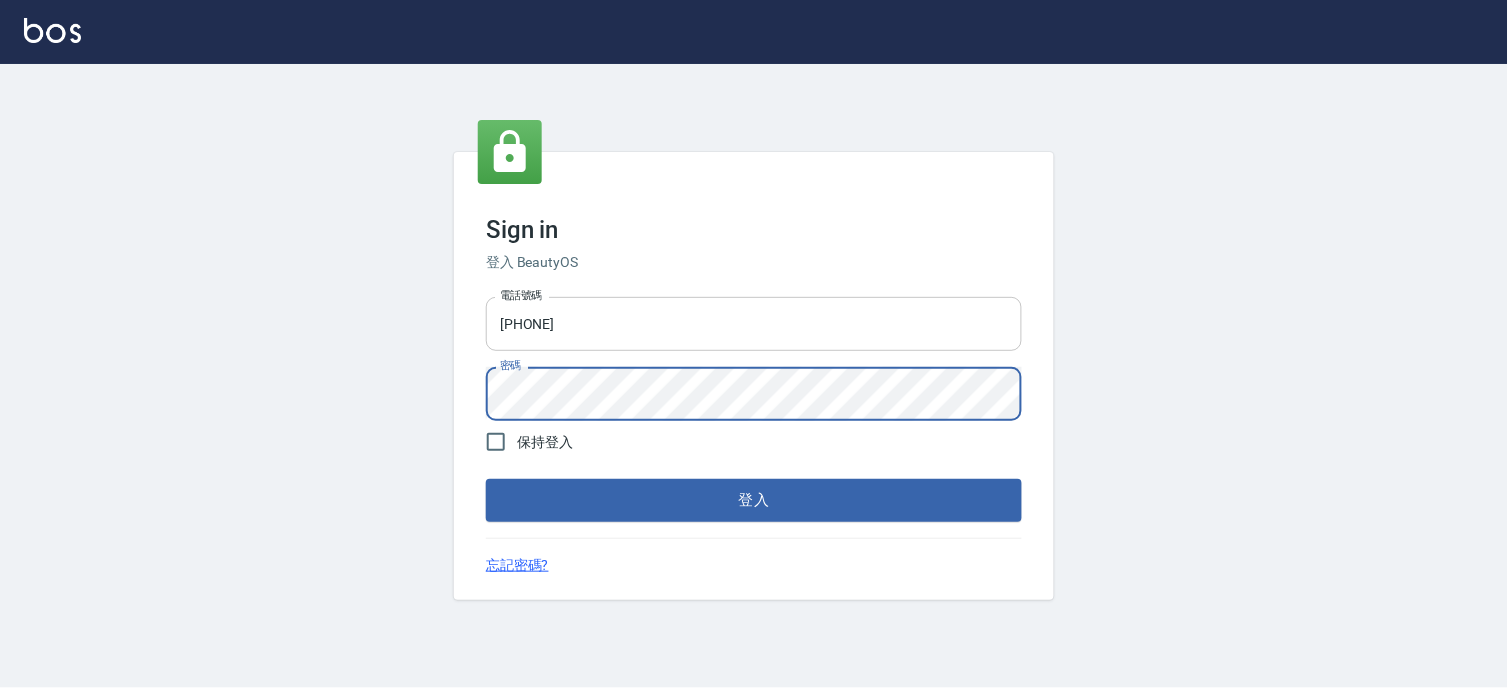 click on "登入" at bounding box center (754, 500) 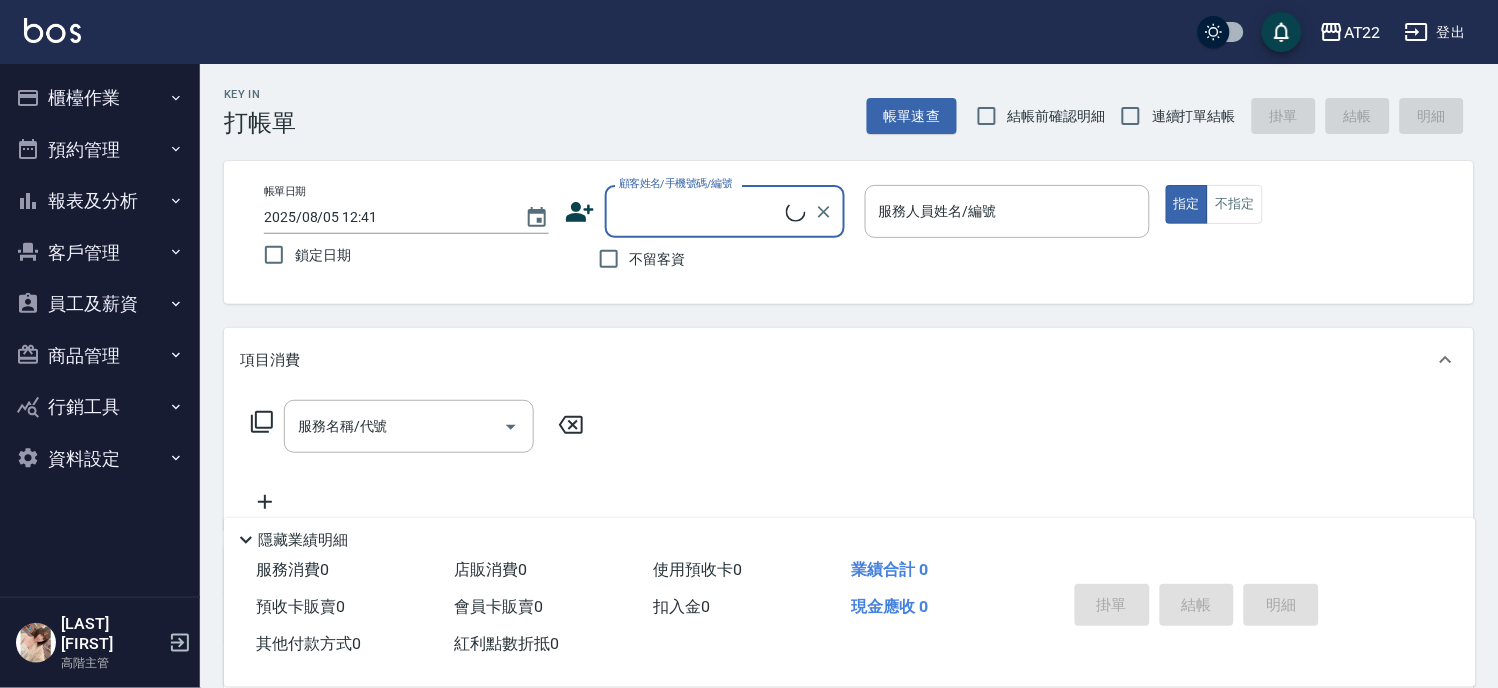 click on "員工及薪資" at bounding box center (100, 304) 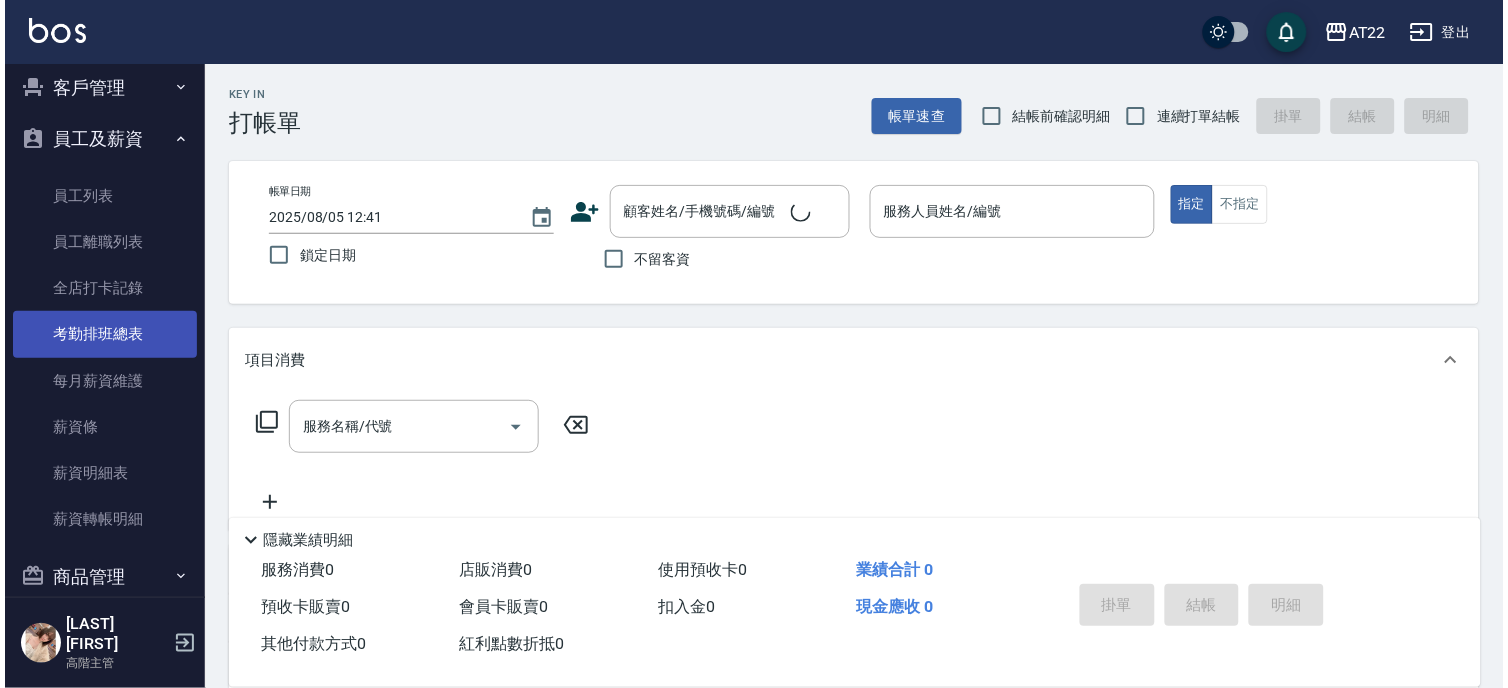 scroll, scrollTop: 277, scrollLeft: 0, axis: vertical 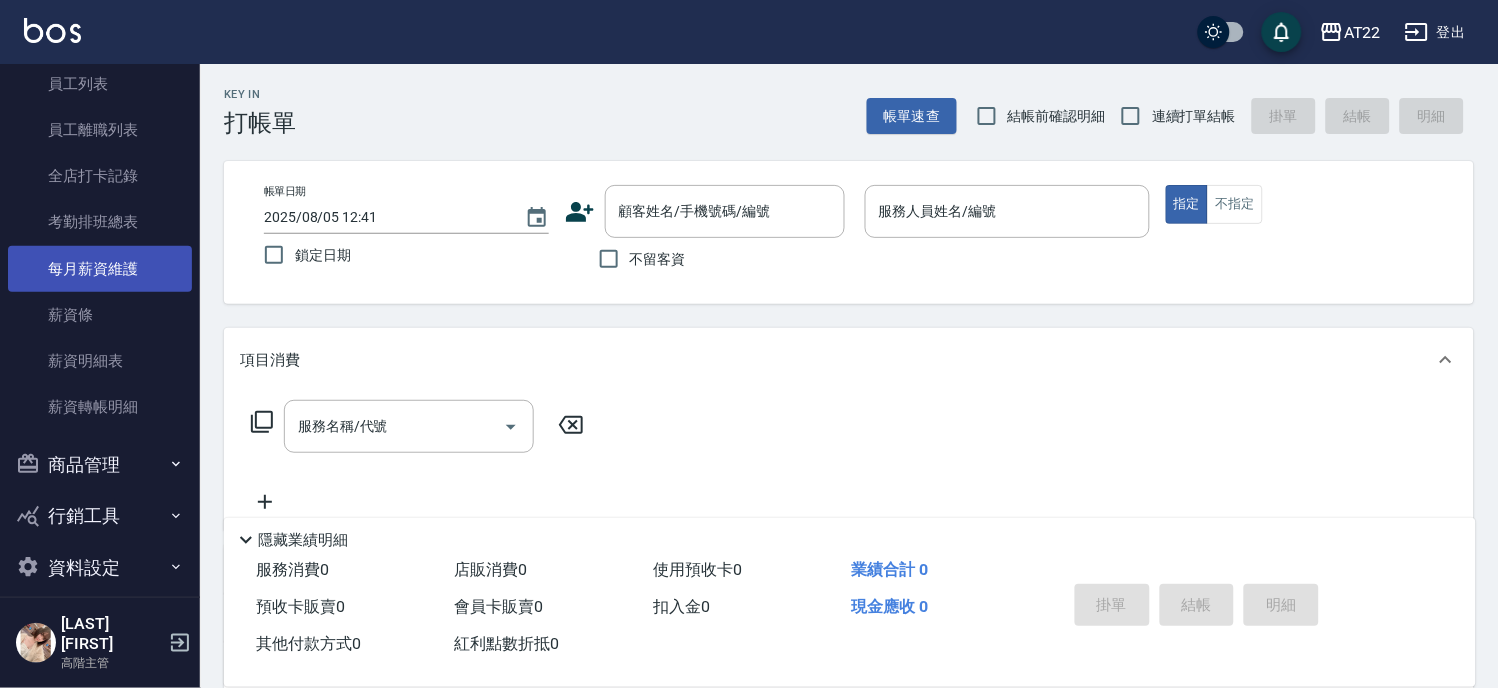 click on "每月薪資維護" at bounding box center (100, 269) 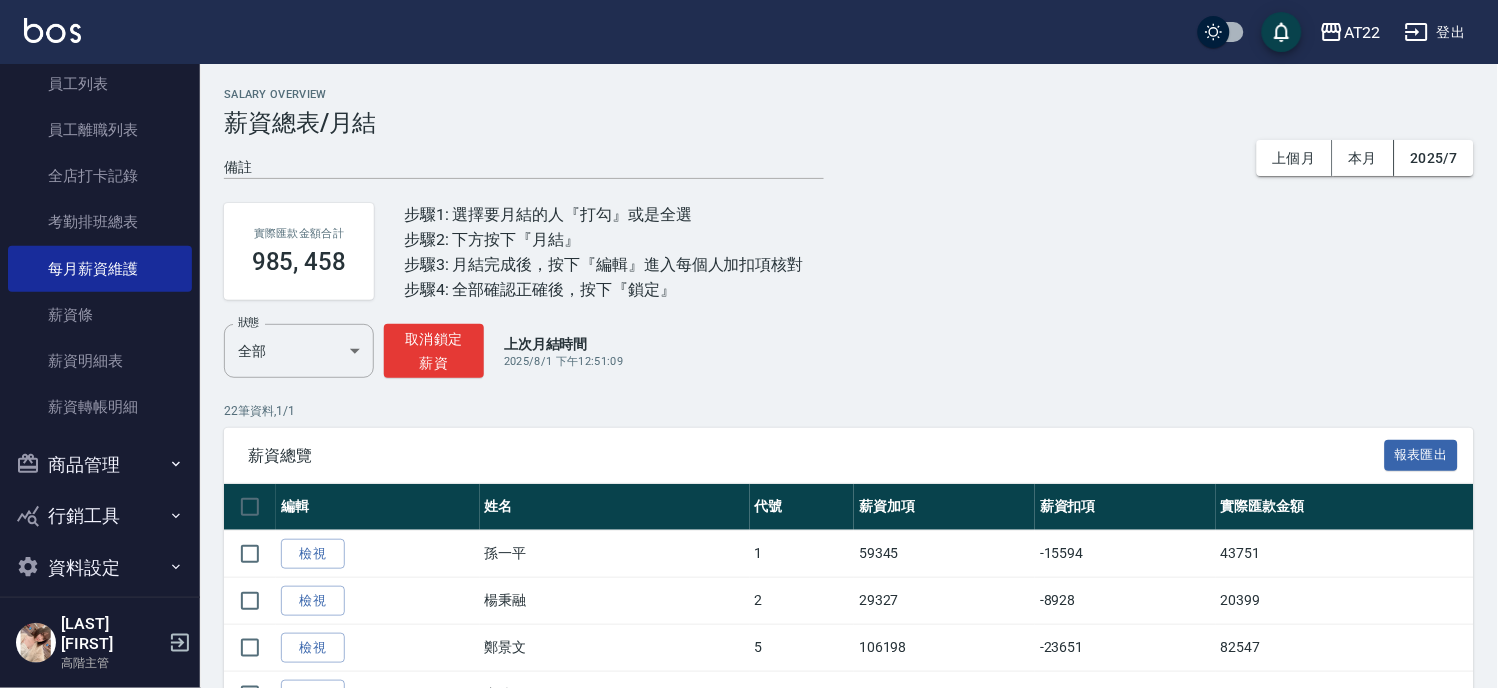 click 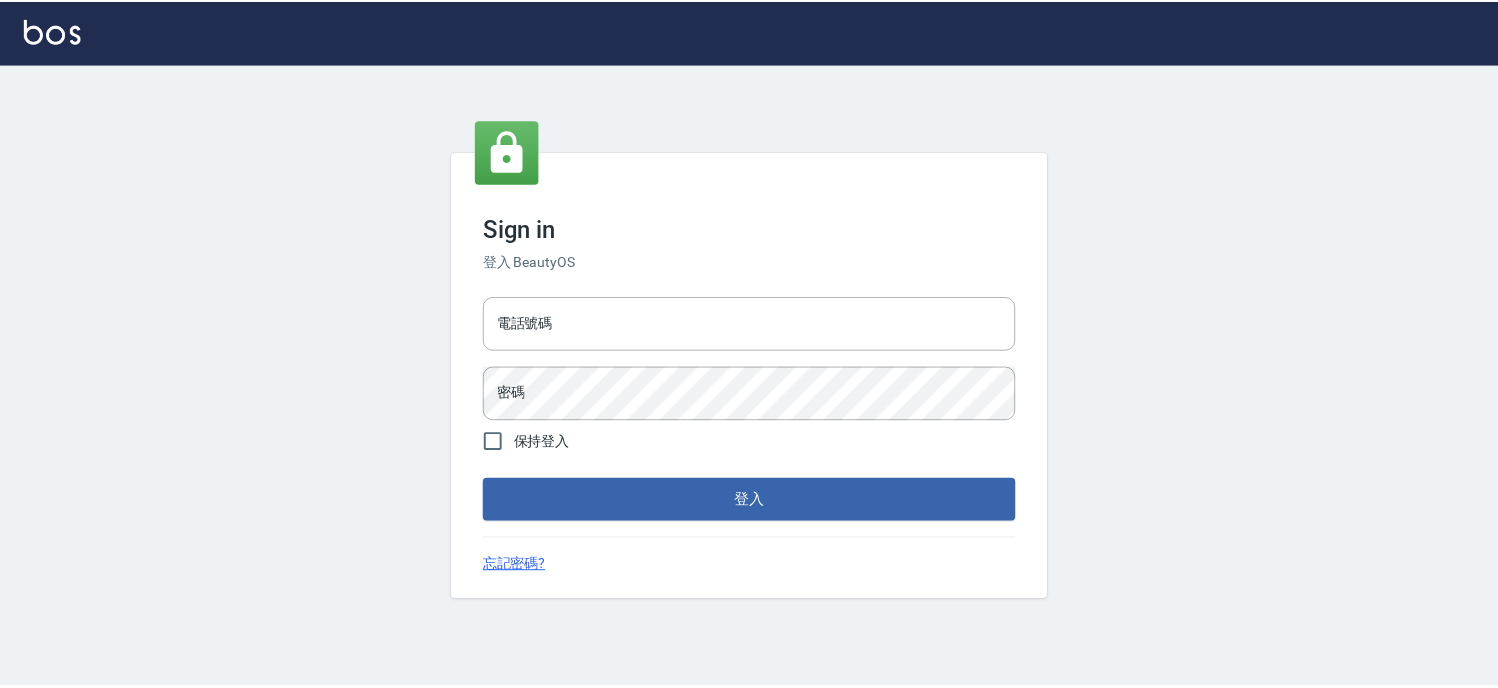 scroll, scrollTop: 0, scrollLeft: 0, axis: both 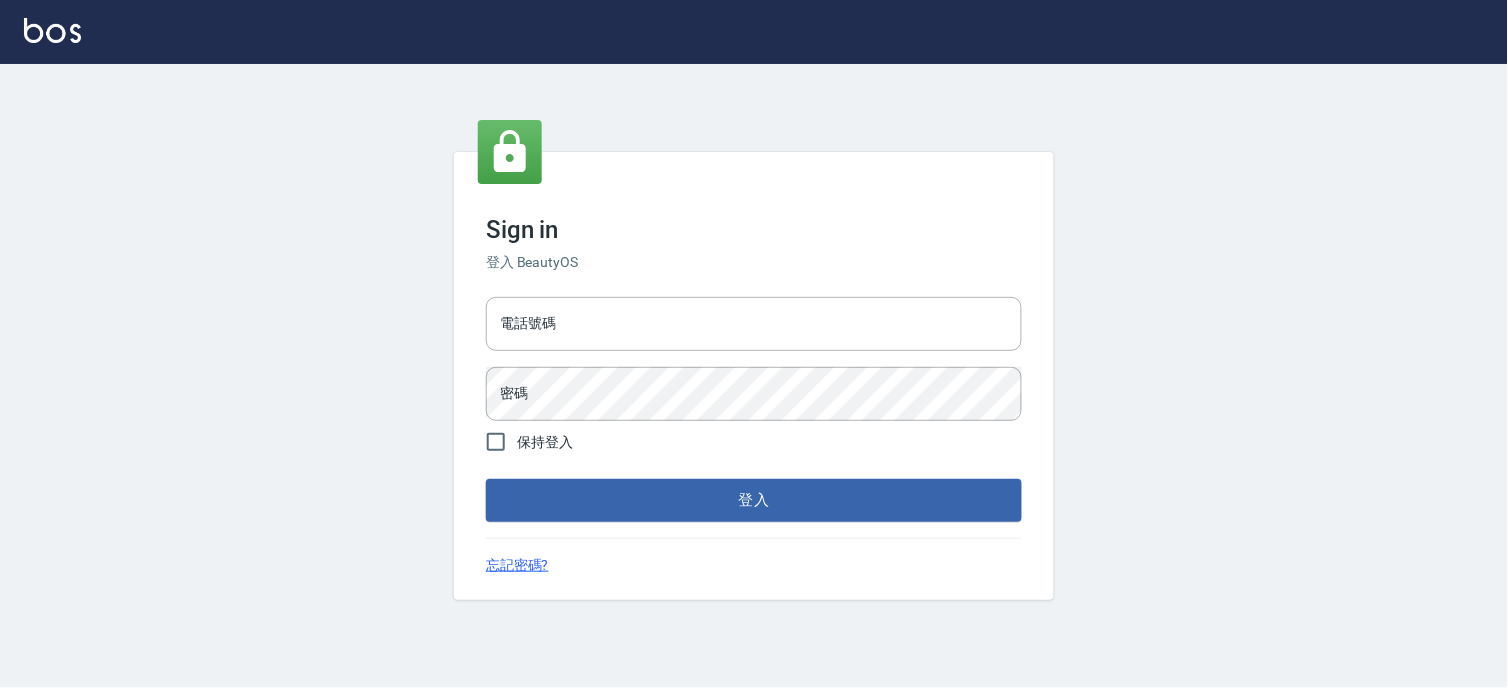 click on "電話號碼 電話號碼 密碼 密碼" at bounding box center (754, 359) 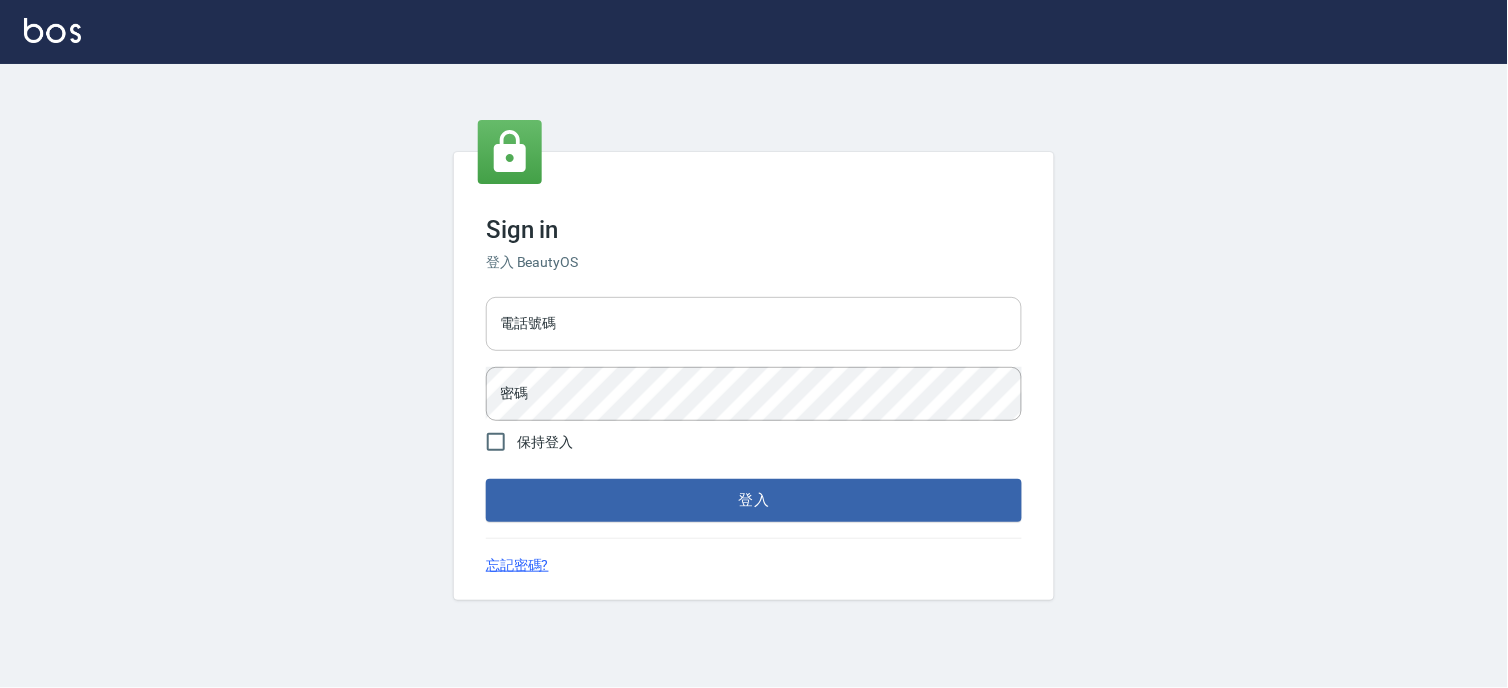 click on "電話號碼" at bounding box center (754, 324) 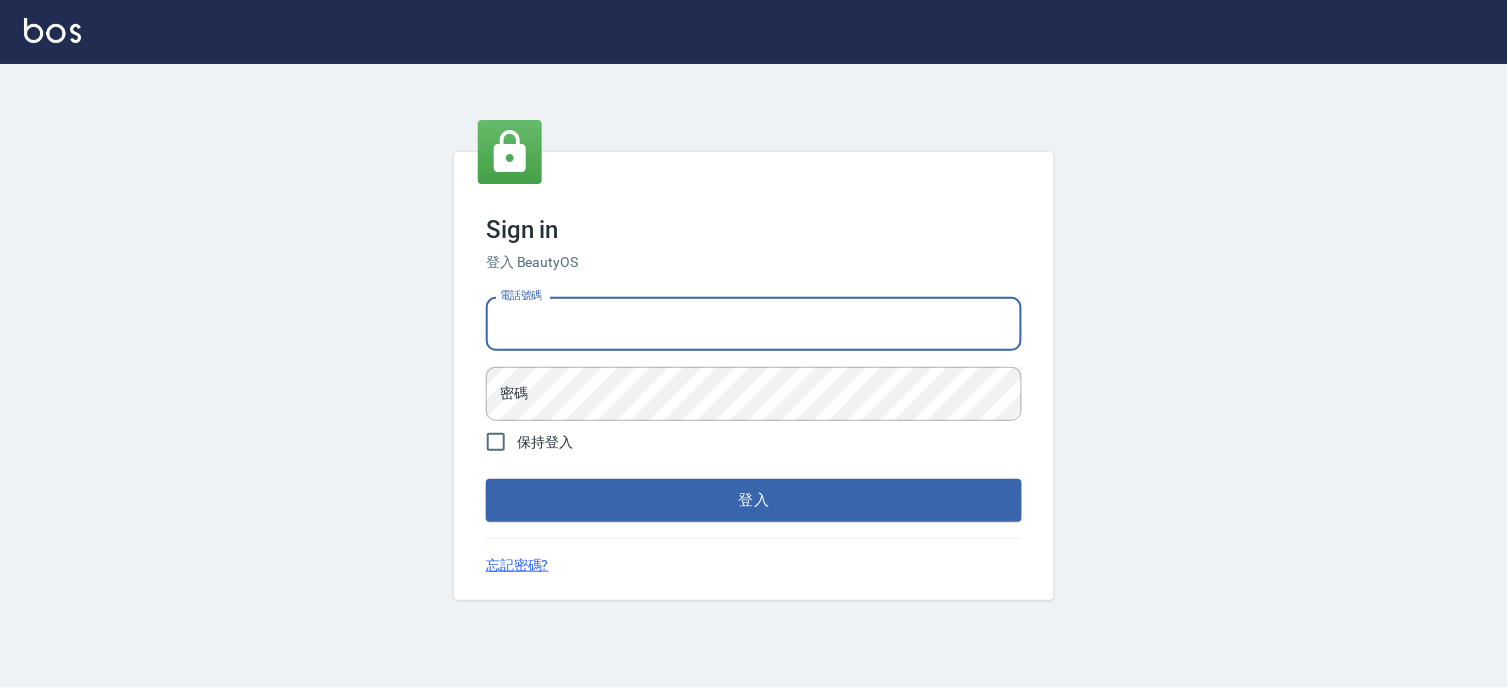 type on "[PHONE]" 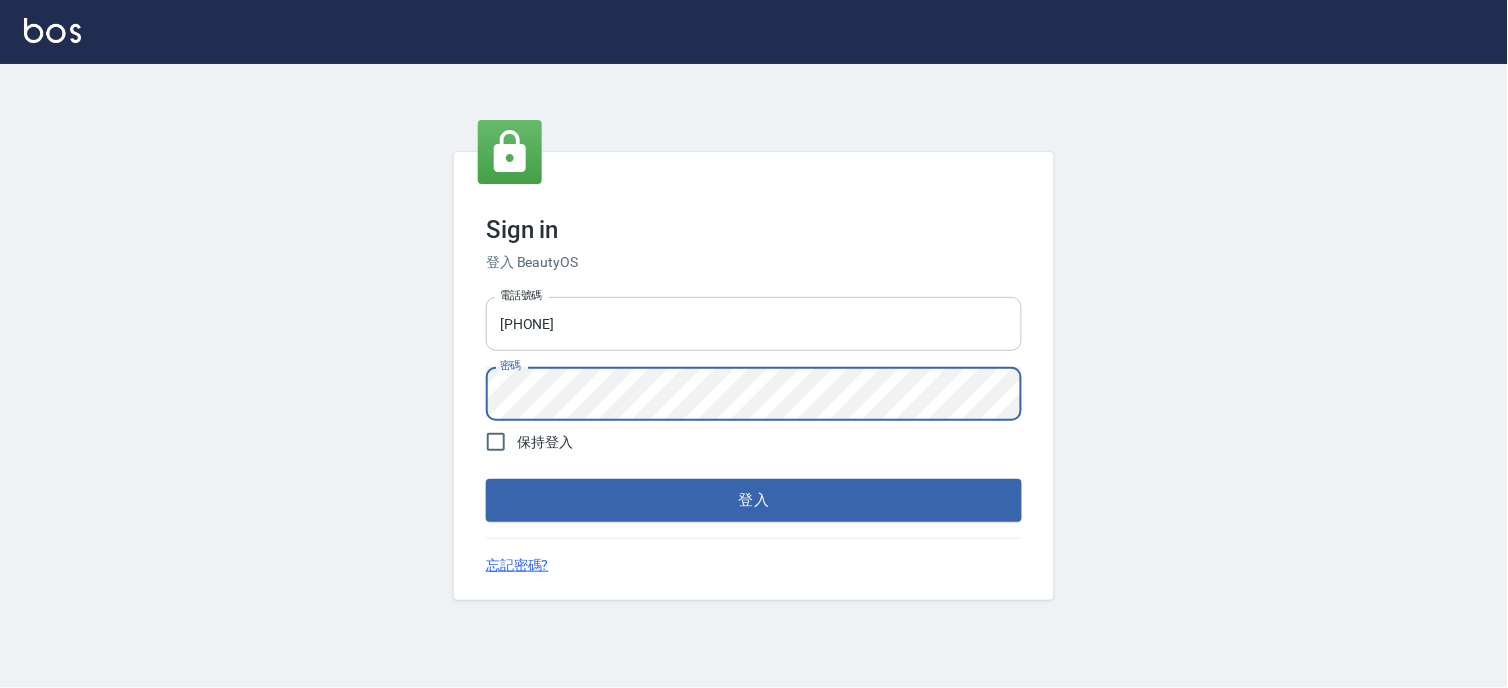 click on "登入" at bounding box center [754, 500] 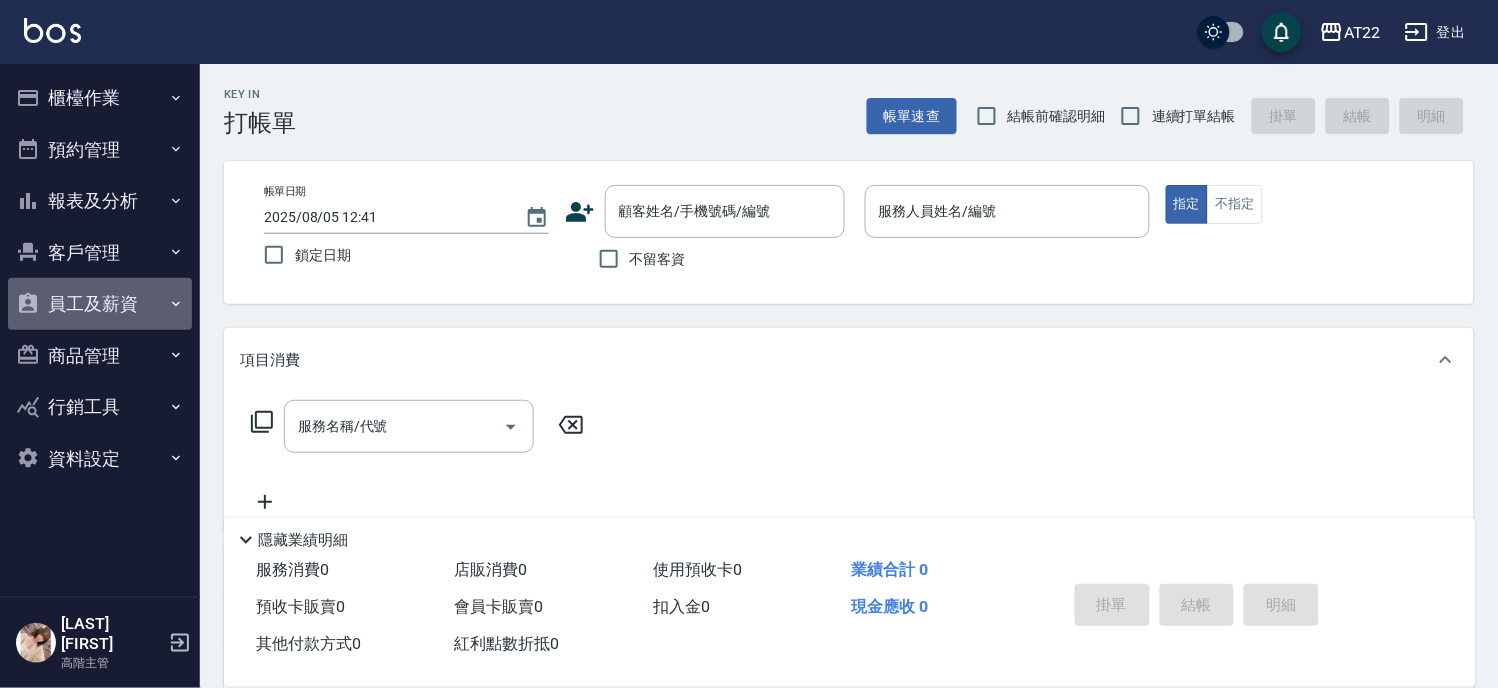 click on "員工及薪資" at bounding box center (100, 304) 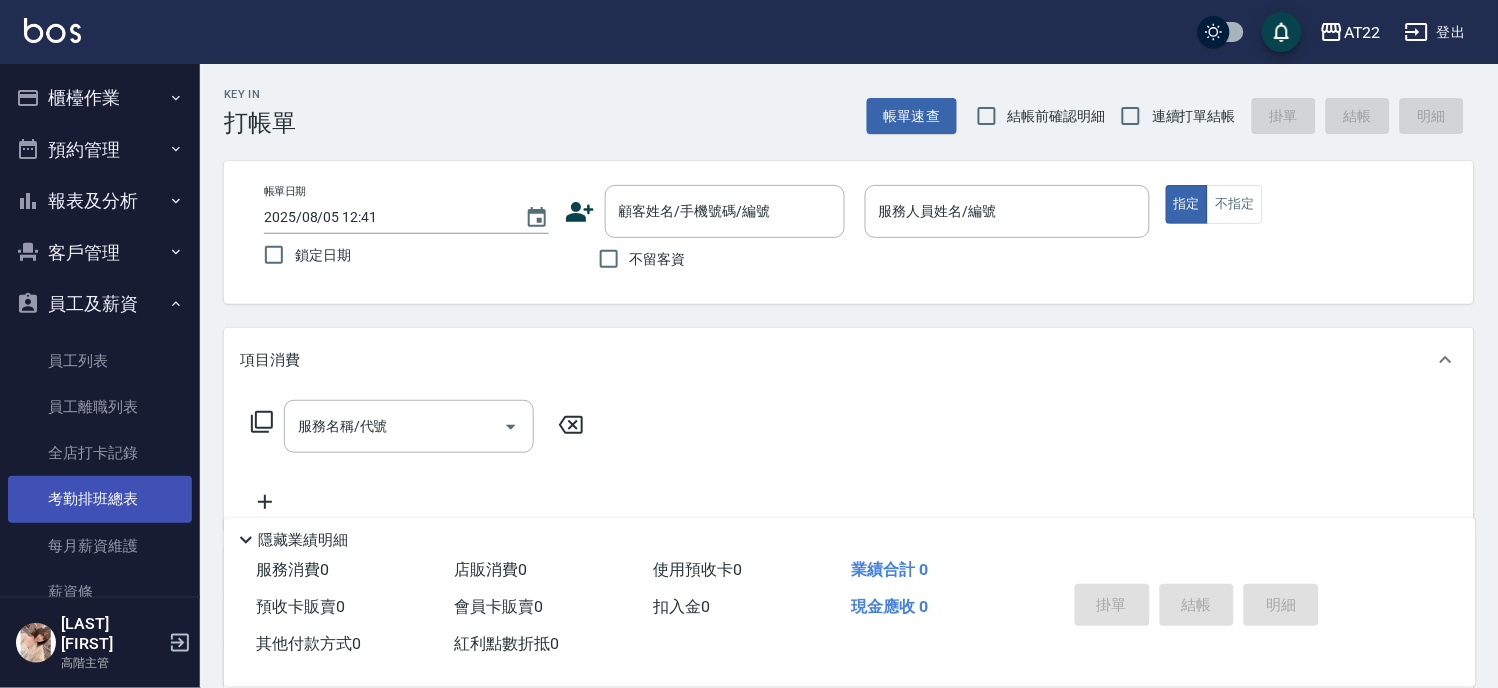 scroll, scrollTop: 277, scrollLeft: 0, axis: vertical 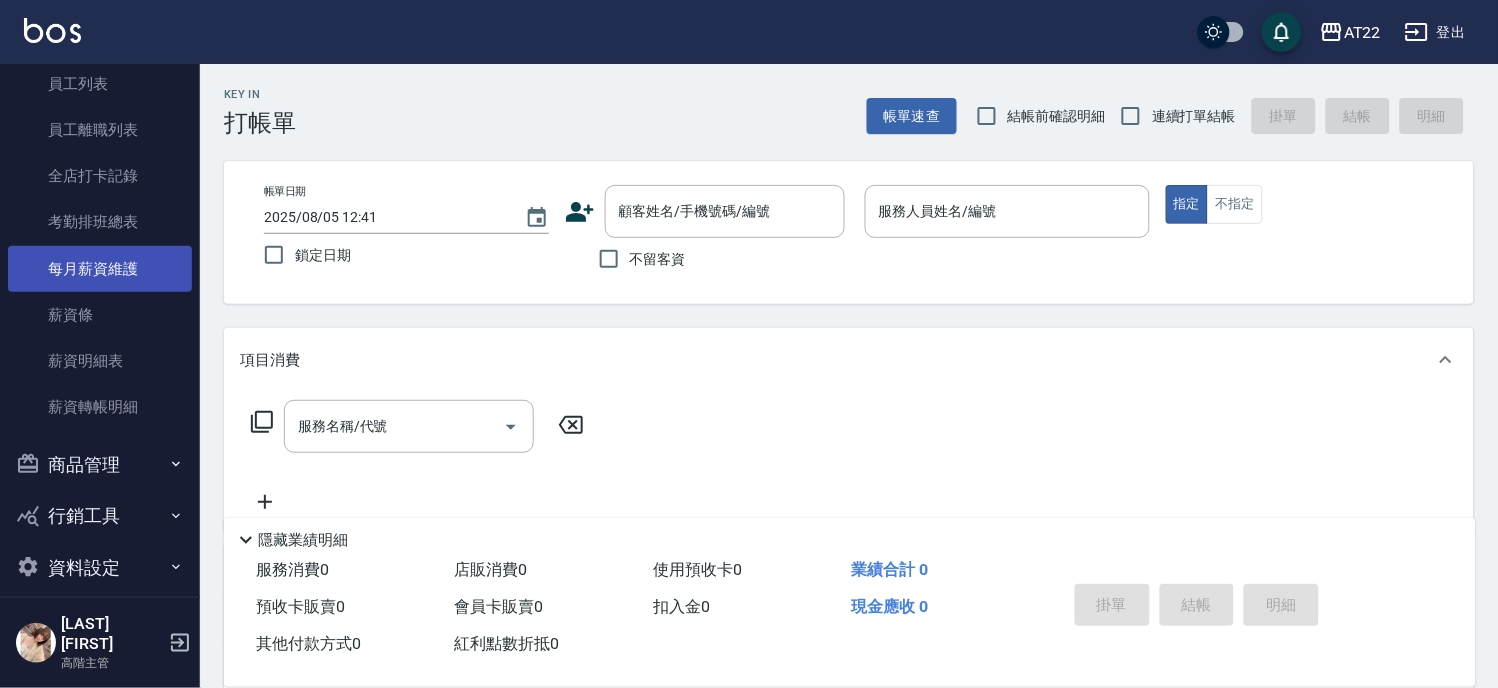 click on "每月薪資維護" at bounding box center (100, 269) 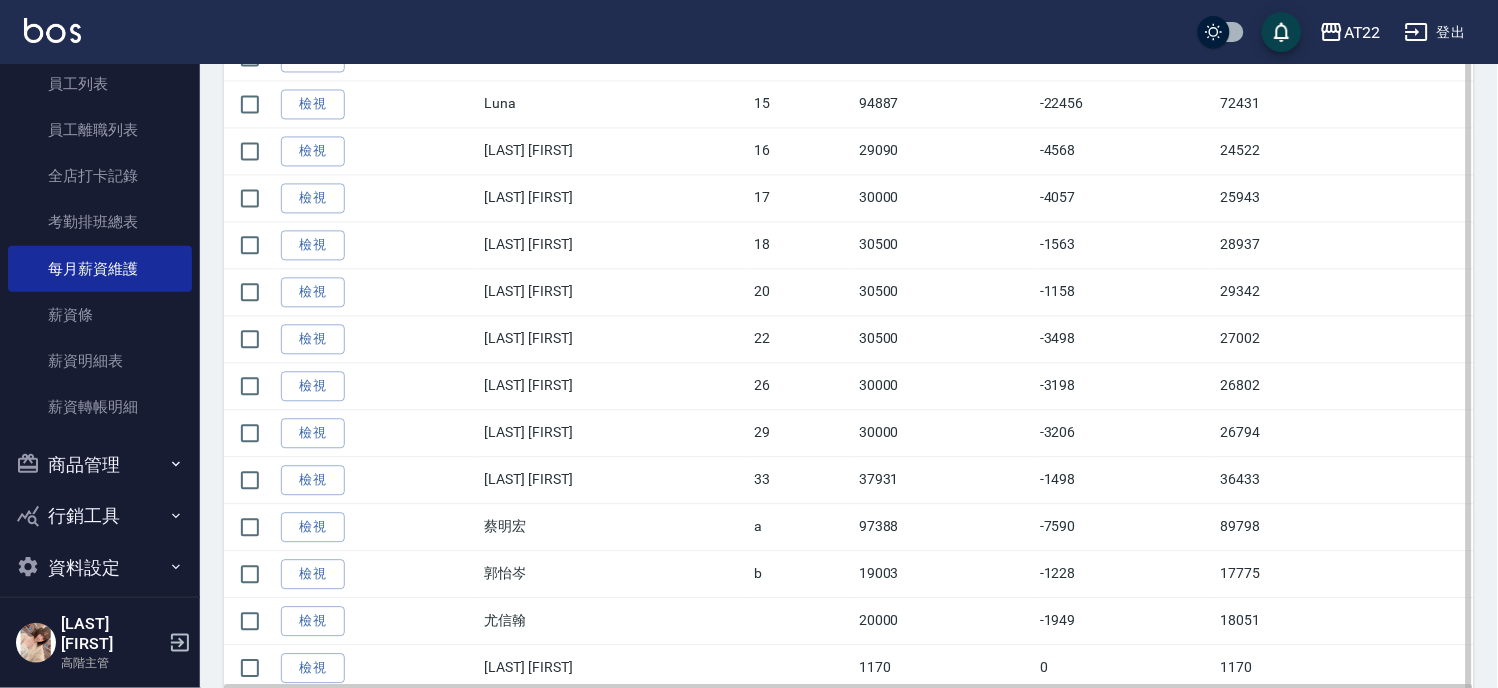 scroll, scrollTop: 888, scrollLeft: 0, axis: vertical 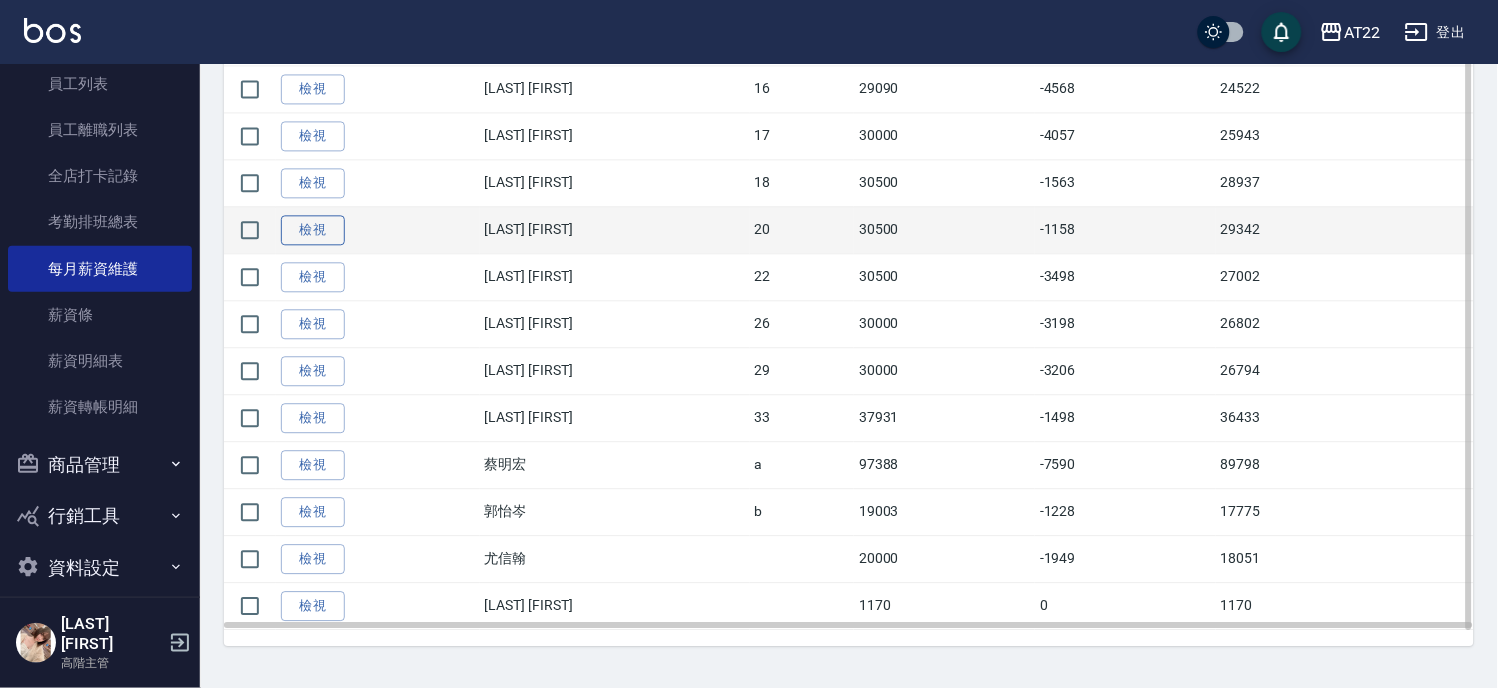 click on "檢視" at bounding box center (313, 230) 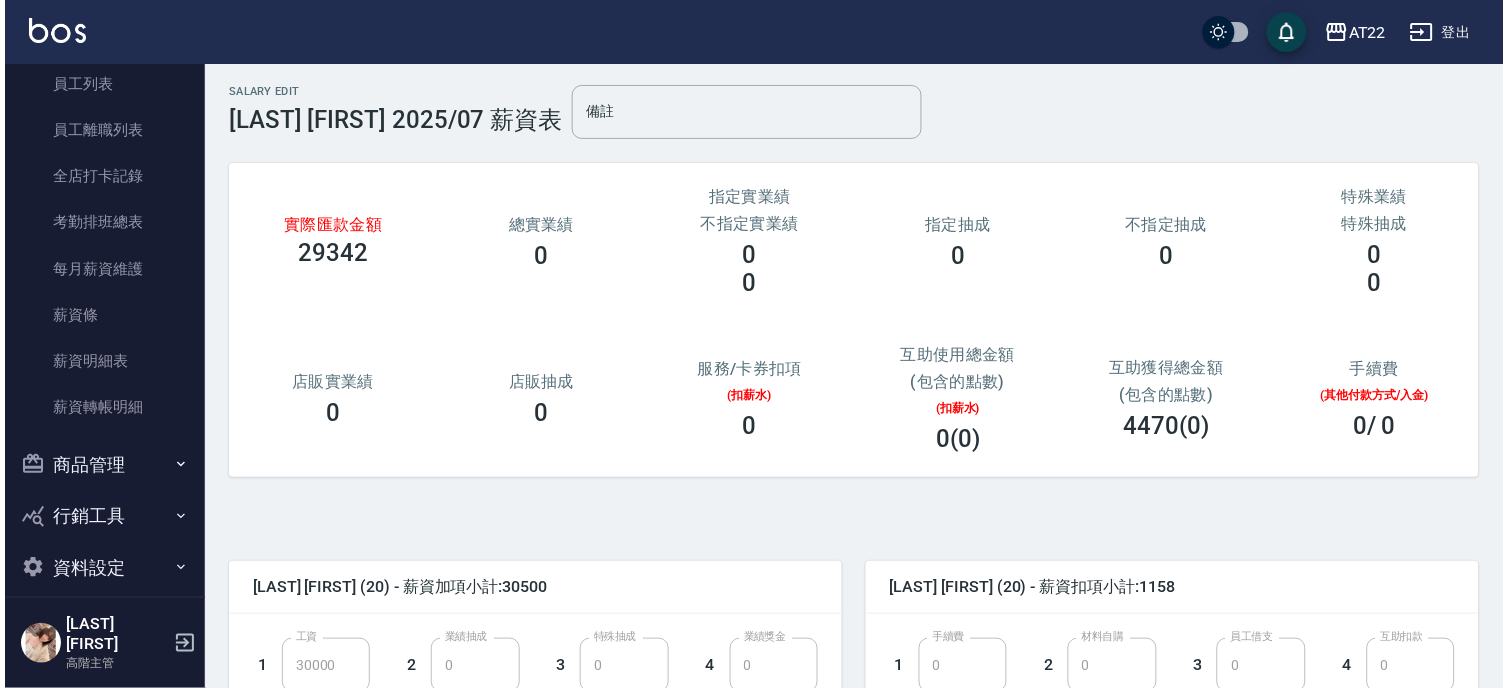 scroll, scrollTop: 0, scrollLeft: 0, axis: both 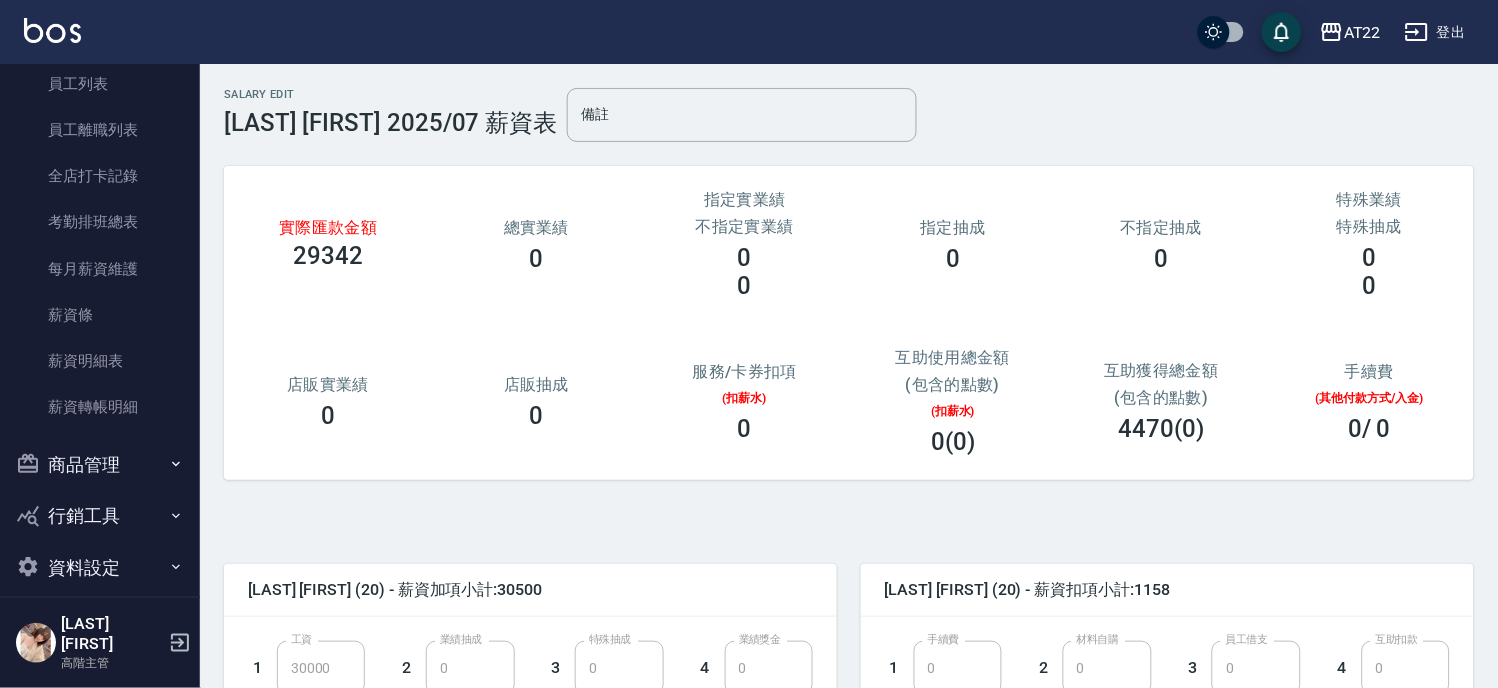 click 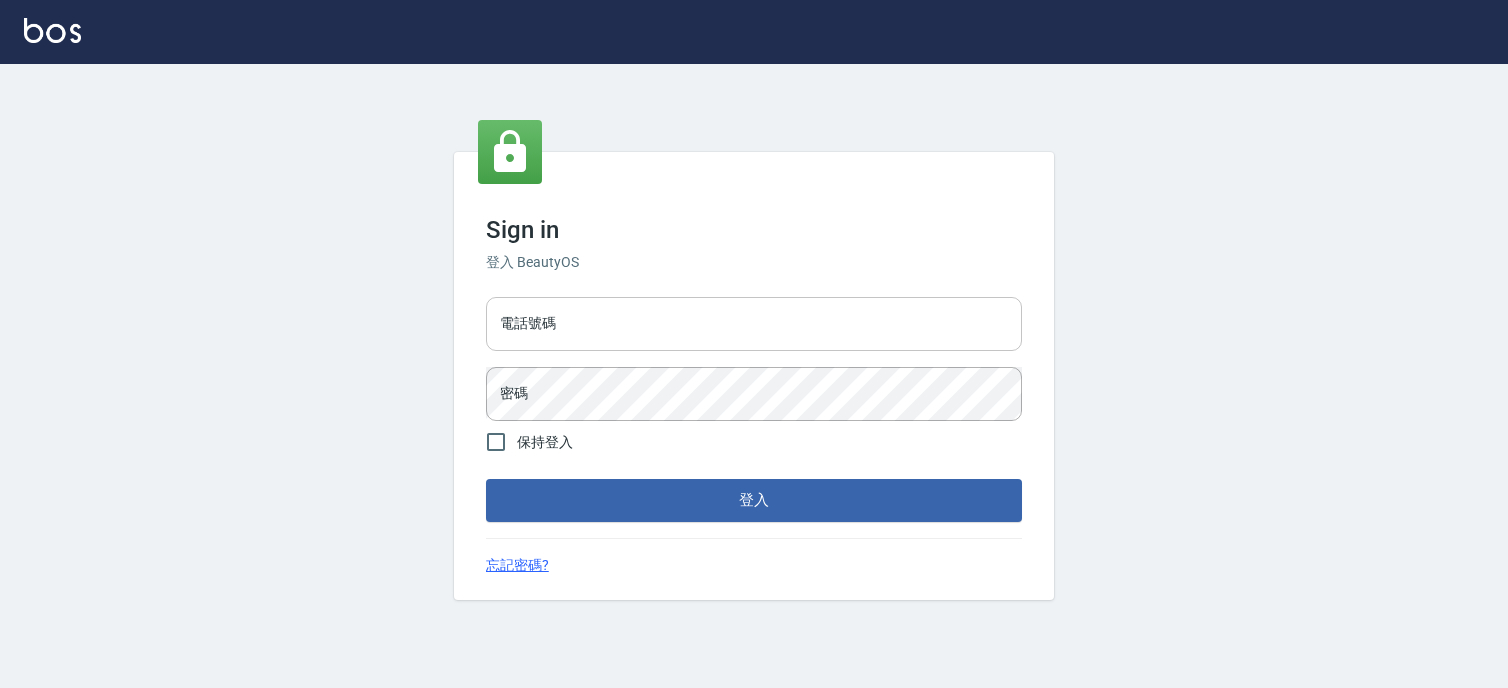 scroll, scrollTop: 0, scrollLeft: 0, axis: both 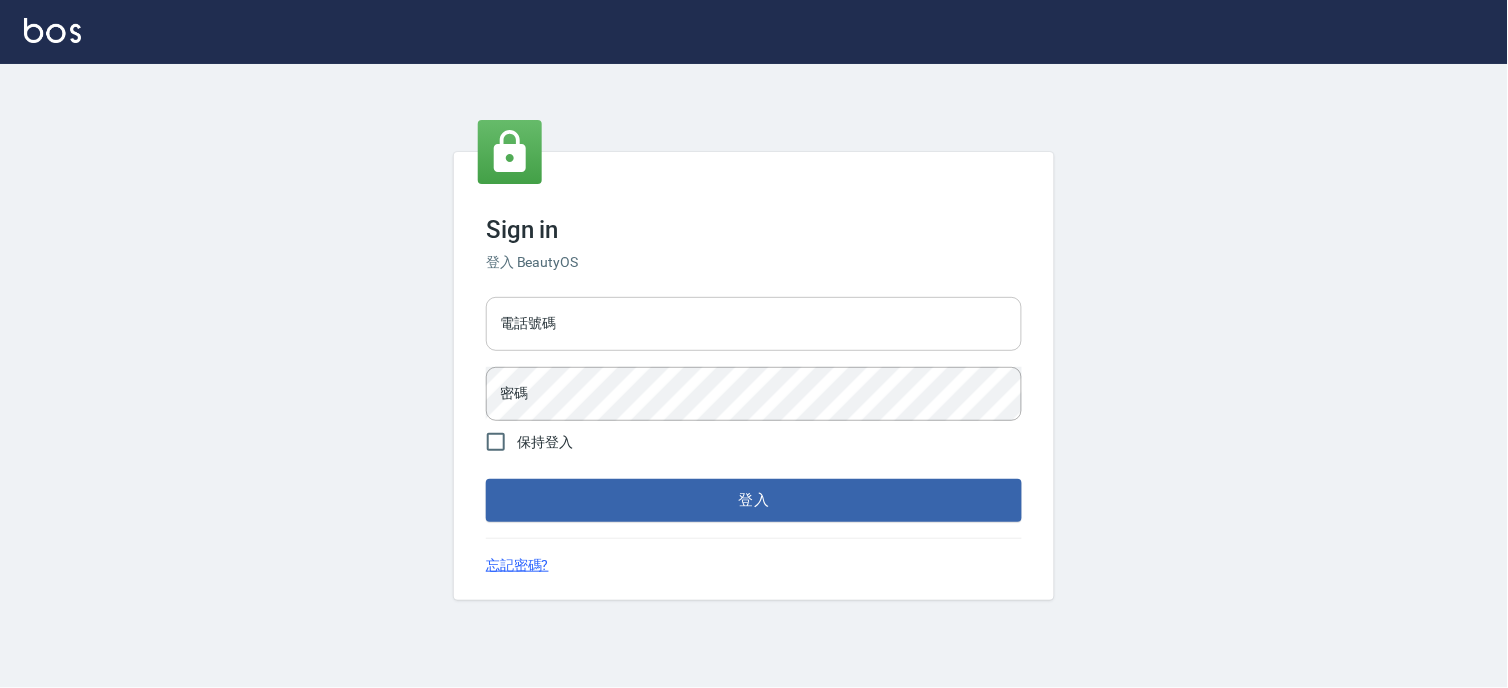click on "電話號碼" at bounding box center [754, 324] 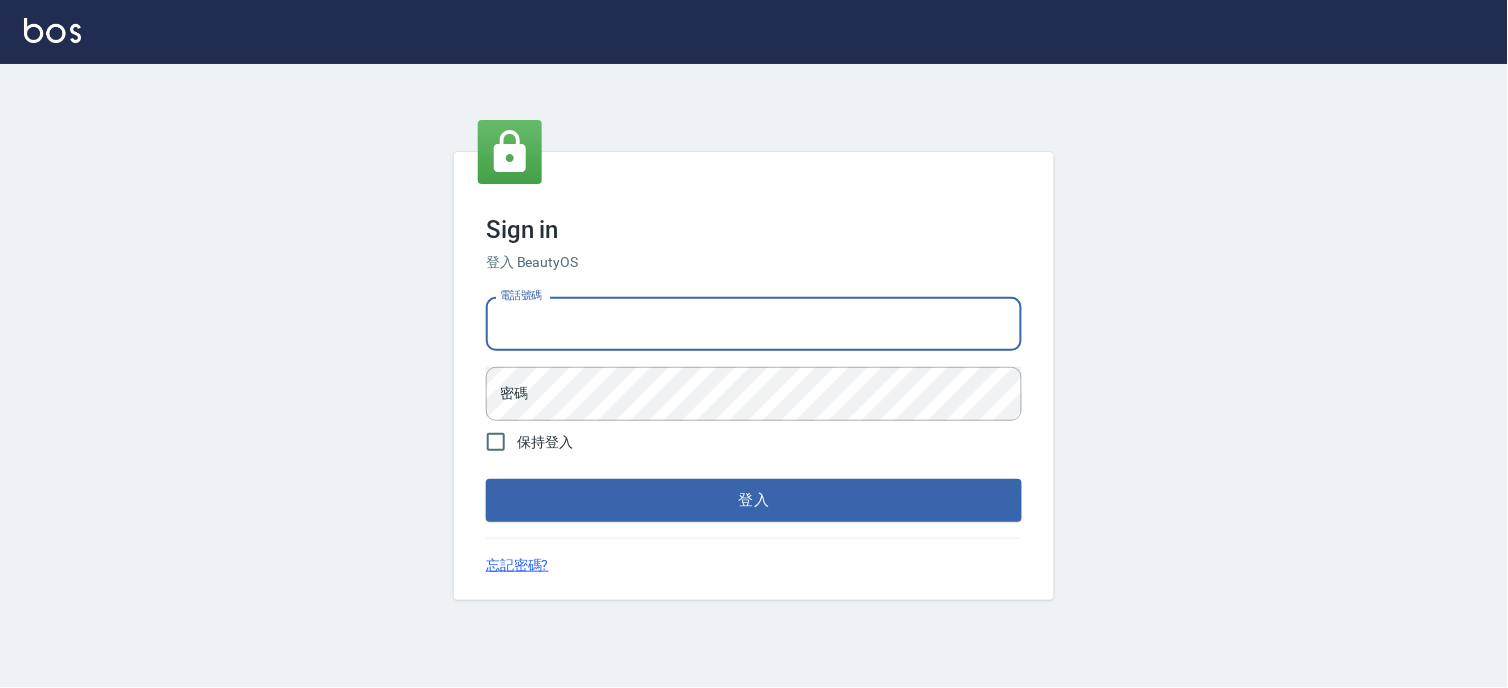 type on "[PHONE]" 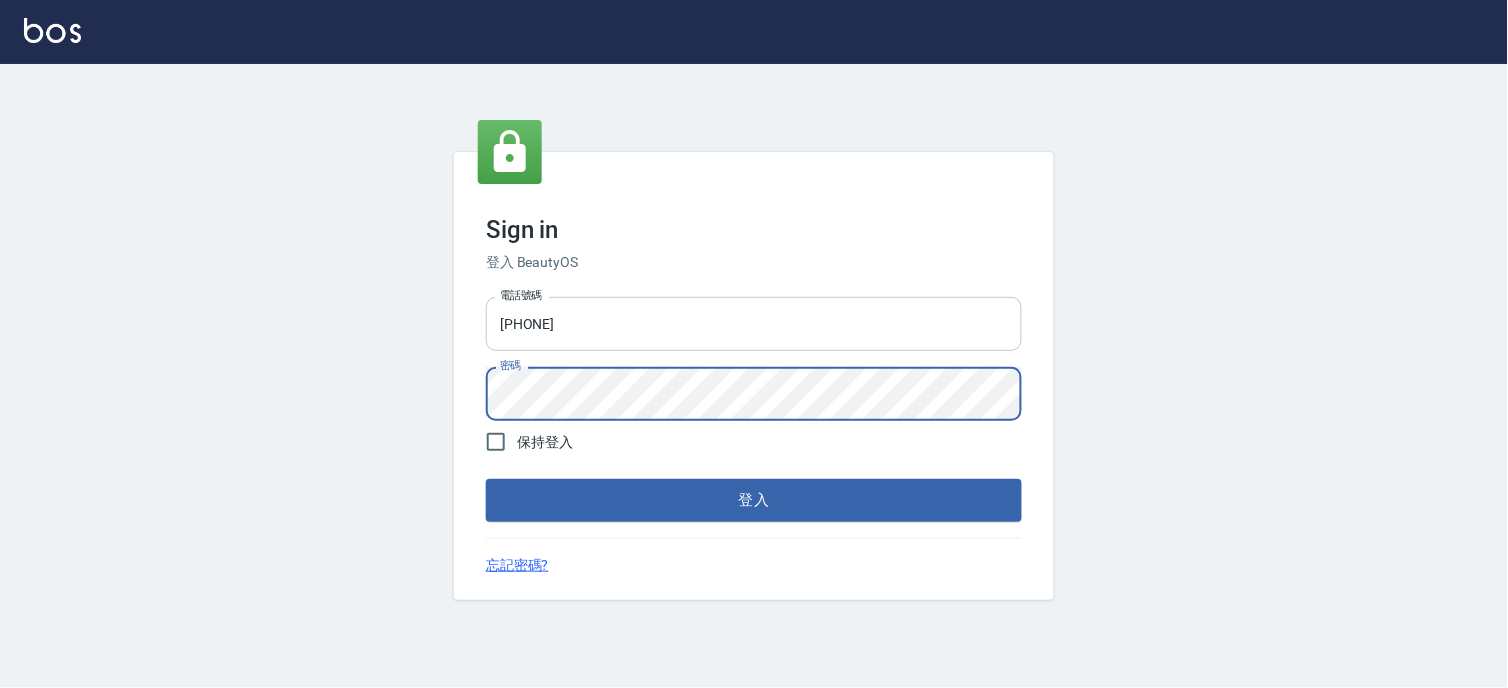 click on "登入" at bounding box center [754, 500] 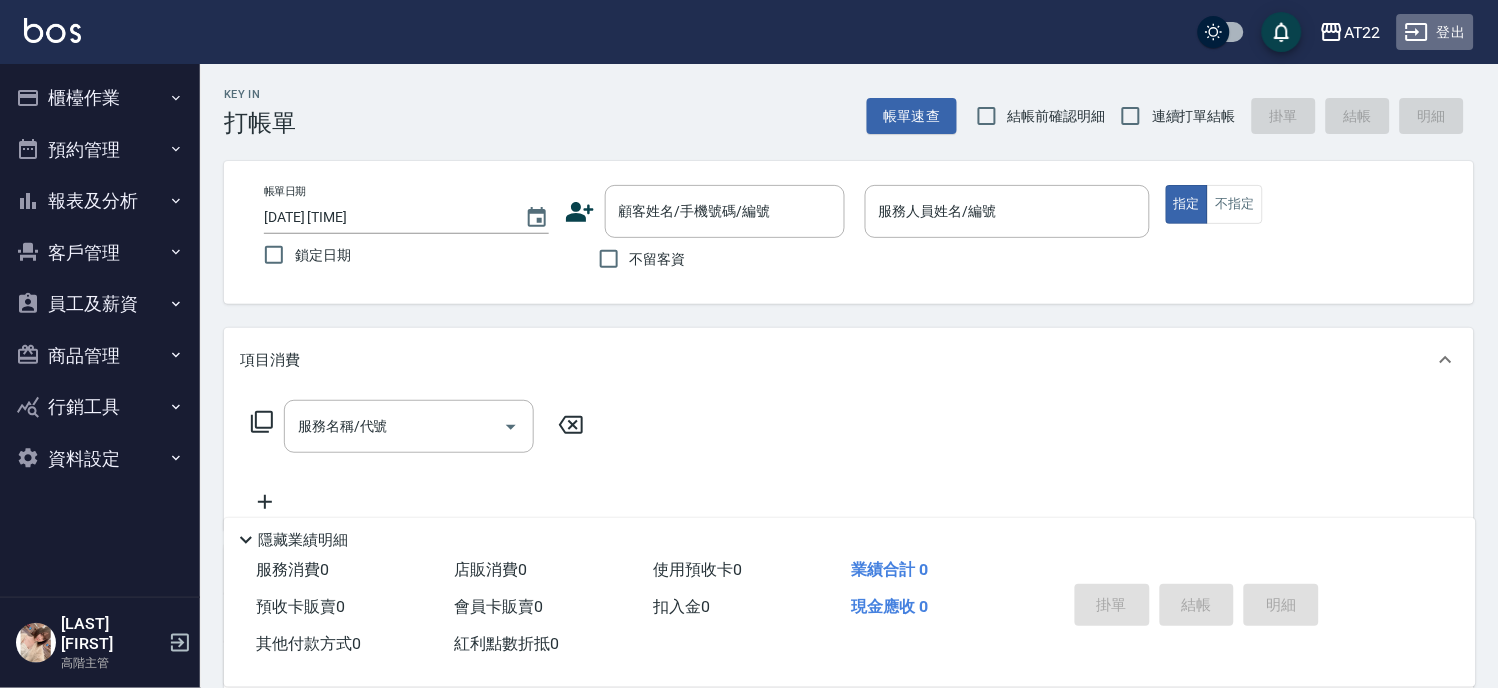 click on "登出" at bounding box center [1435, 32] 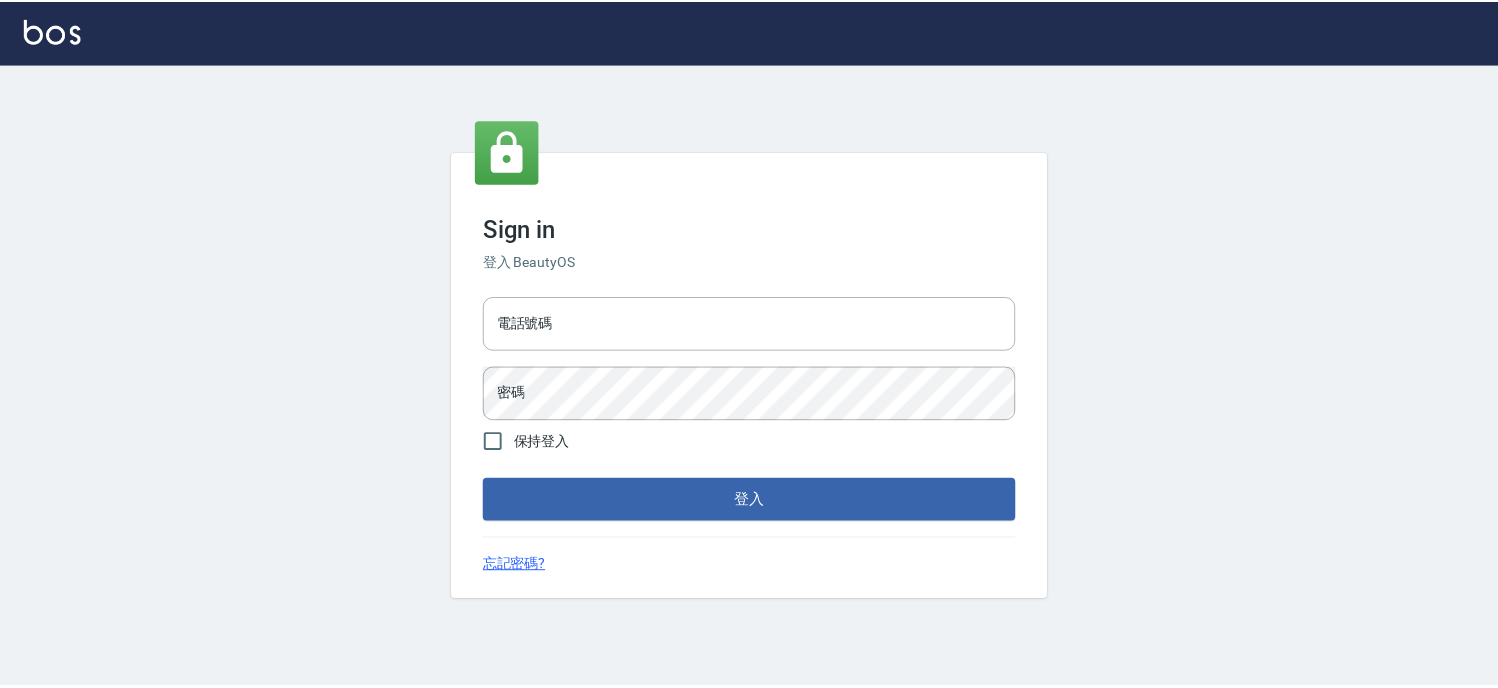 scroll, scrollTop: 0, scrollLeft: 0, axis: both 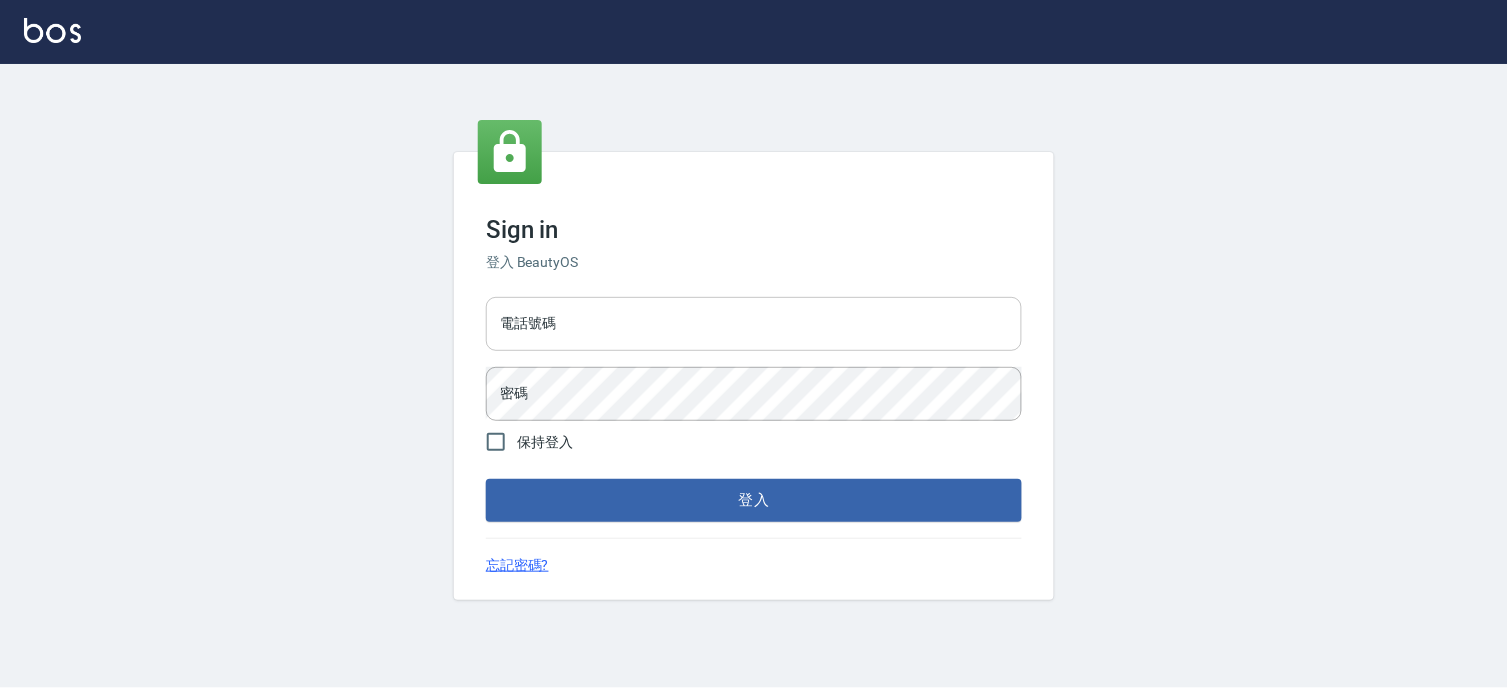 click on "電話號碼" at bounding box center [754, 324] 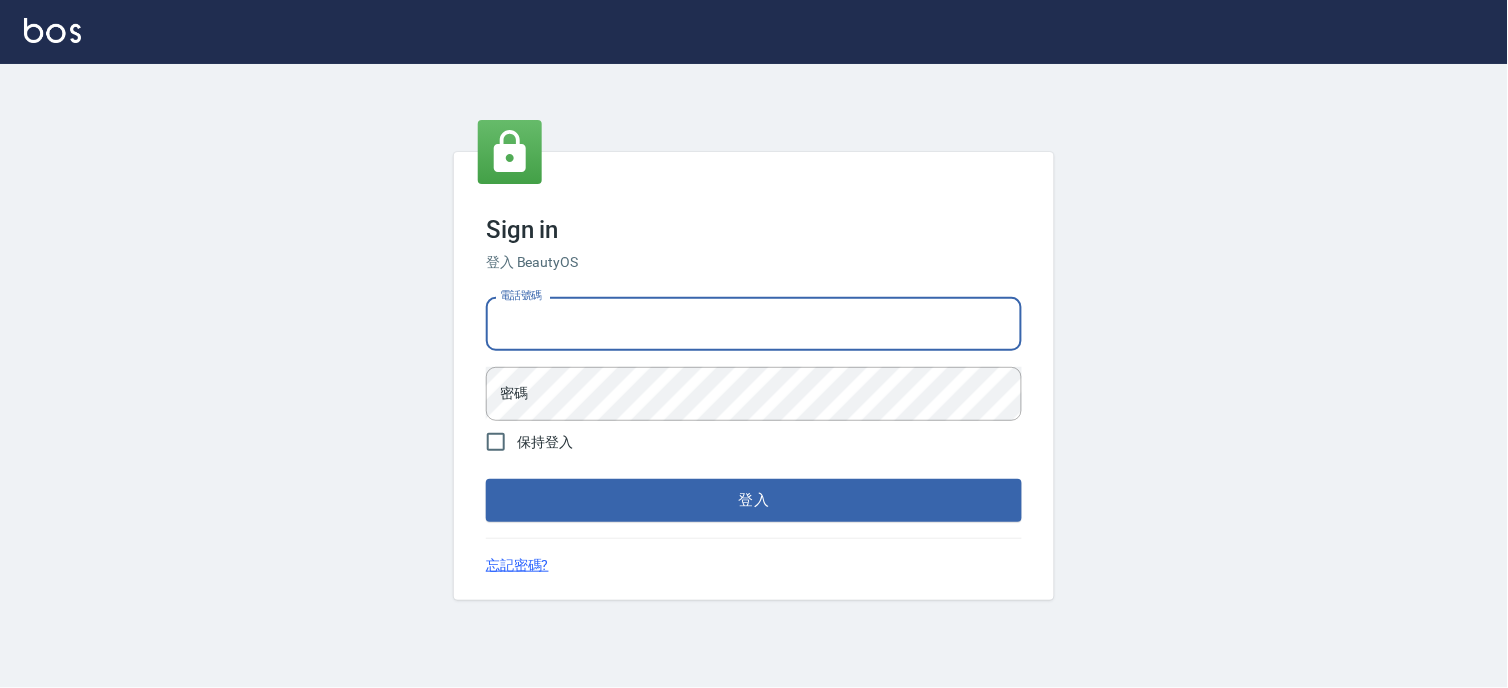 type on "[PHONE]" 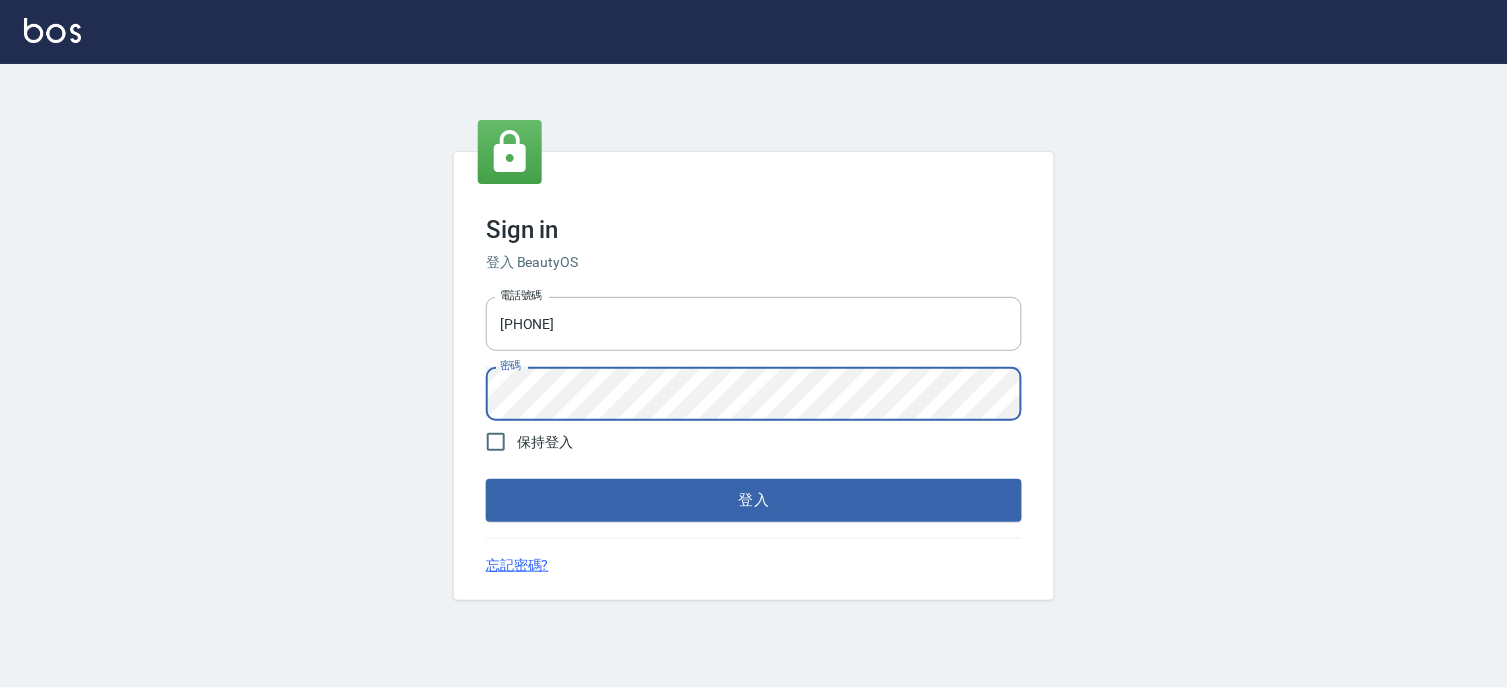 click on "登入" at bounding box center [754, 500] 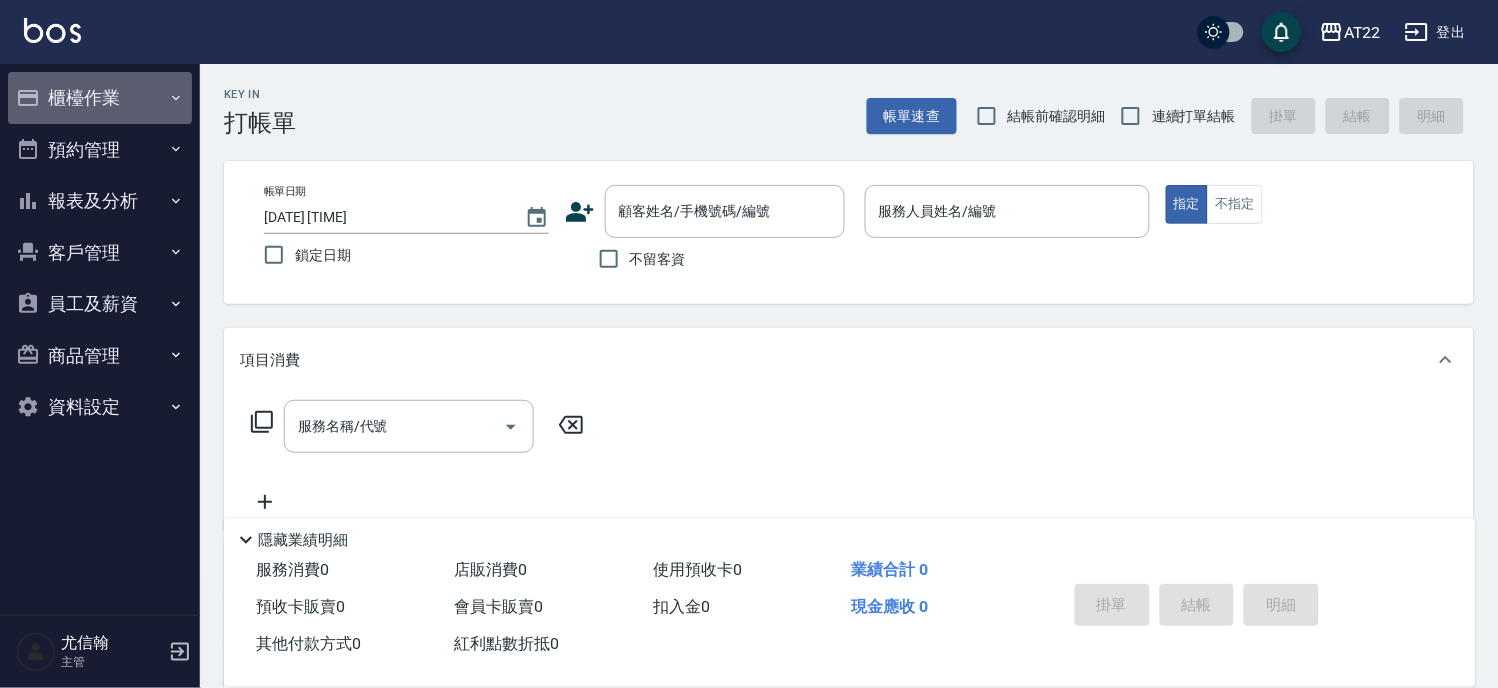 click on "櫃檯作業" at bounding box center [100, 98] 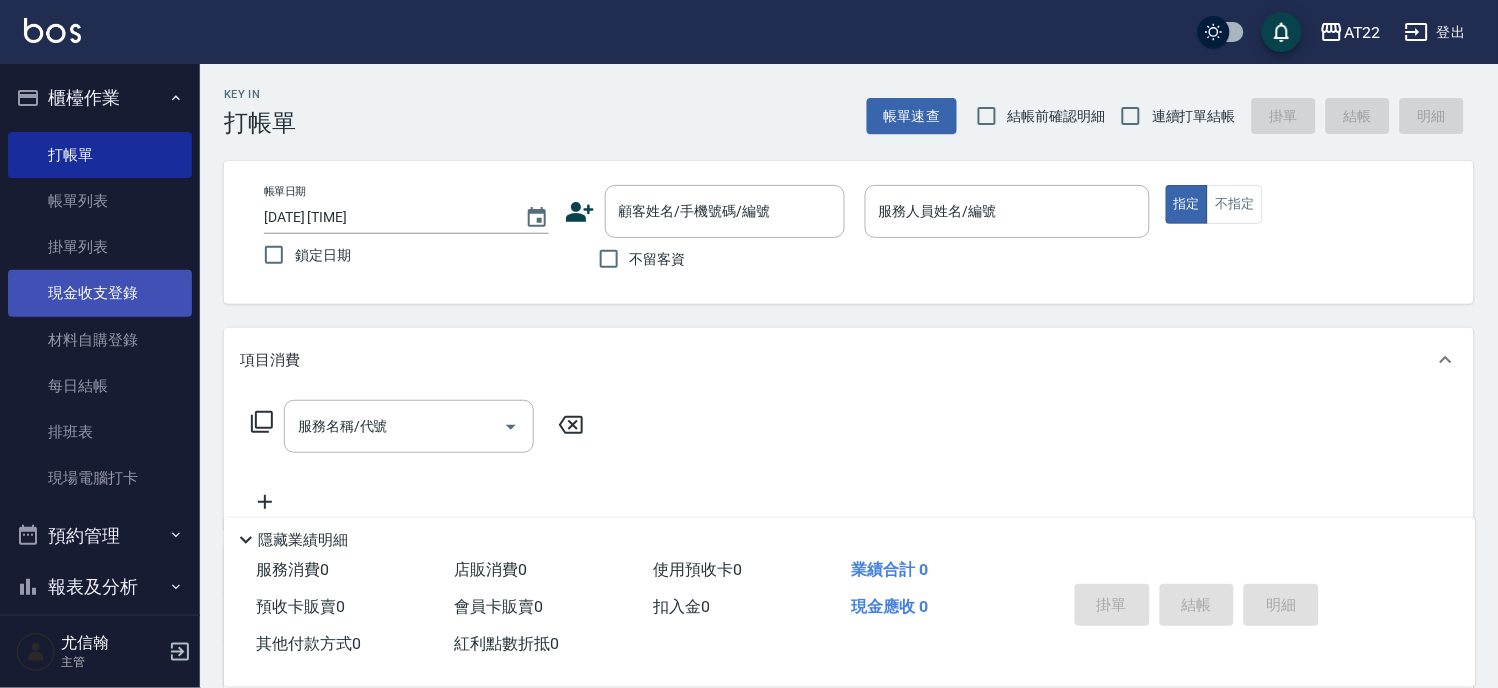 click on "現金收支登錄" at bounding box center (100, 293) 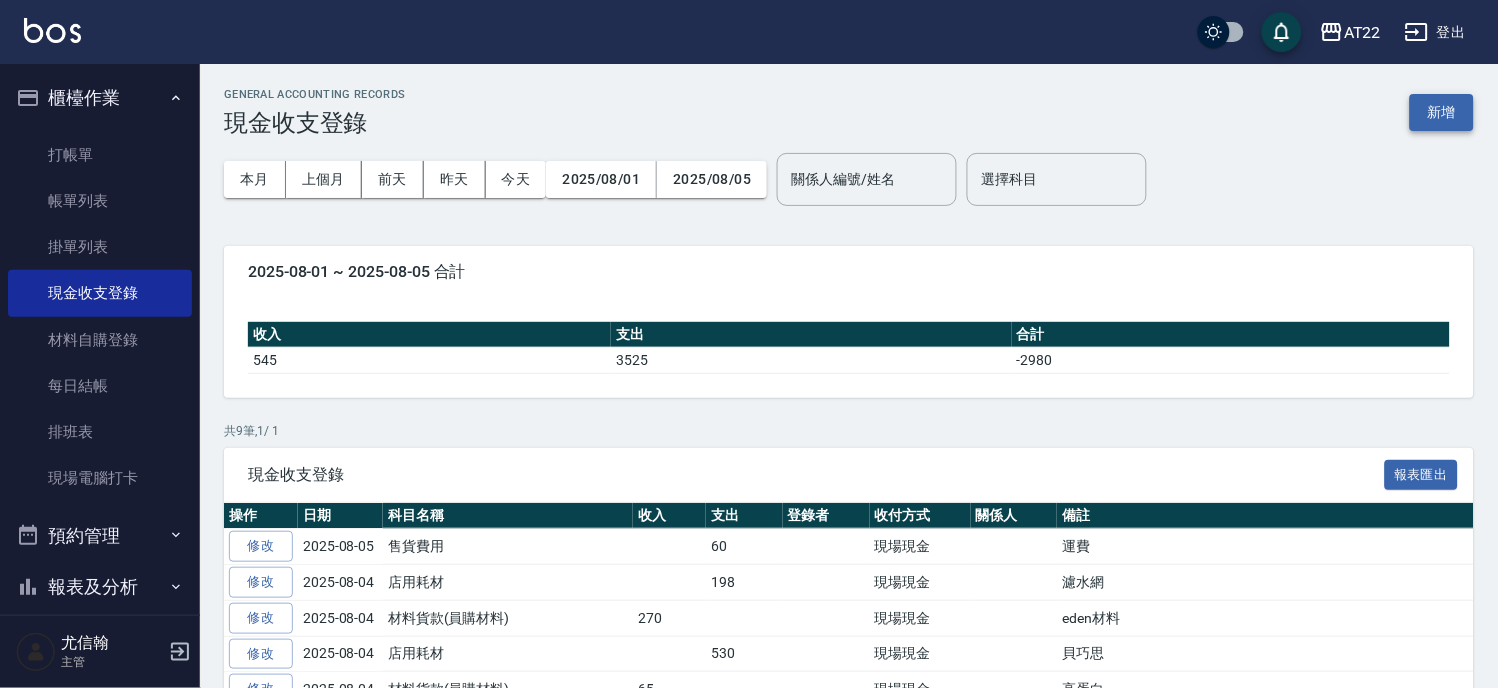 click on "新增" at bounding box center (1442, 112) 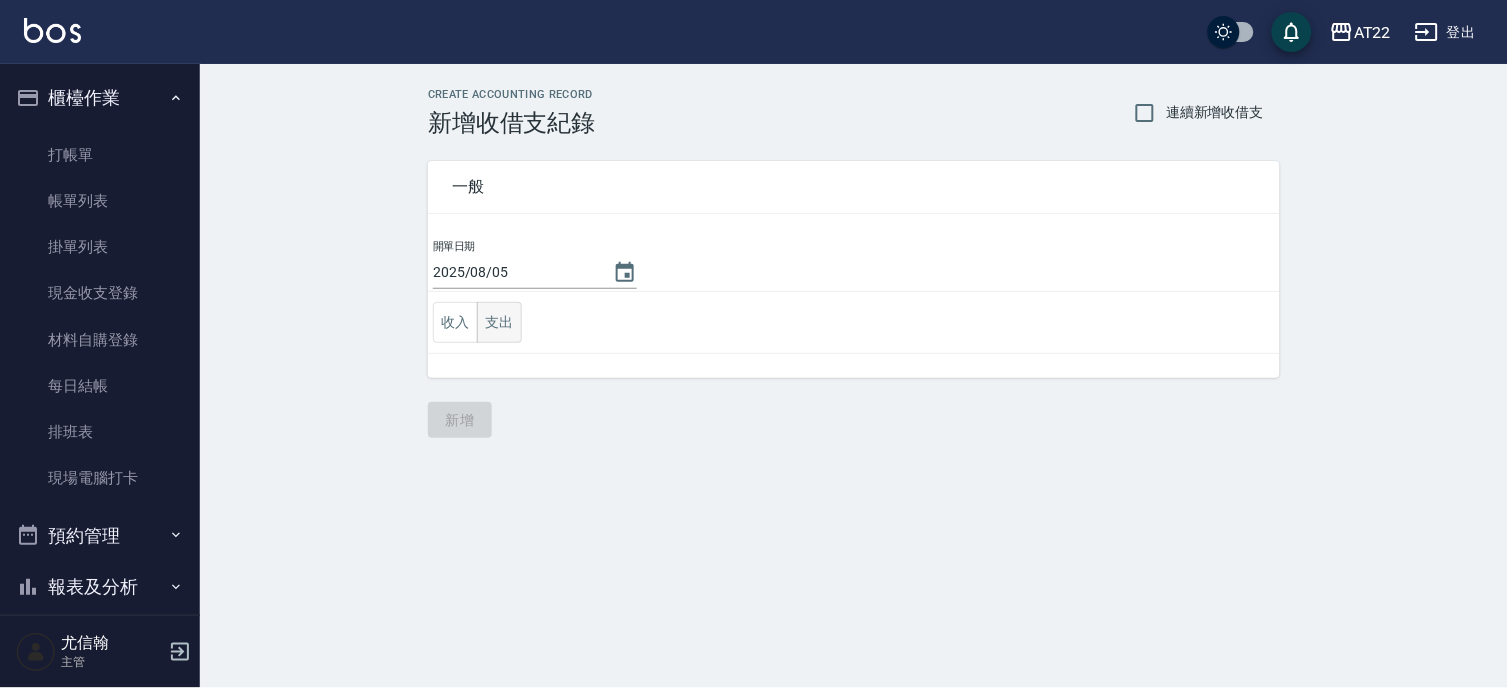 click on "支出" at bounding box center (499, 322) 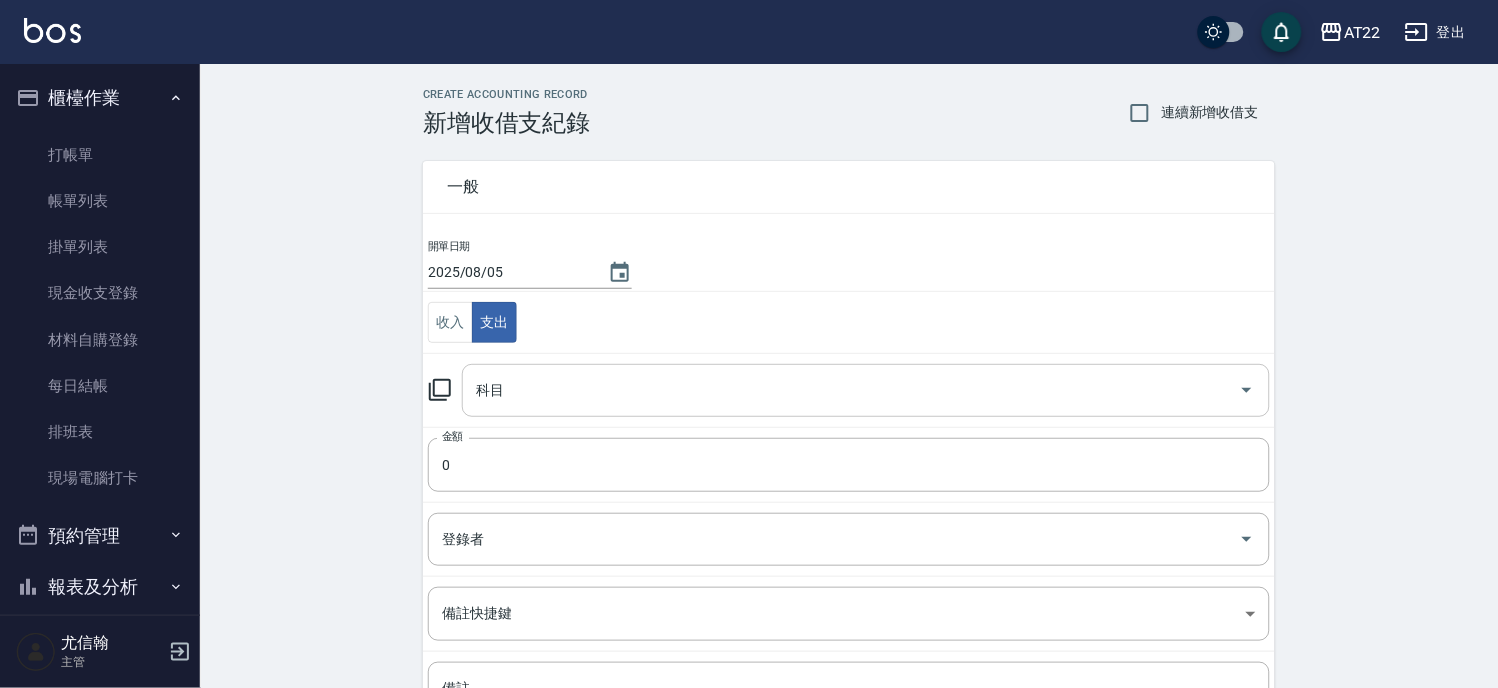 click on "科目" at bounding box center (851, 390) 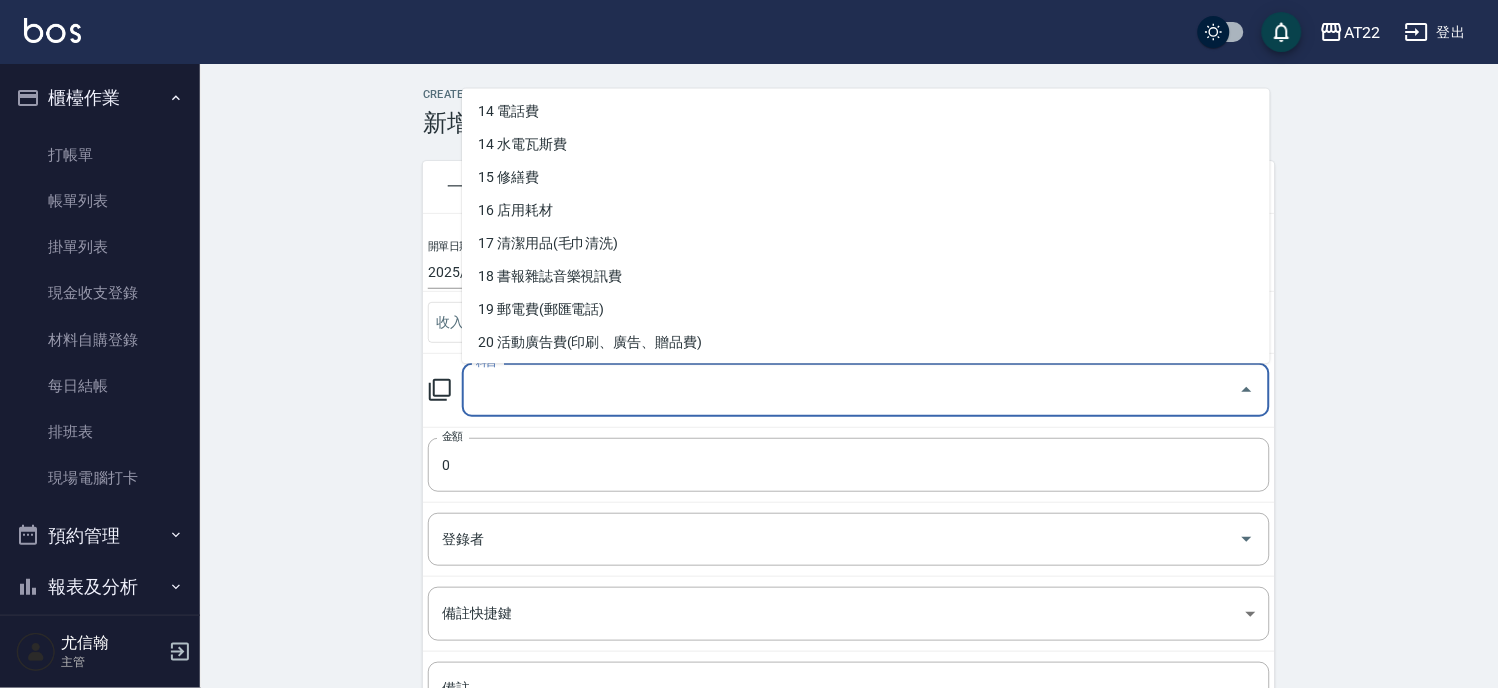 scroll, scrollTop: 458, scrollLeft: 0, axis: vertical 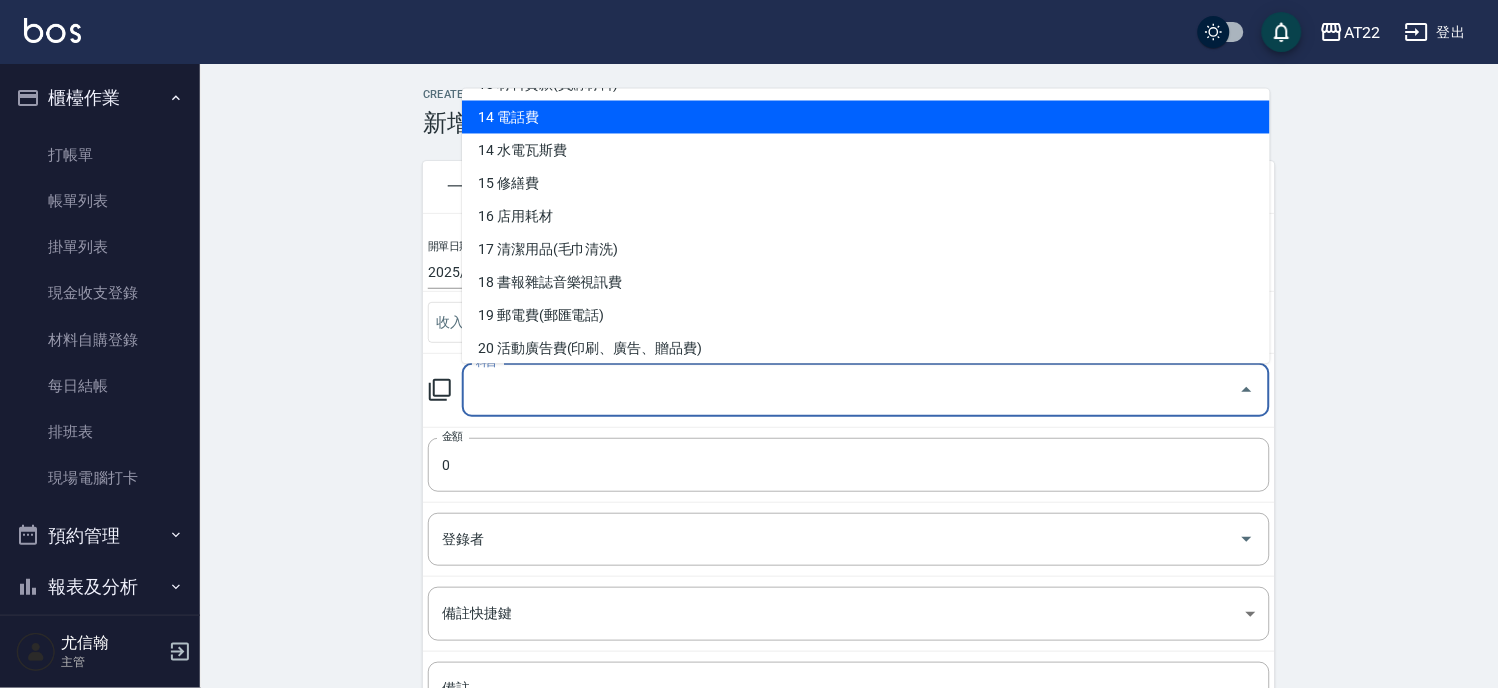 click on "14 電話費" at bounding box center [866, 116] 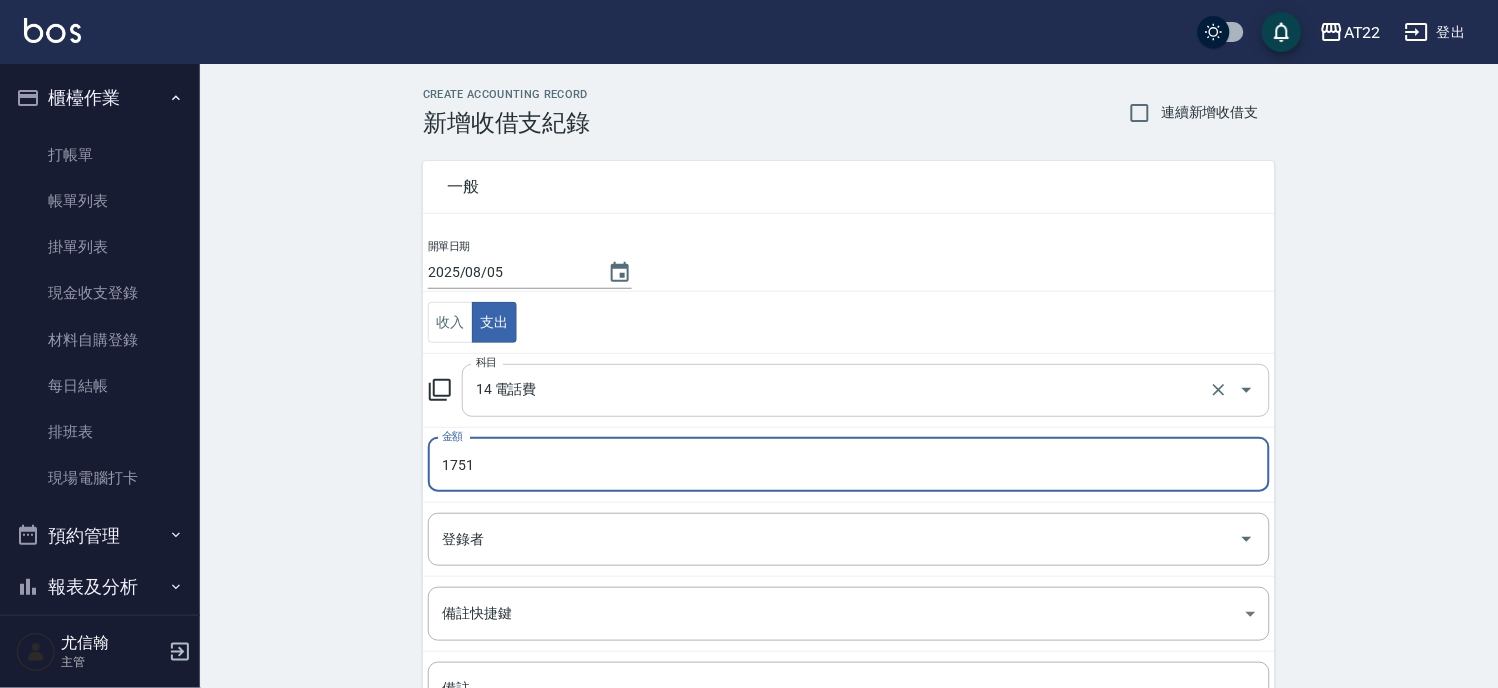 scroll, scrollTop: 194, scrollLeft: 0, axis: vertical 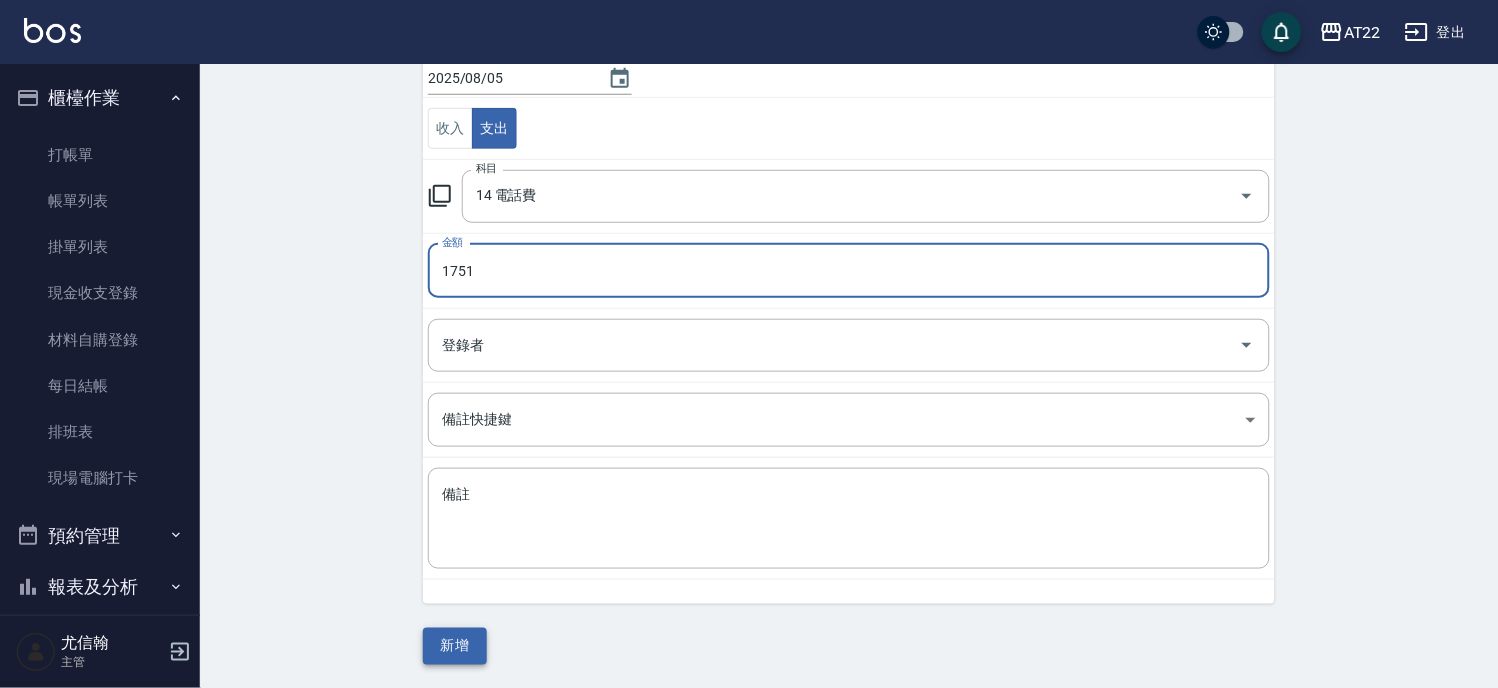 type on "1751" 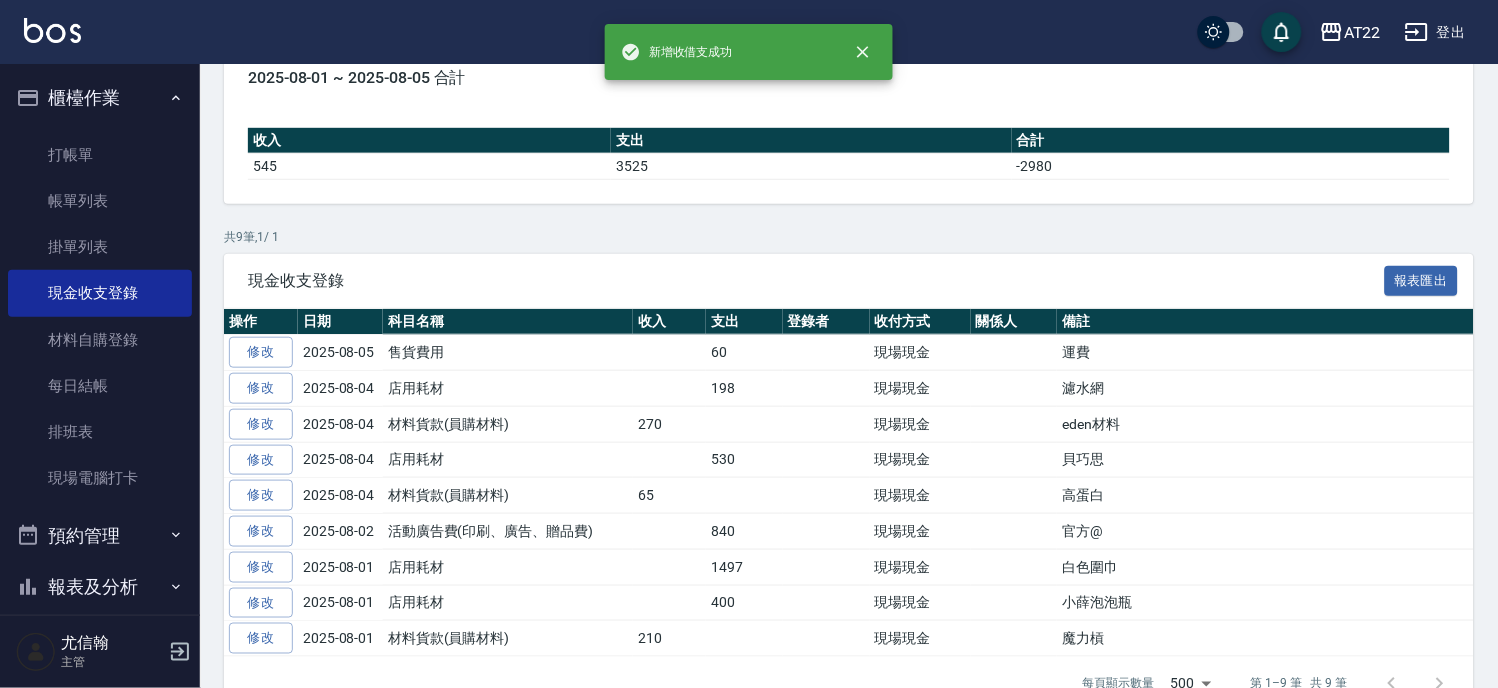 scroll, scrollTop: 0, scrollLeft: 0, axis: both 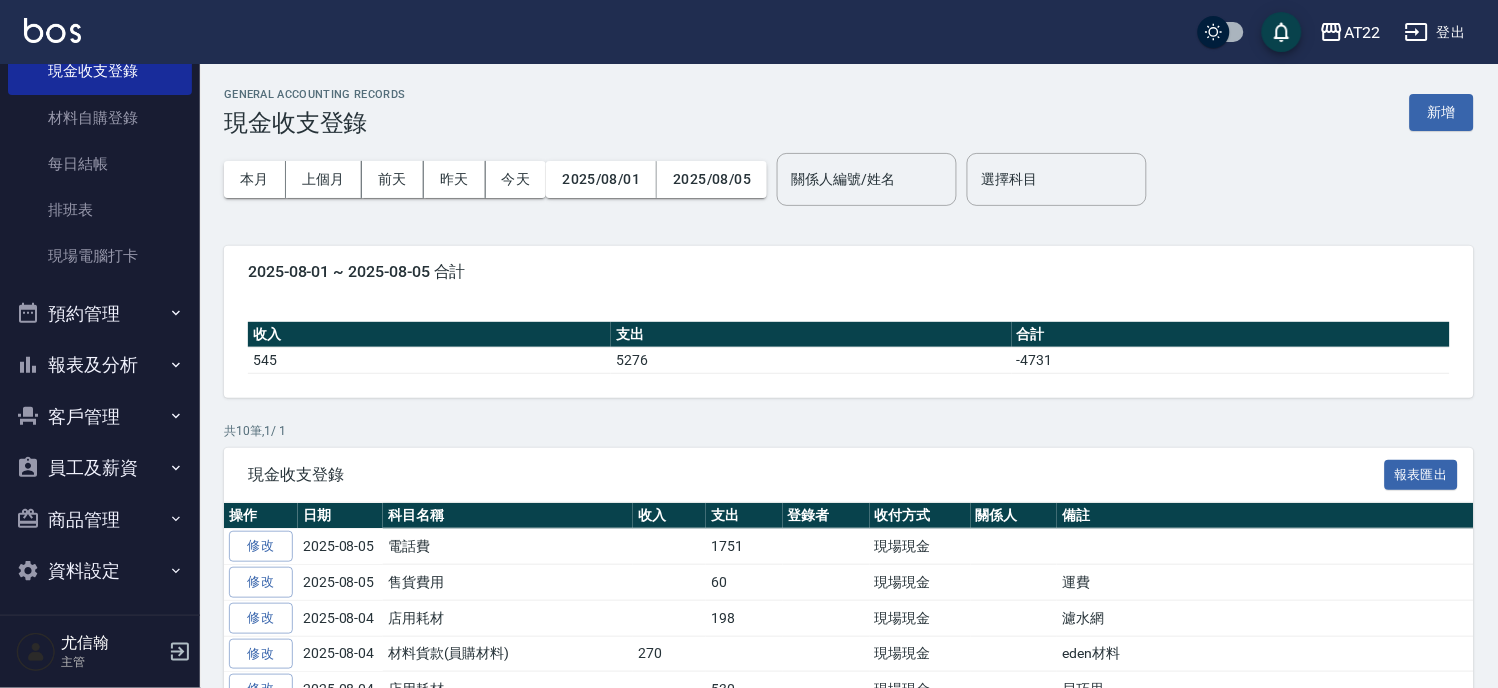 click on "客戶管理" at bounding box center (100, 417) 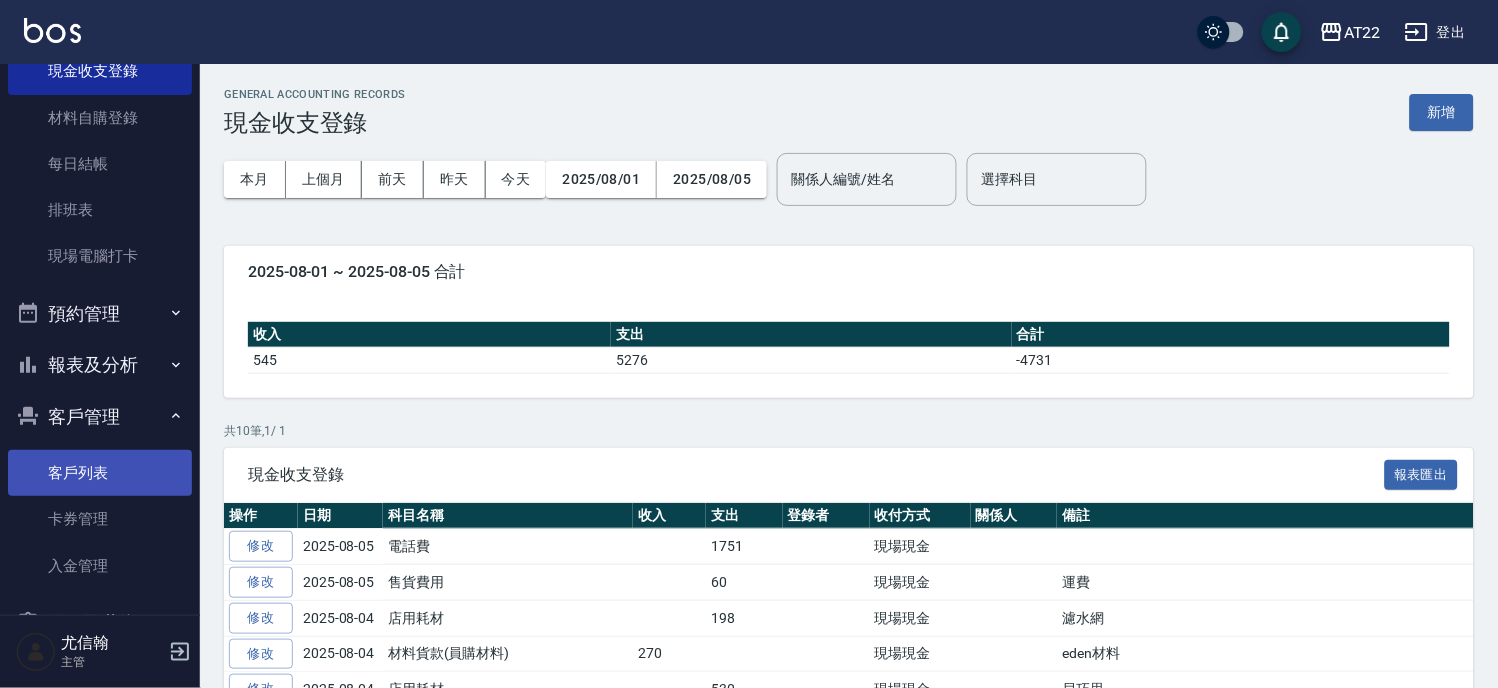 click on "客戶列表" at bounding box center [100, 473] 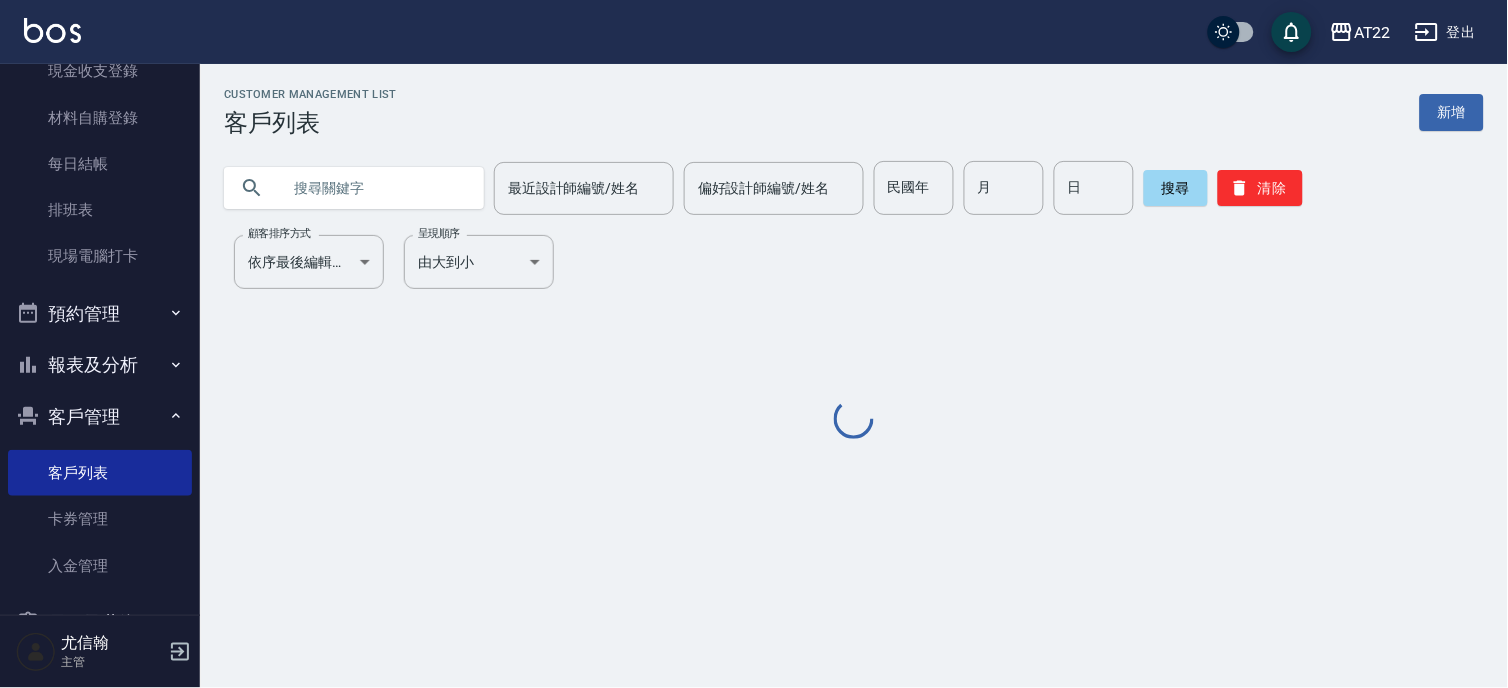 click at bounding box center [374, 188] 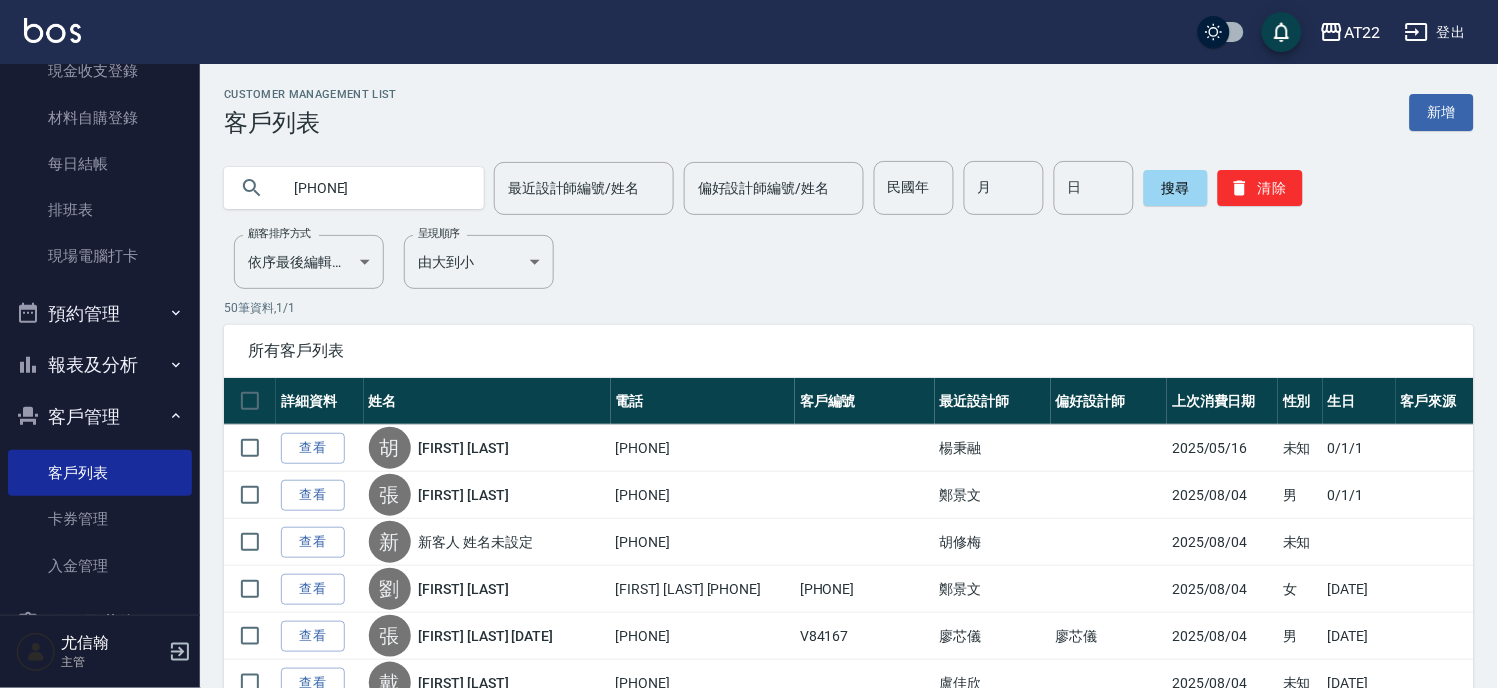 type on "[PHONE]" 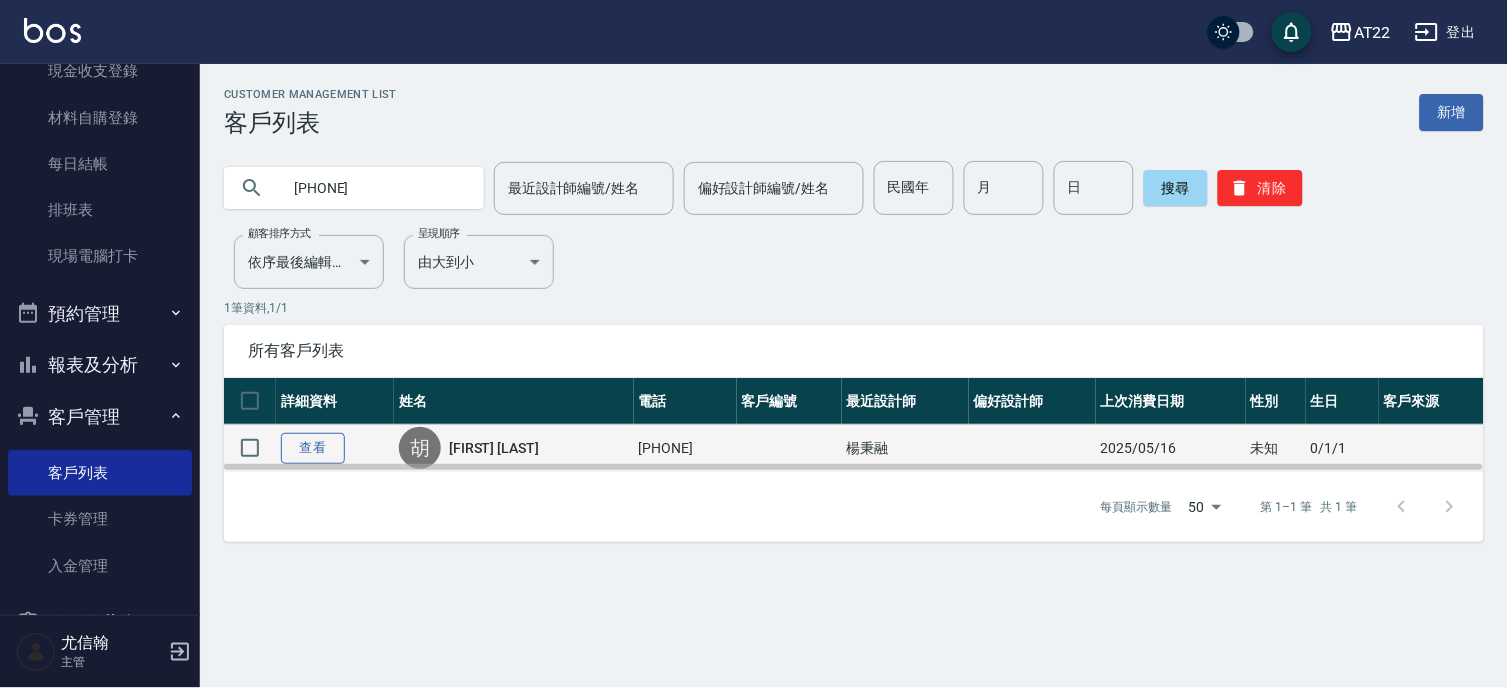 click on "查看" at bounding box center [313, 448] 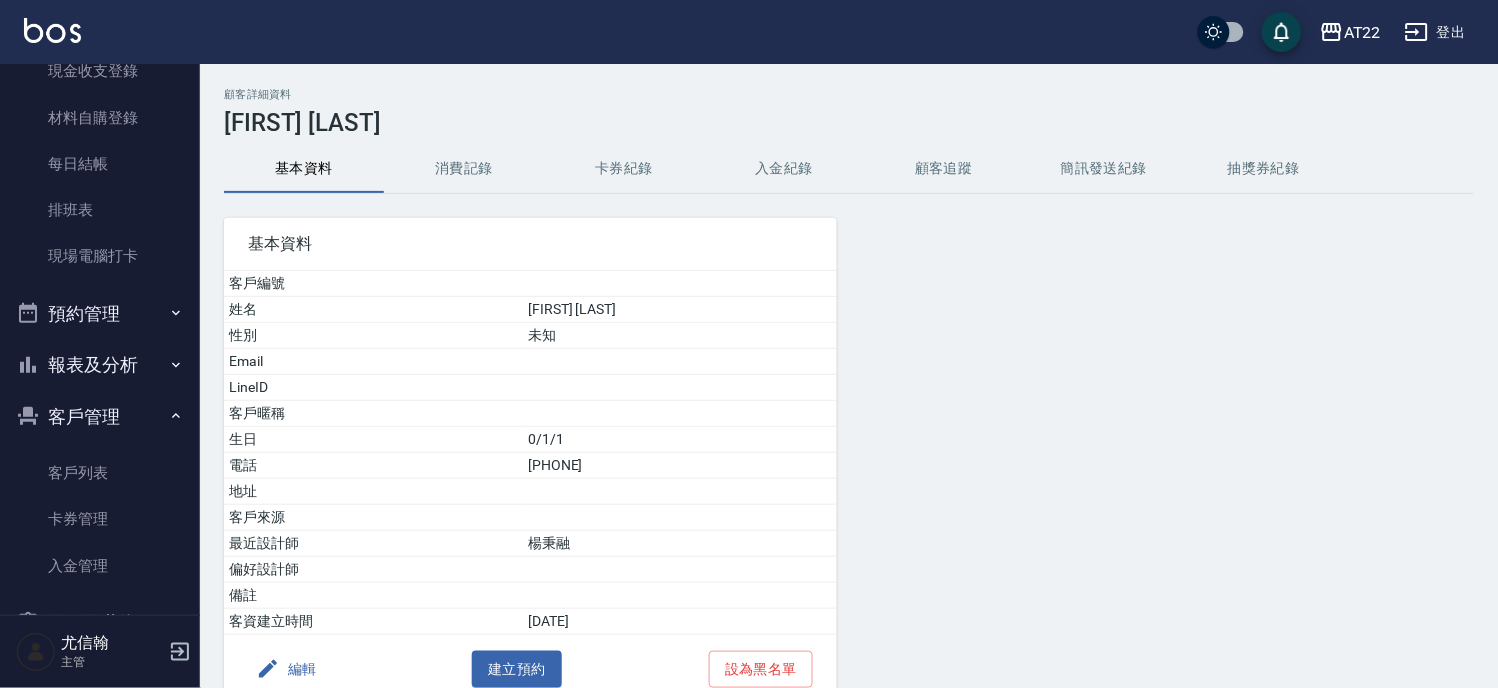 click on "消費記錄" at bounding box center (464, 169) 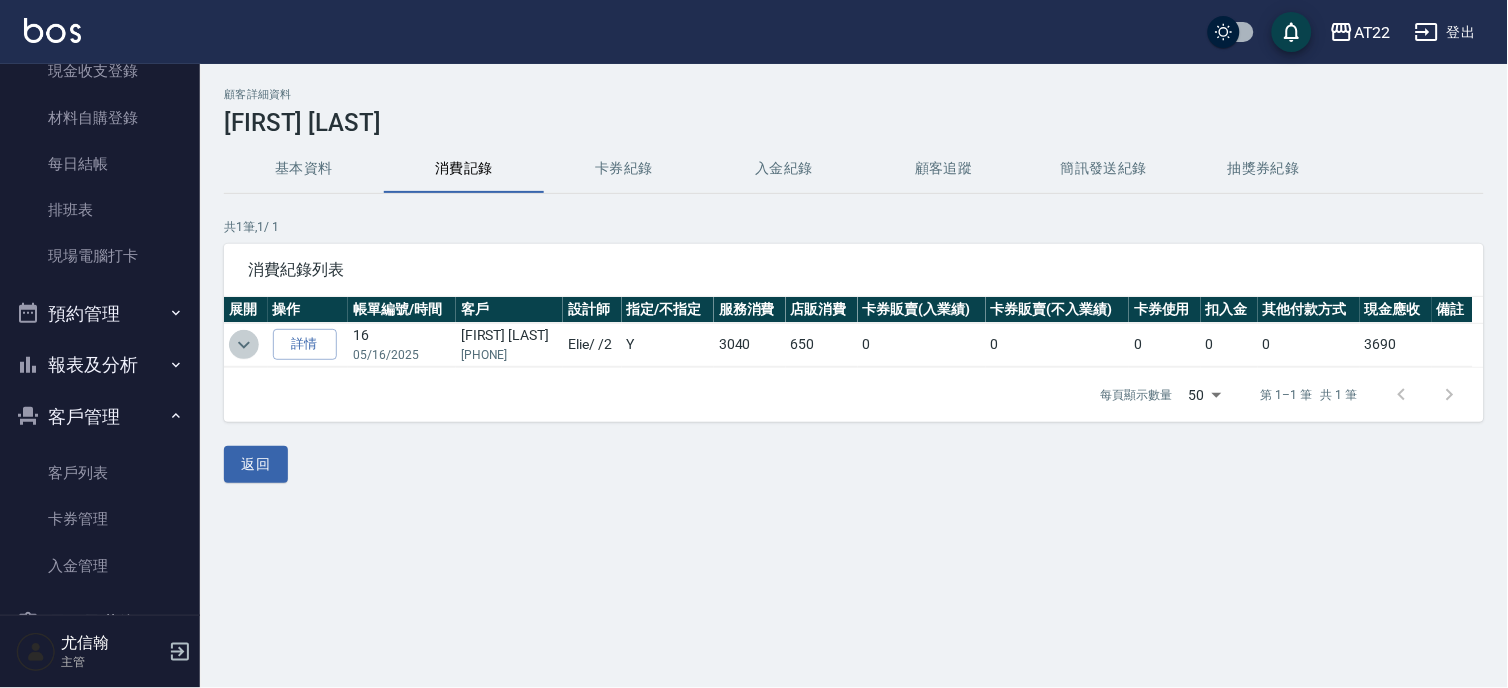 click 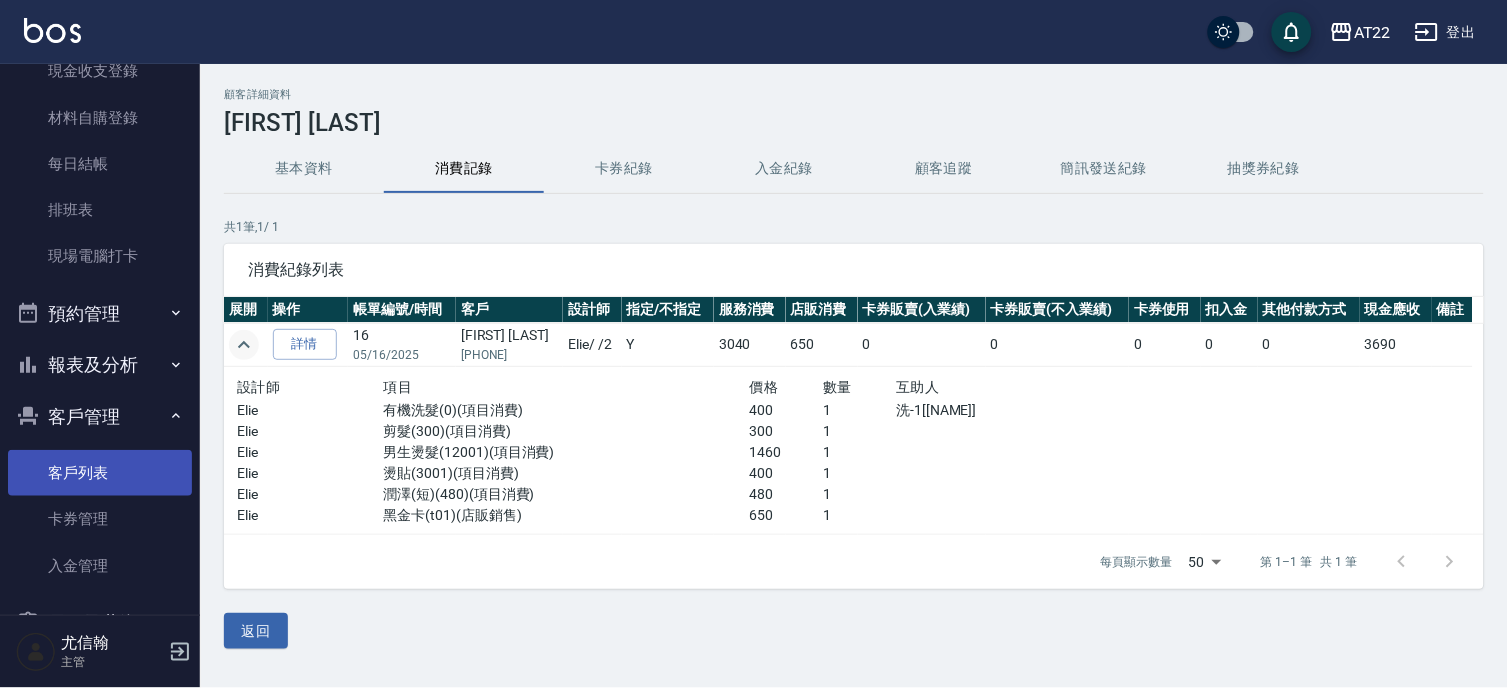 click on "客戶列表" at bounding box center [100, 473] 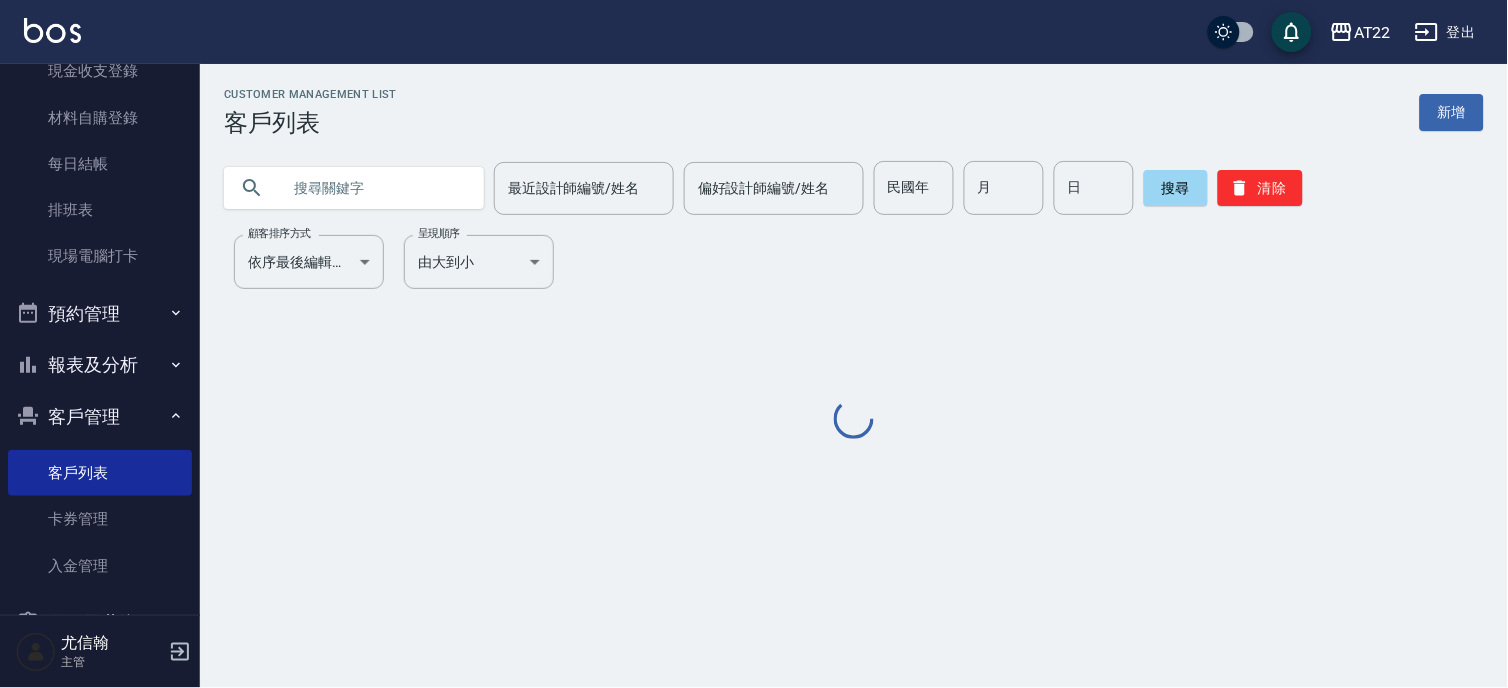 click at bounding box center [374, 188] 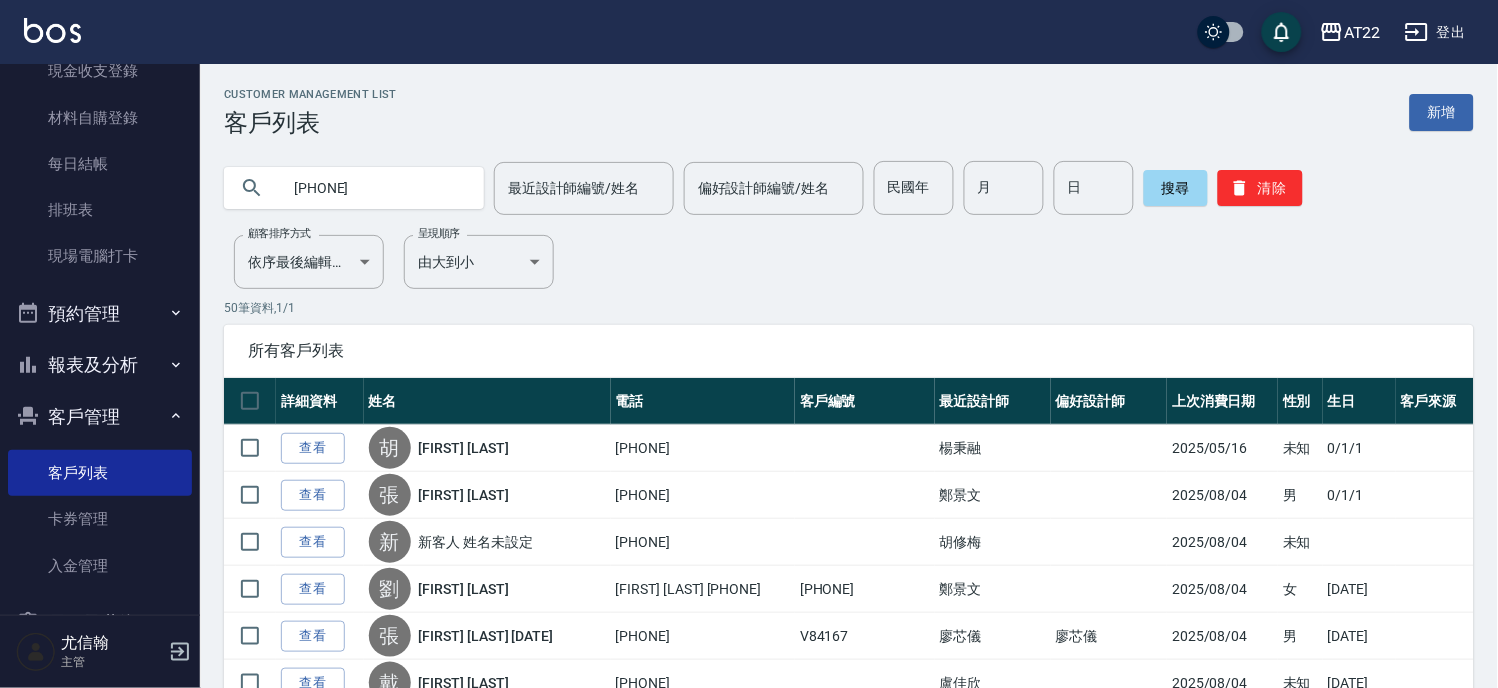 type on "[PHONE]" 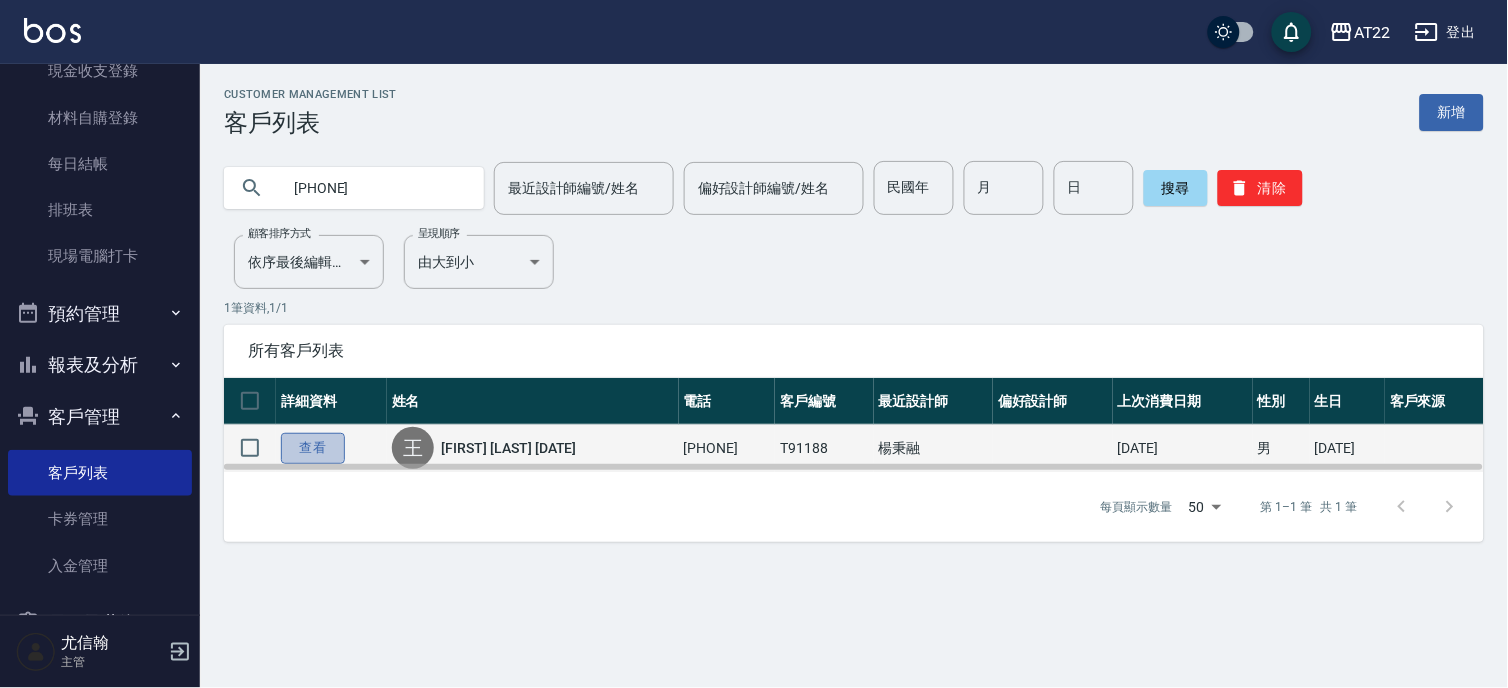 click on "查看" at bounding box center [313, 448] 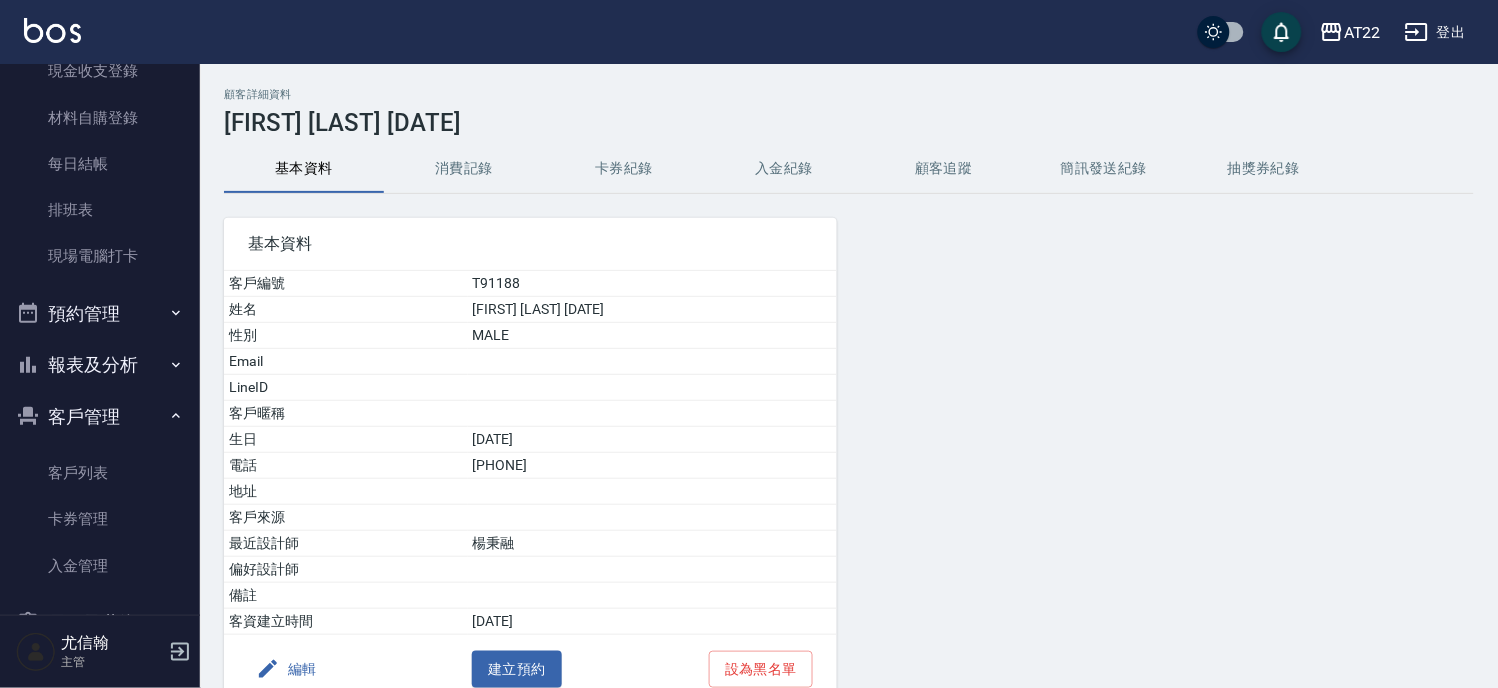 click on "消費記錄" at bounding box center [464, 169] 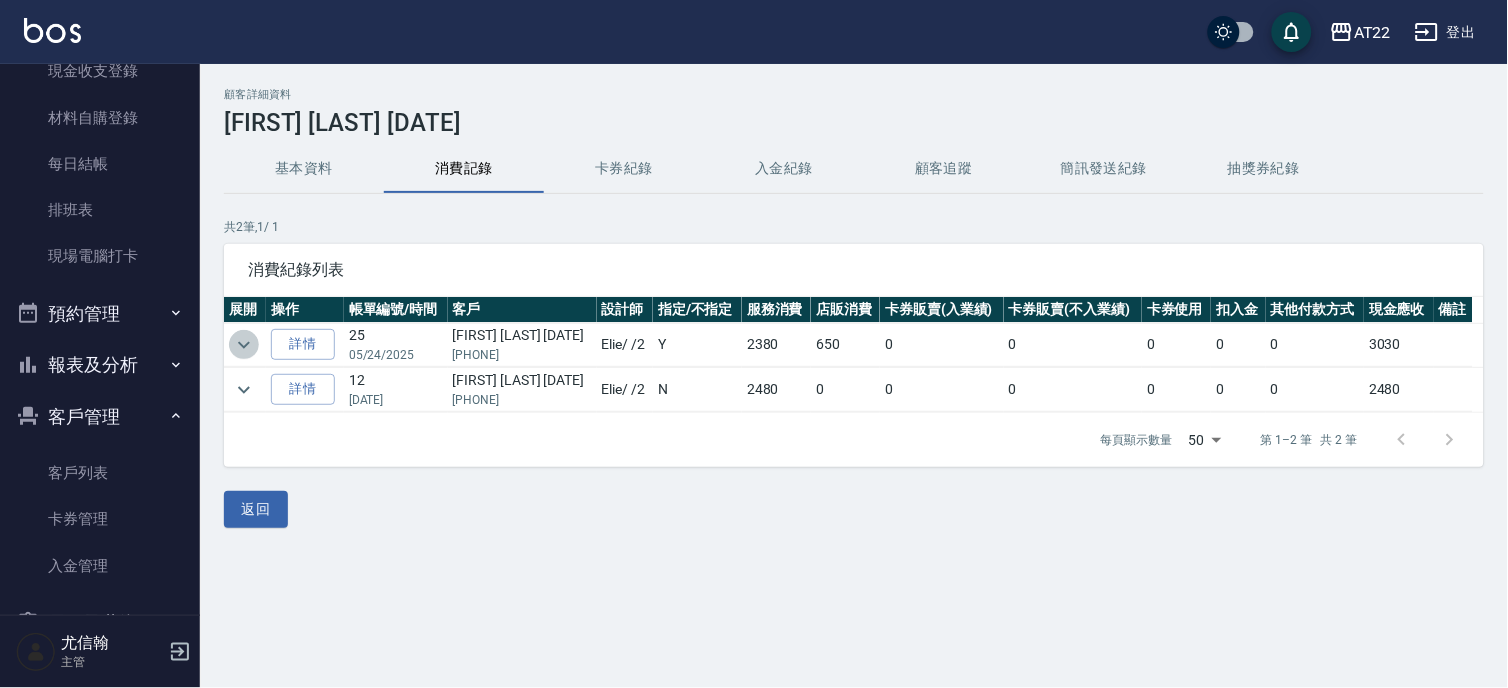 click 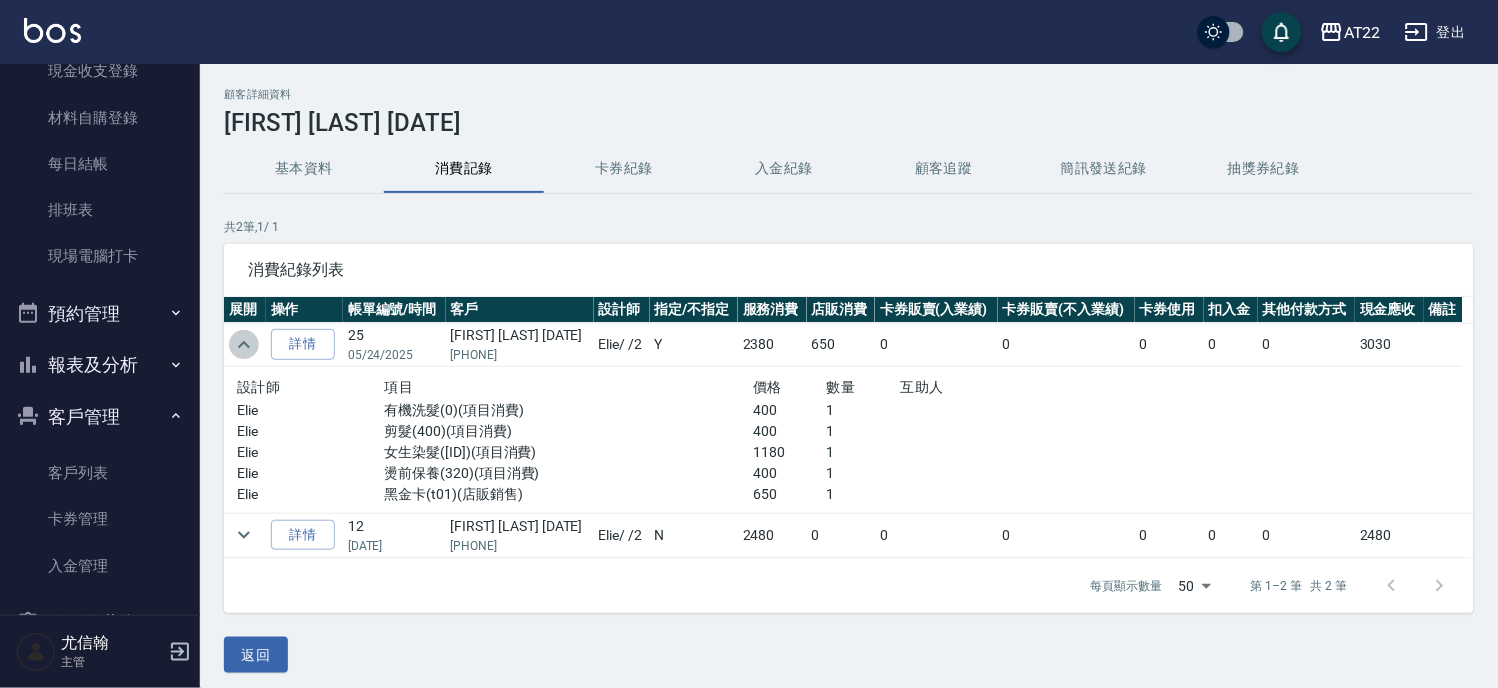 click 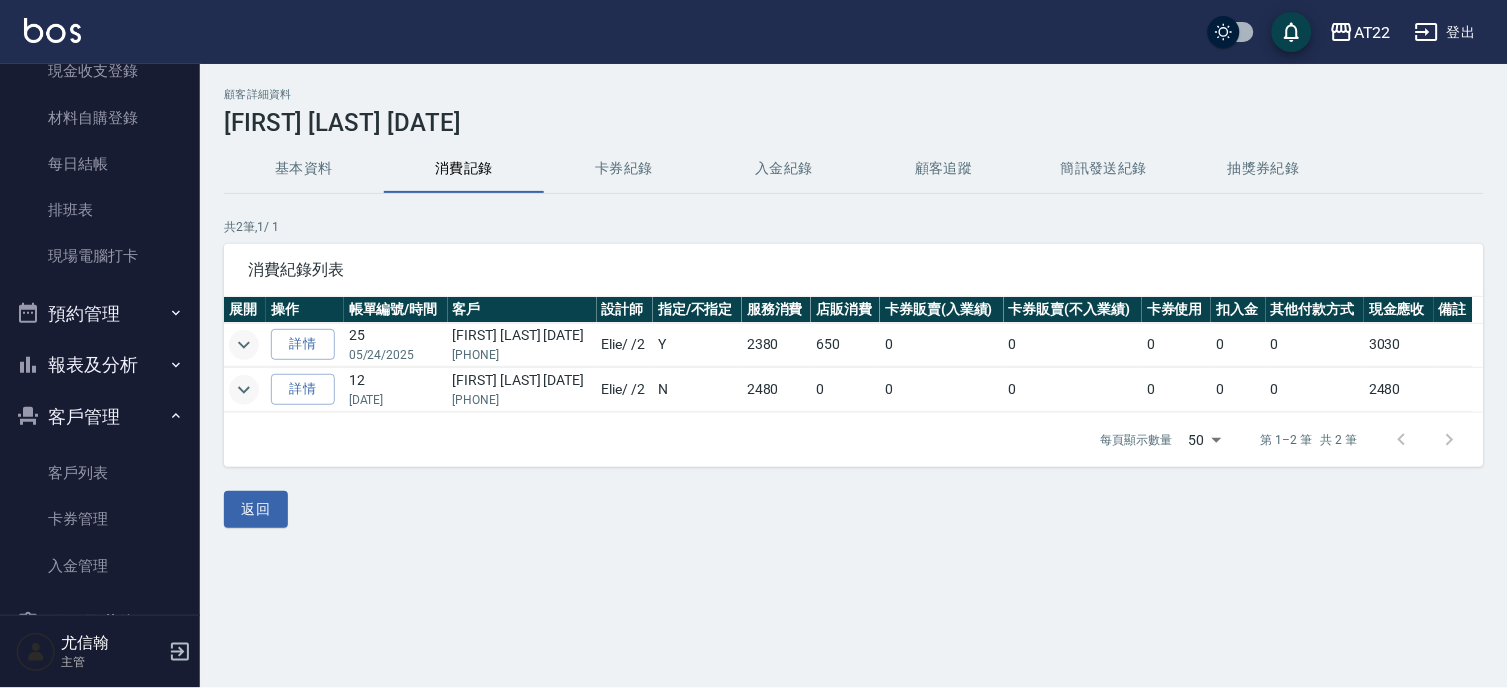 click 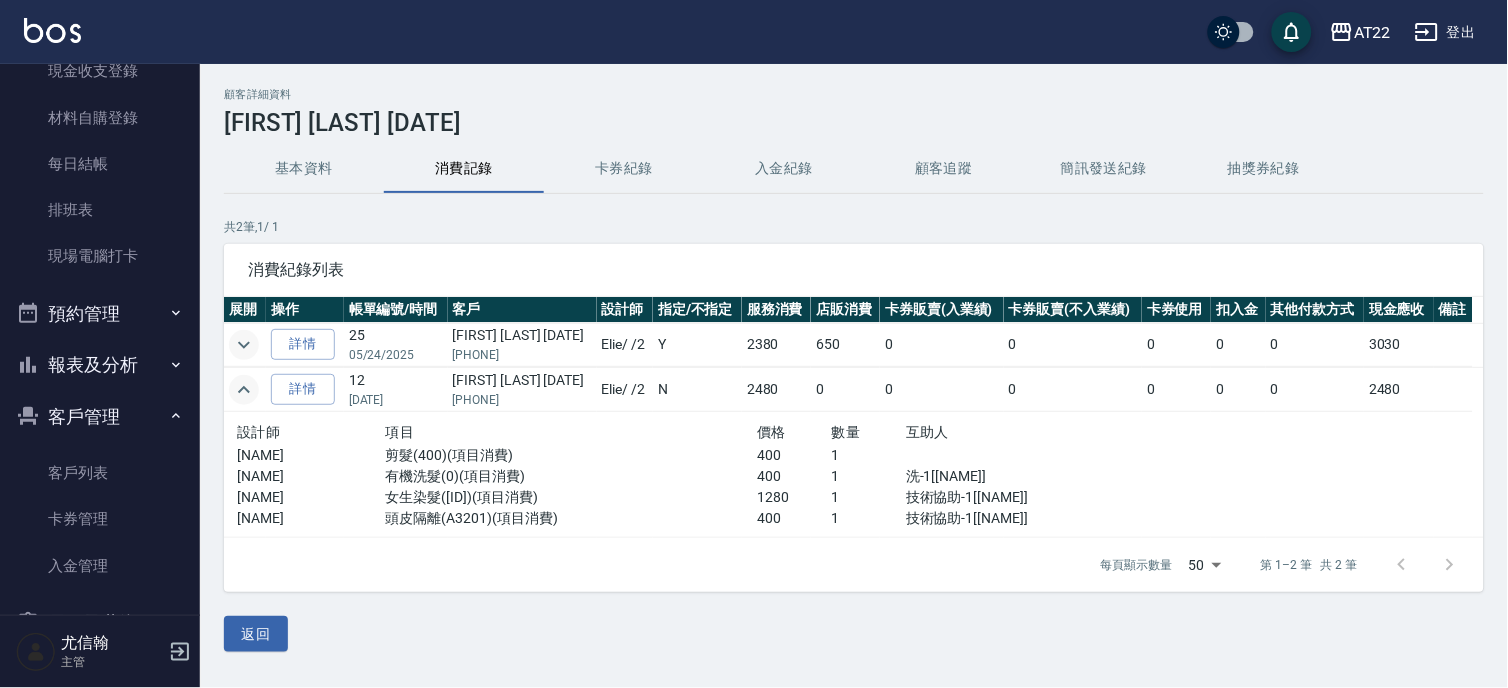 click 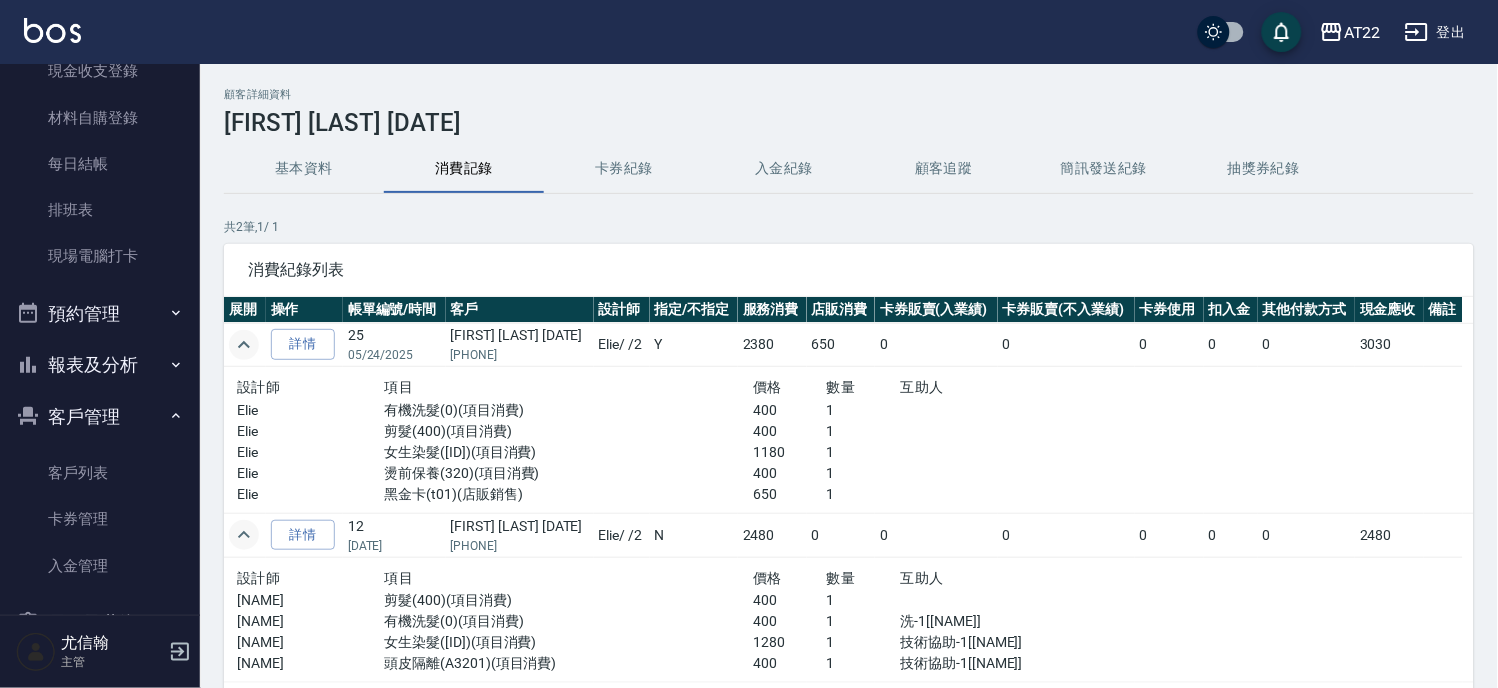 click 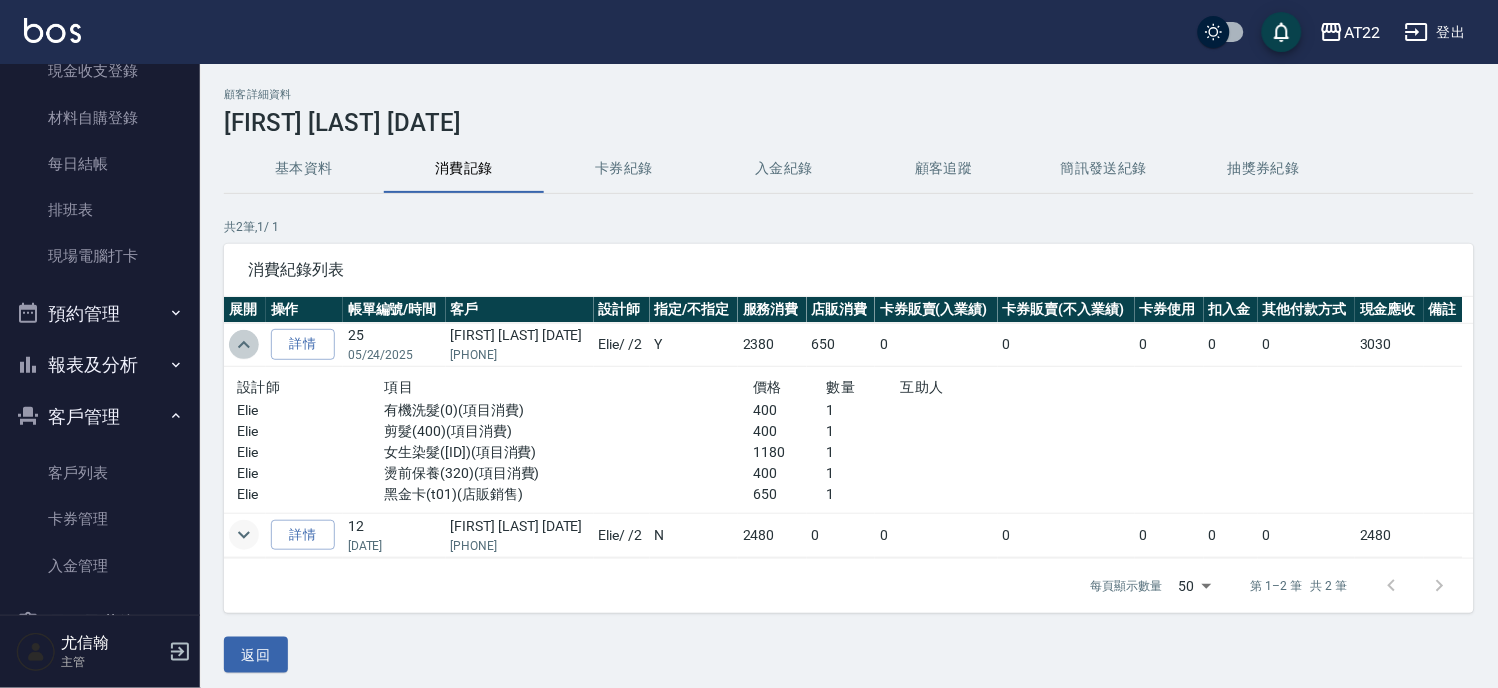 click 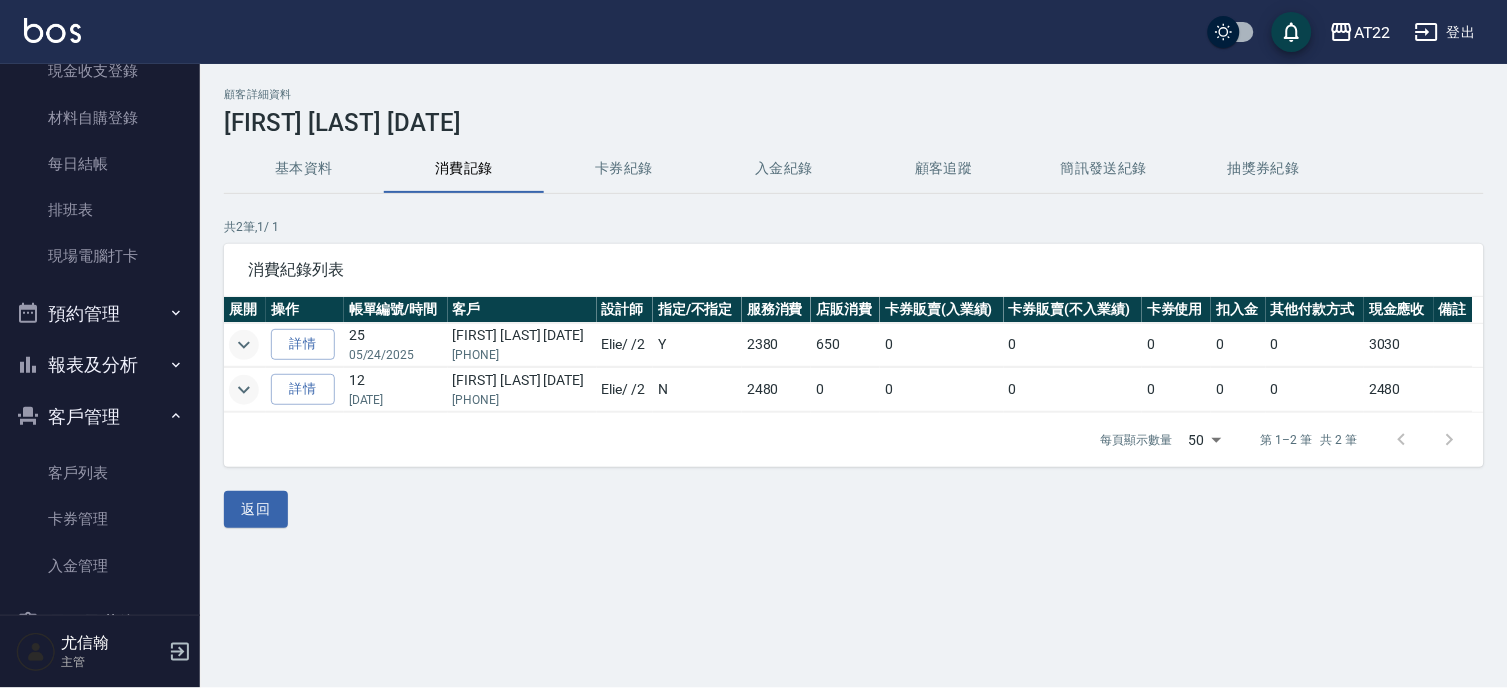 click on "客戶列表 卡券管理 入金管理" at bounding box center [100, 95] 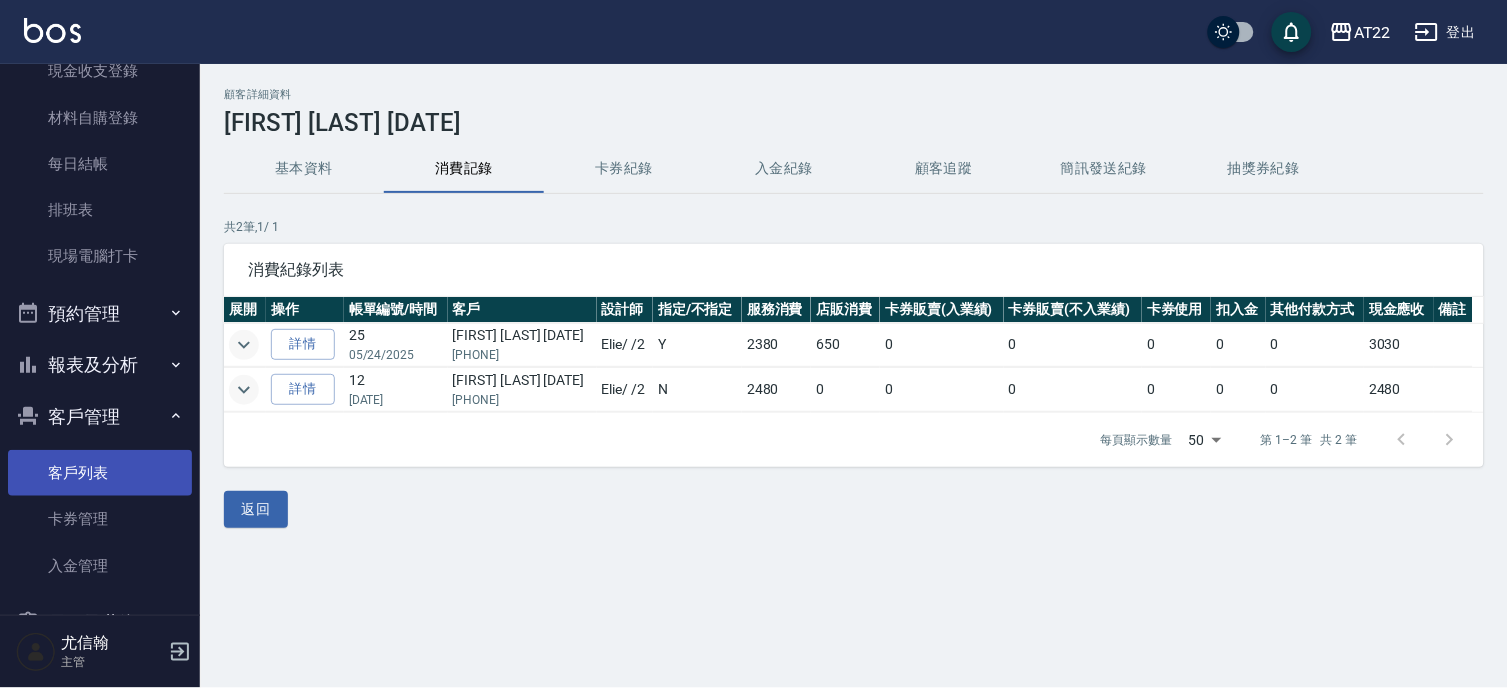click on "客戶列表" at bounding box center [100, 473] 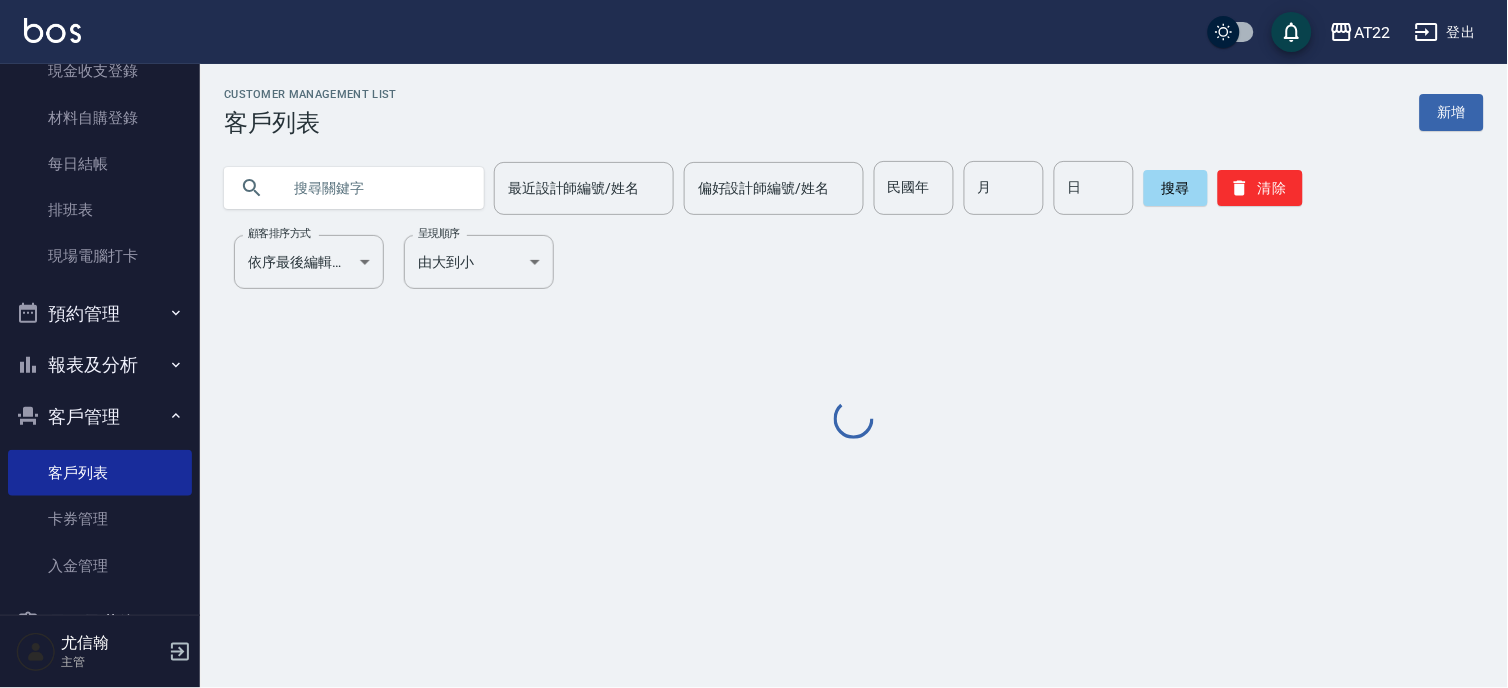 click at bounding box center (374, 188) 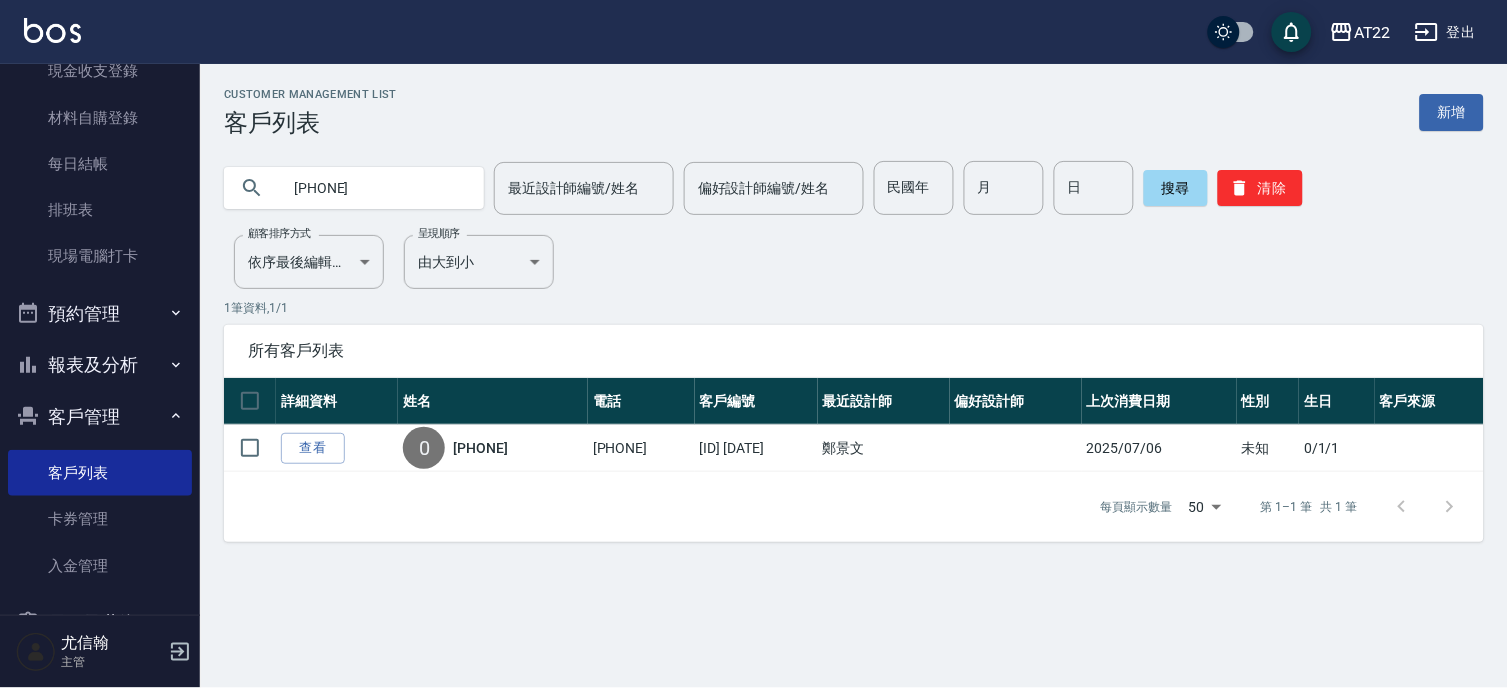 click on "[PHONE]" at bounding box center [374, 188] 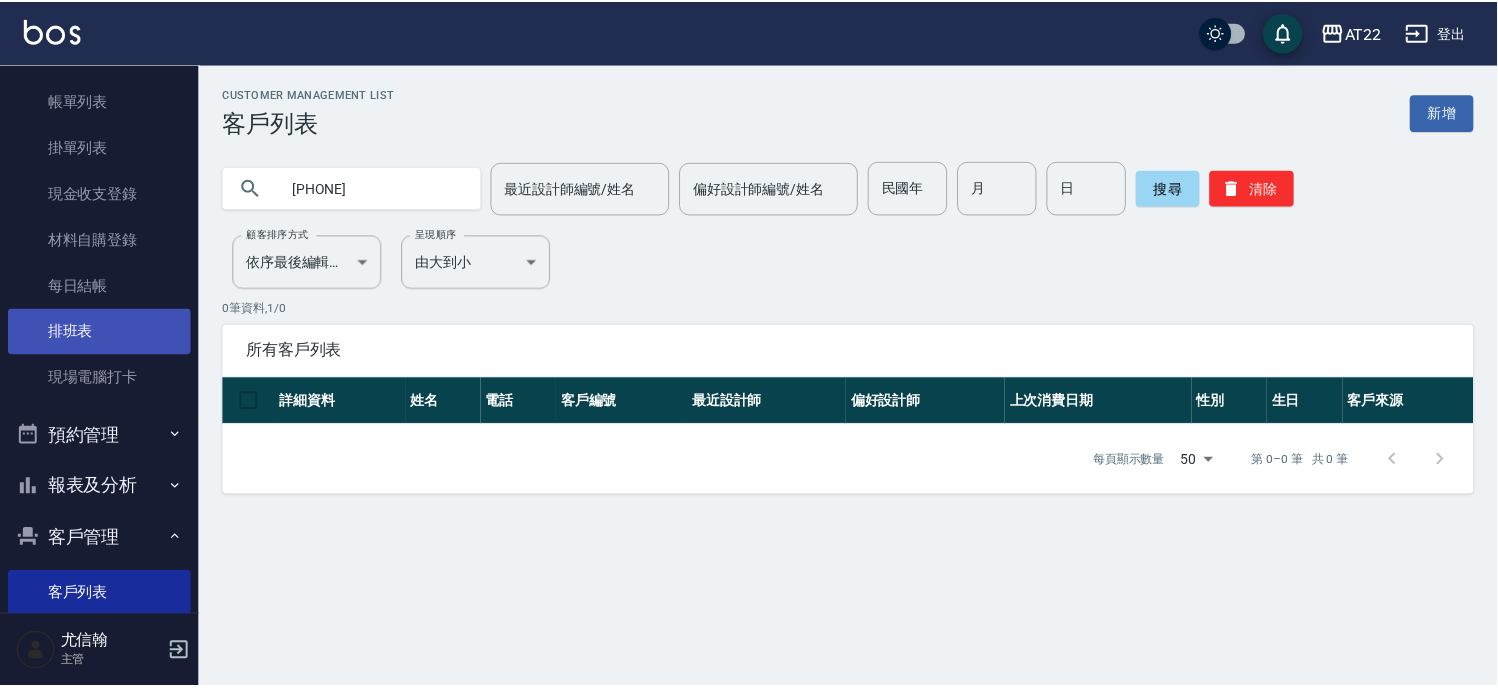 scroll, scrollTop: 0, scrollLeft: 0, axis: both 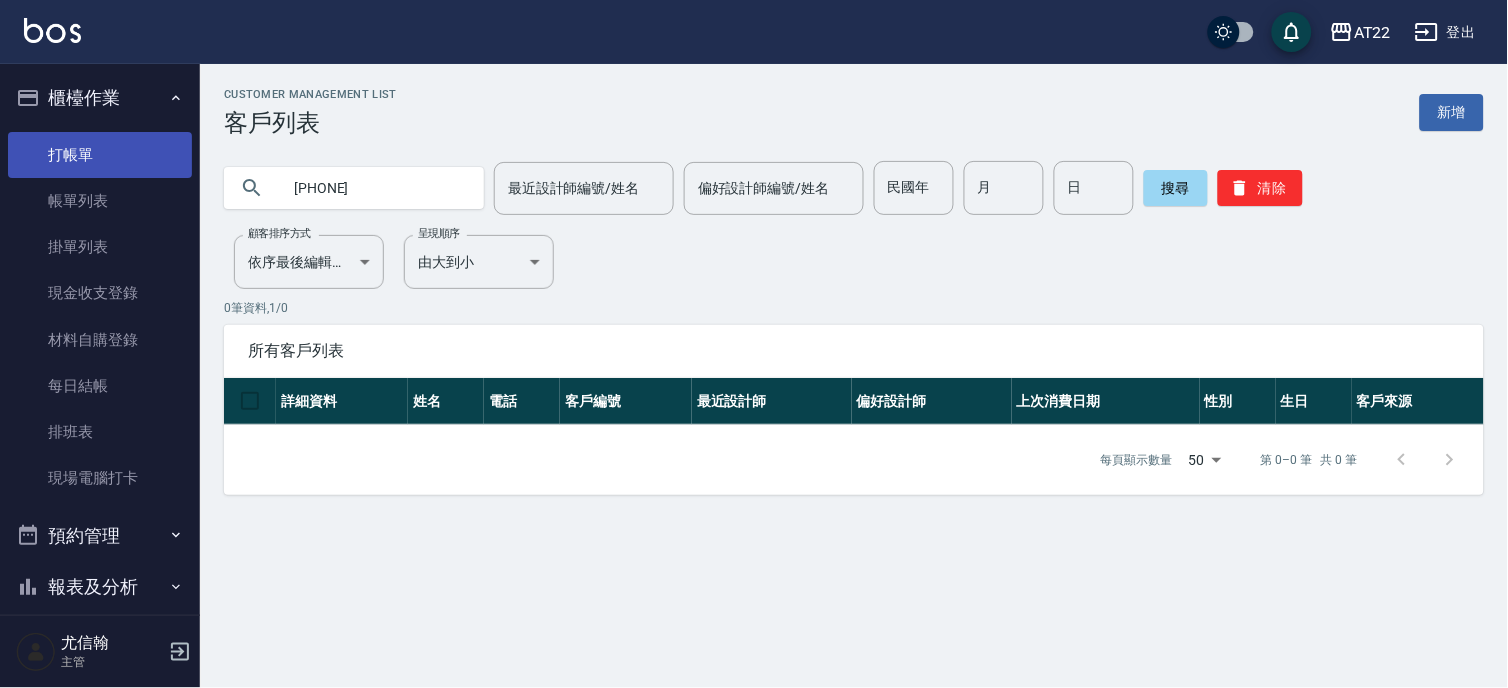 click on "打帳單" at bounding box center (100, 155) 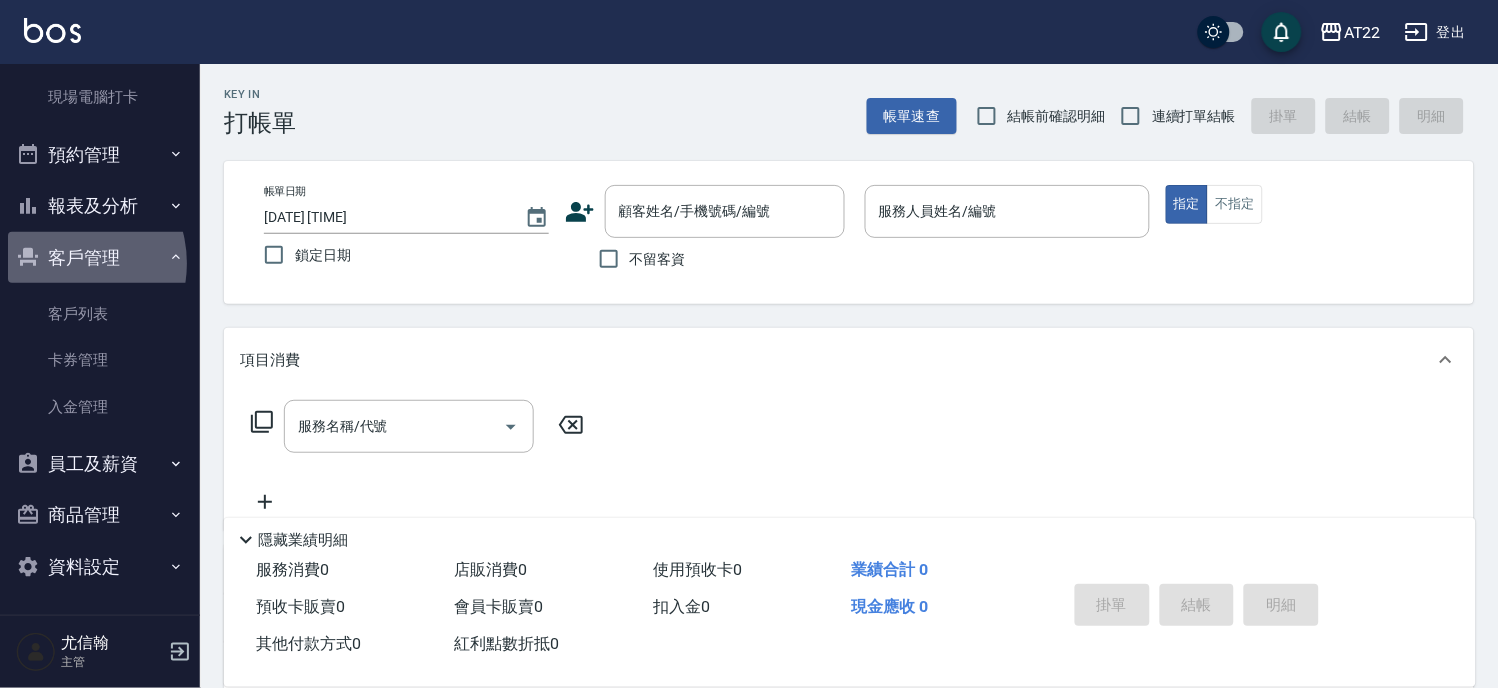 click on "客戶管理" at bounding box center (100, 258) 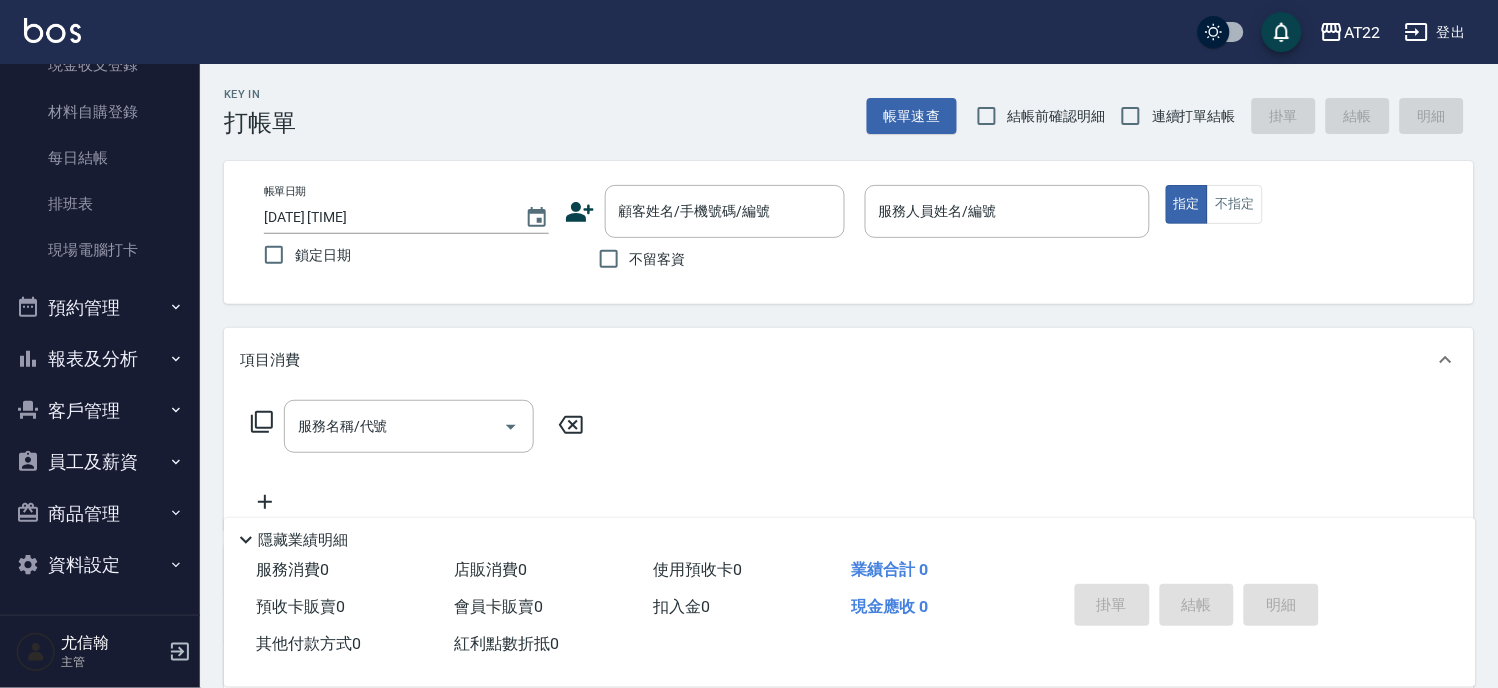 scroll, scrollTop: 226, scrollLeft: 0, axis: vertical 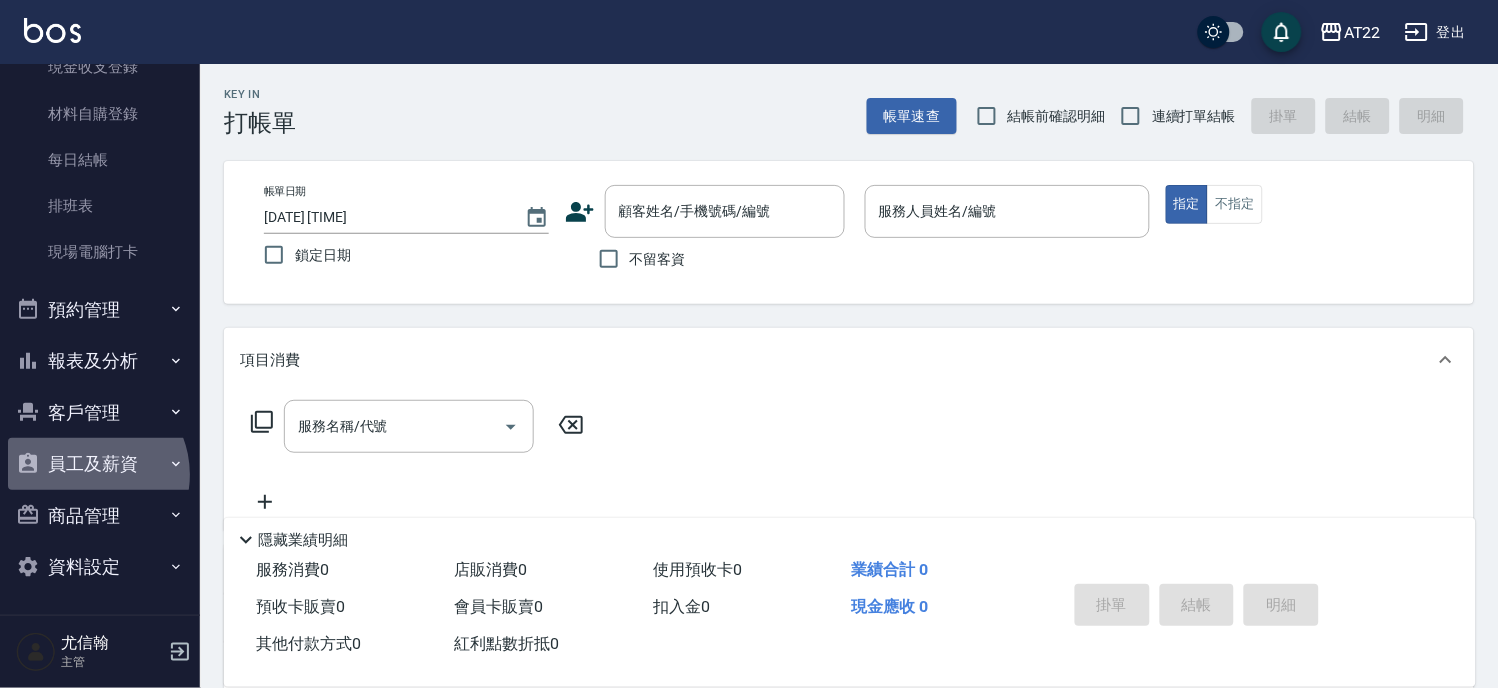 click on "員工及薪資" at bounding box center [100, 464] 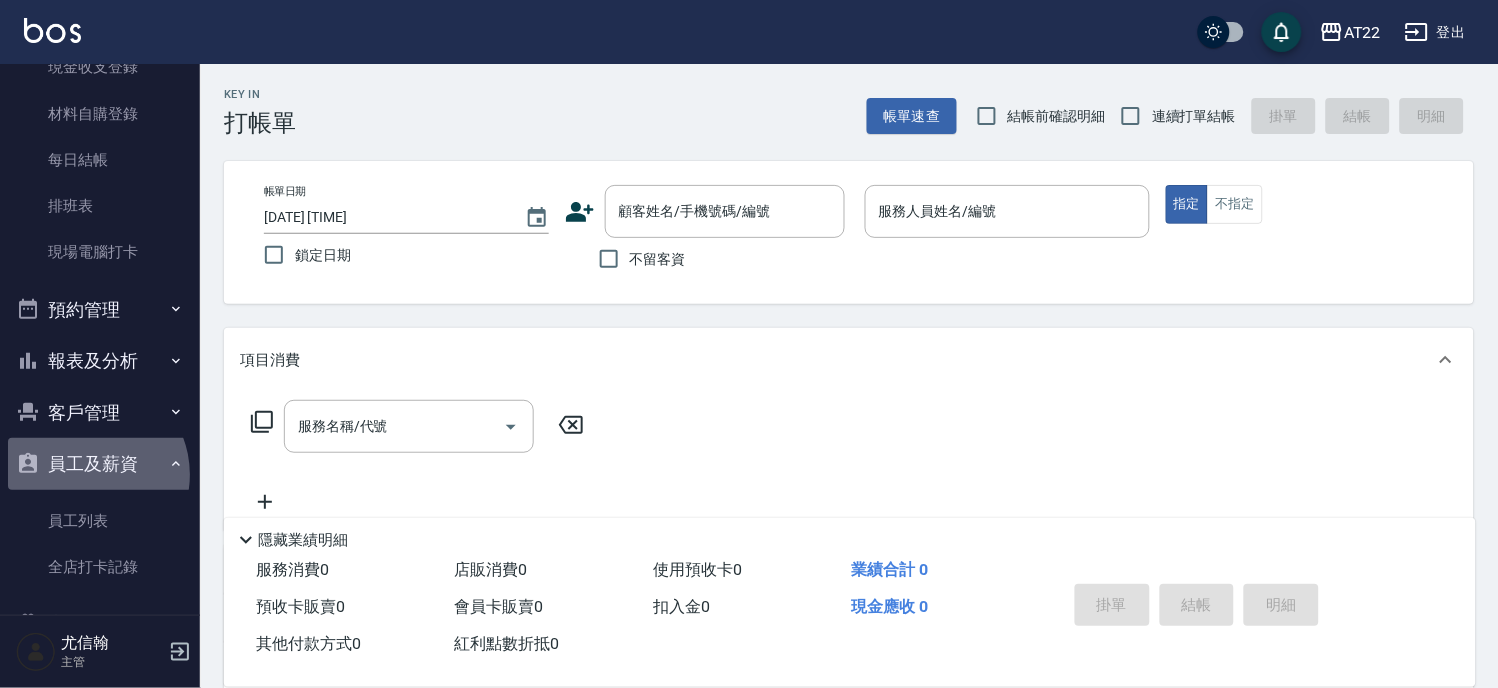 click on "員工及薪資" at bounding box center (100, 464) 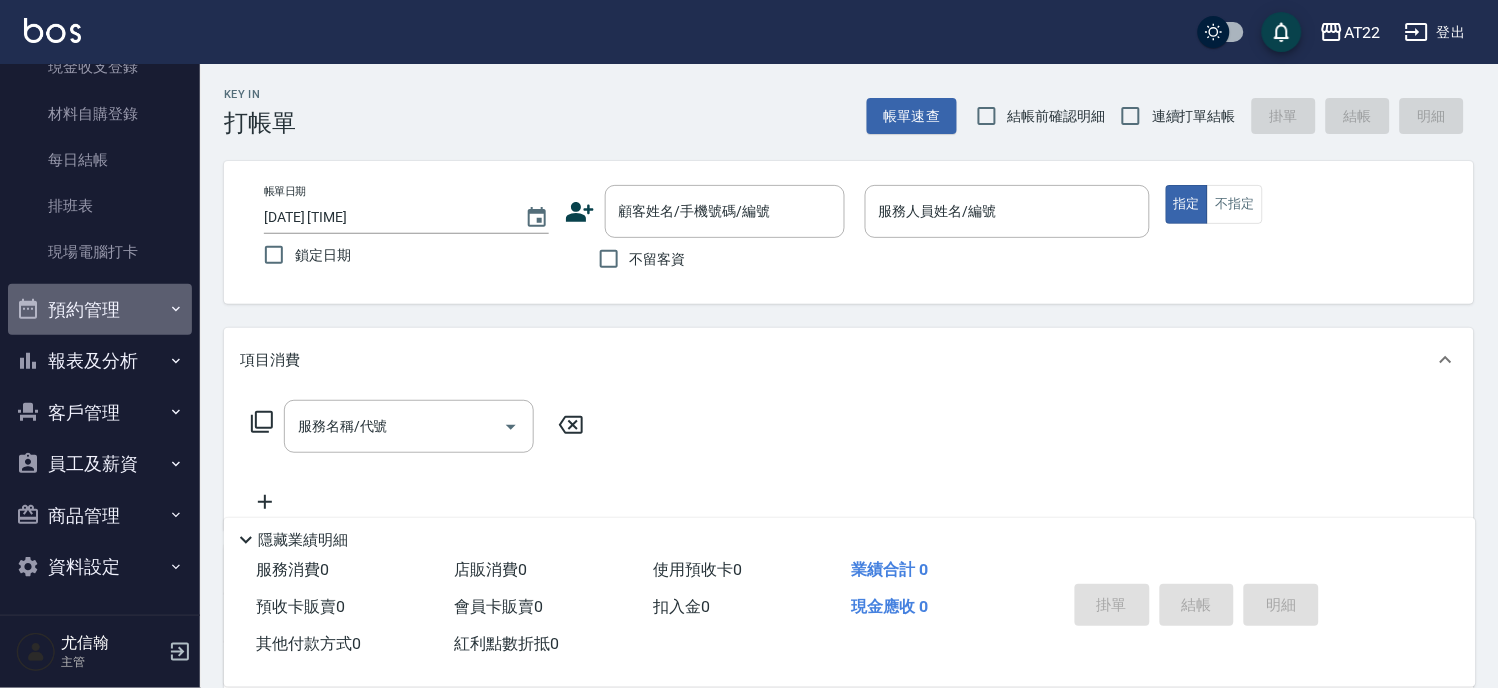 click on "預約管理" at bounding box center [100, 310] 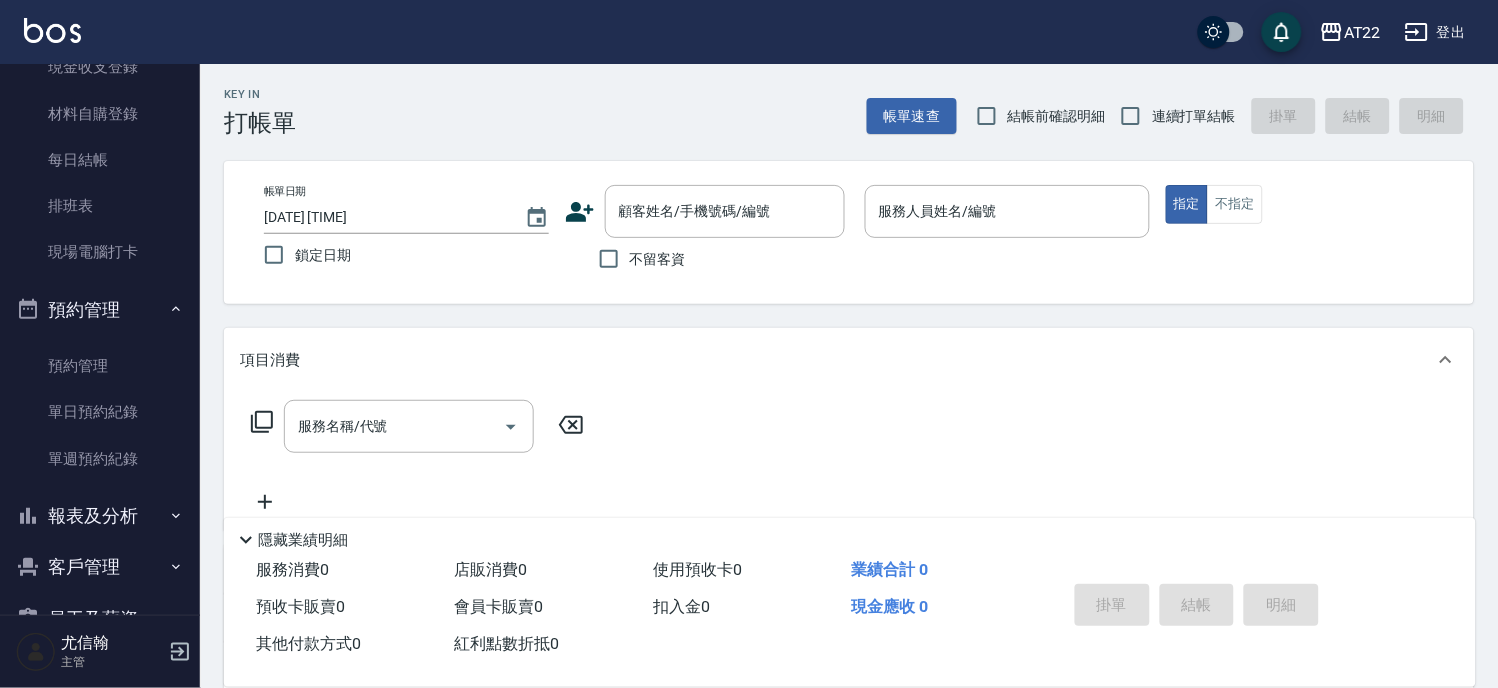 click on "預約管理" at bounding box center (100, 310) 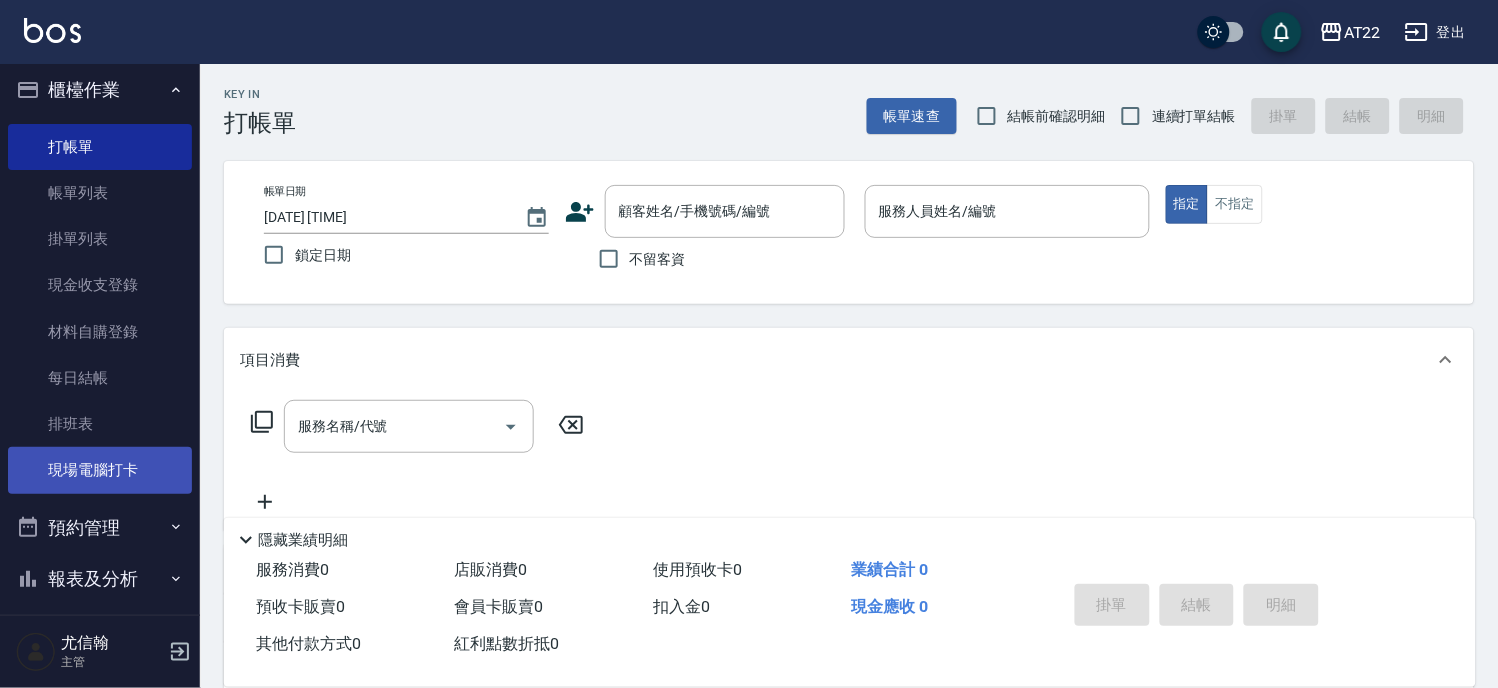 scroll, scrollTop: 0, scrollLeft: 0, axis: both 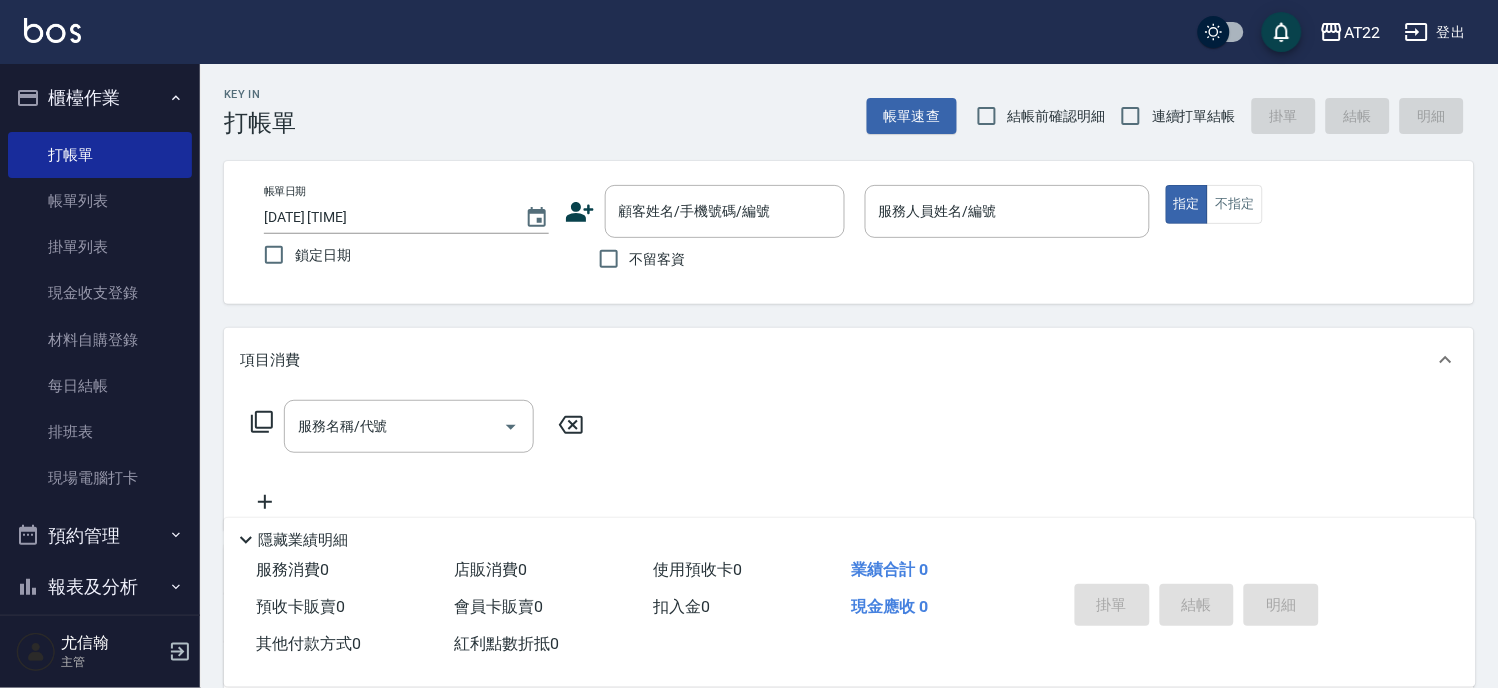 click on "櫃檯作業" at bounding box center (100, 98) 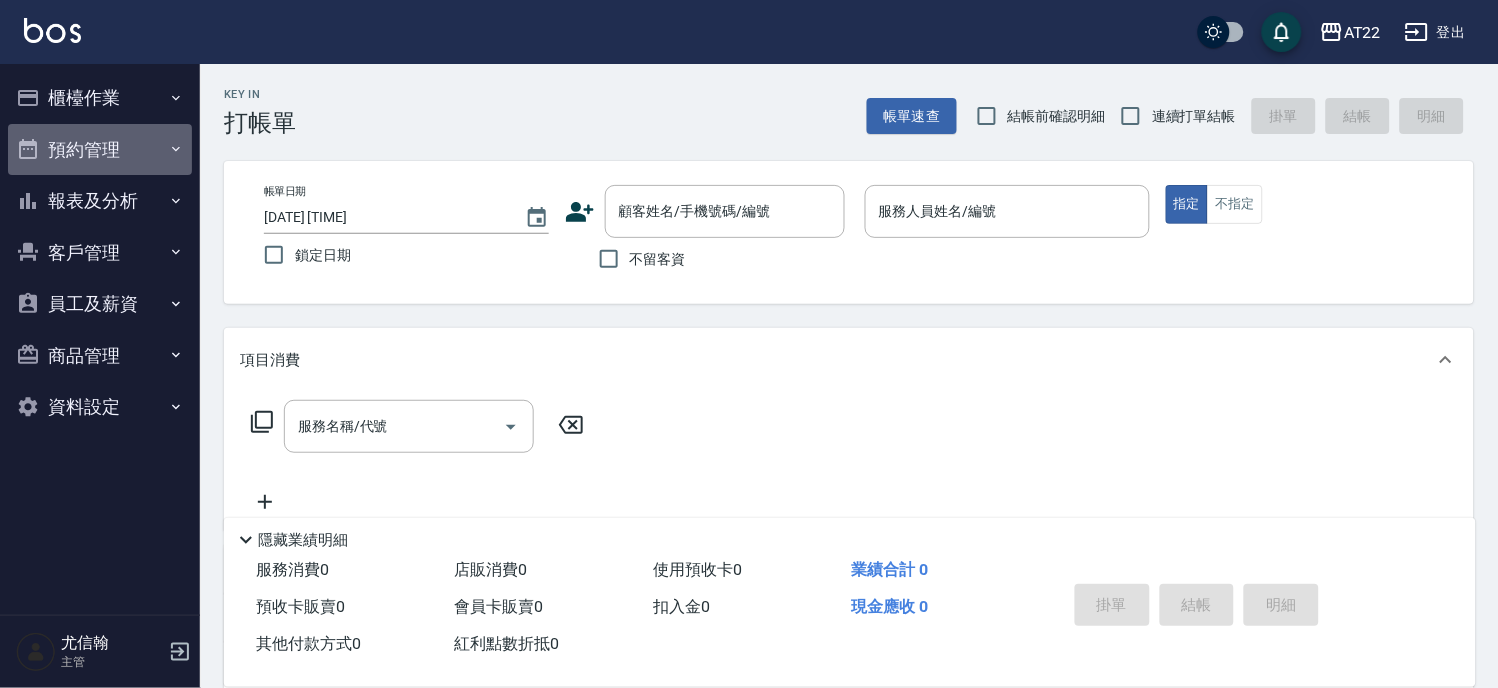 click on "預約管理" at bounding box center (100, 150) 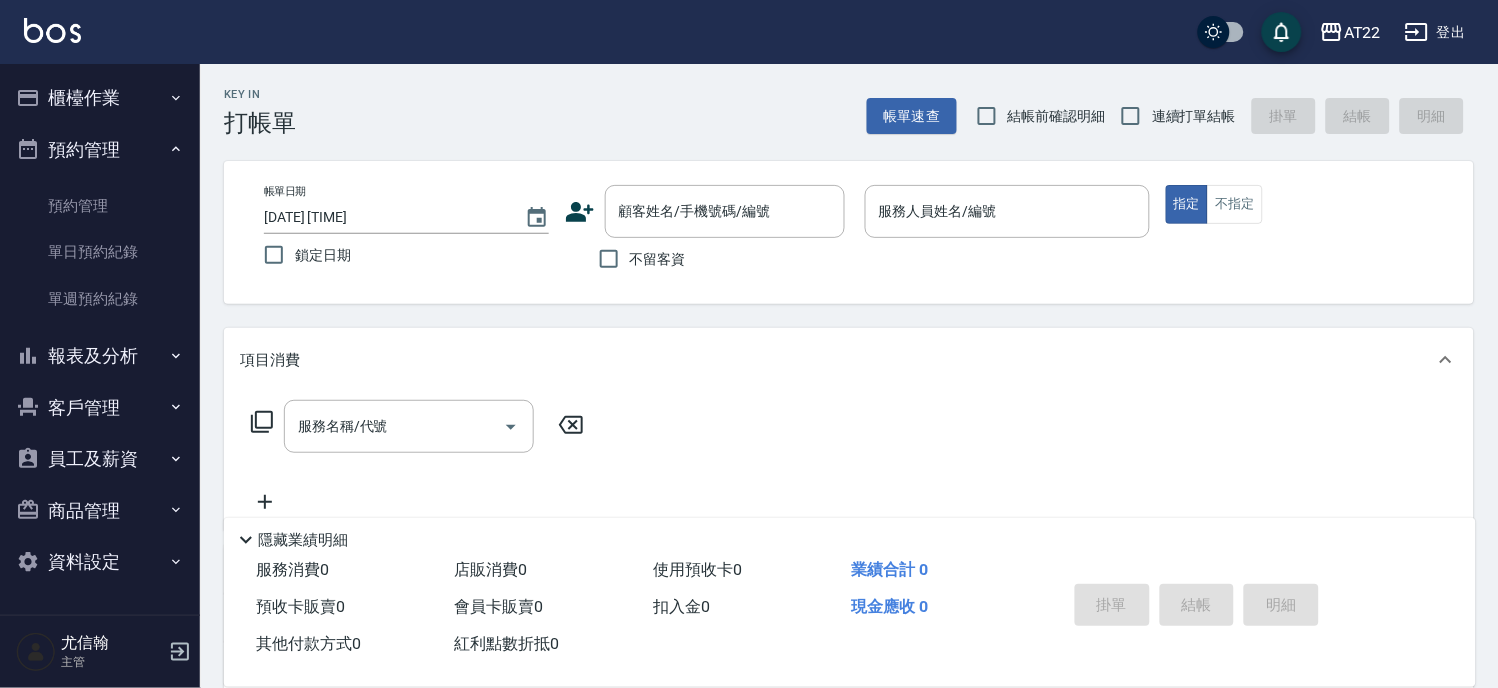 click on "預約管理" at bounding box center [100, 150] 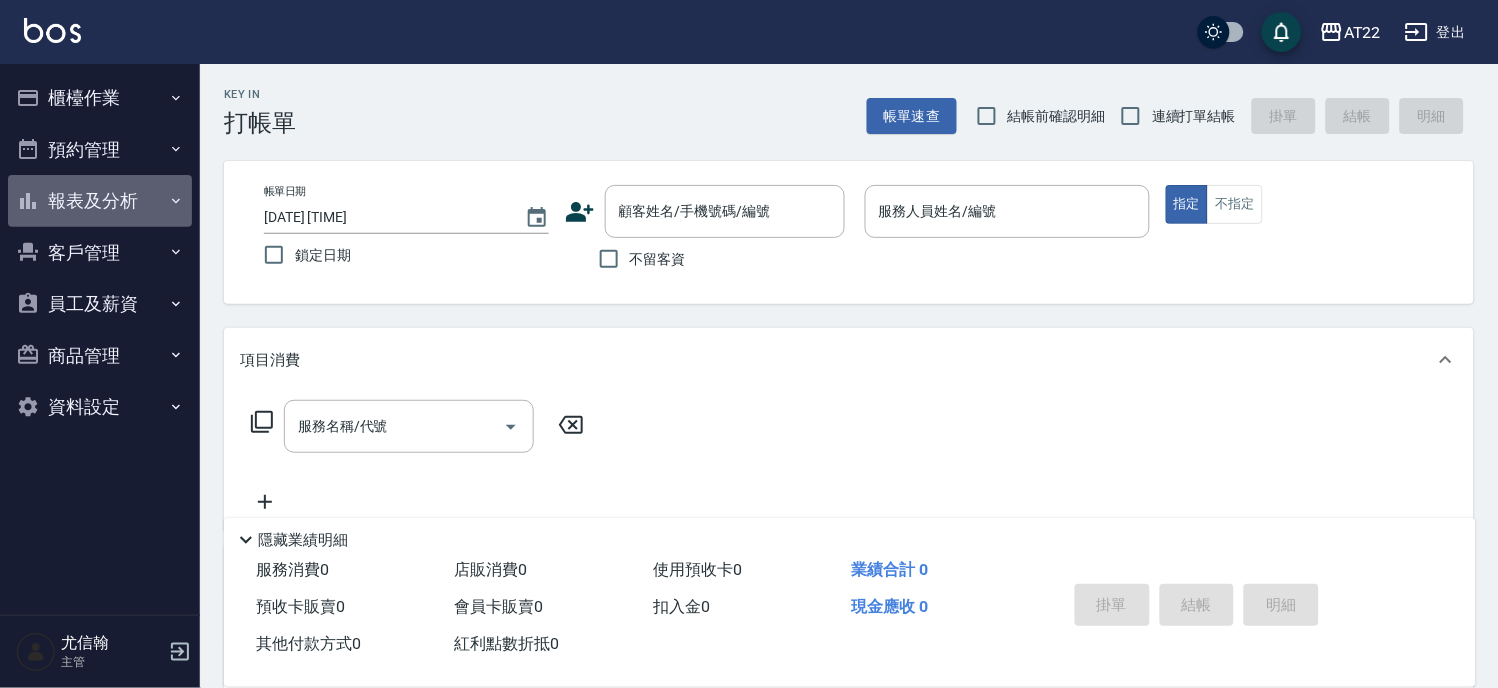 click on "報表及分析" at bounding box center (100, 201) 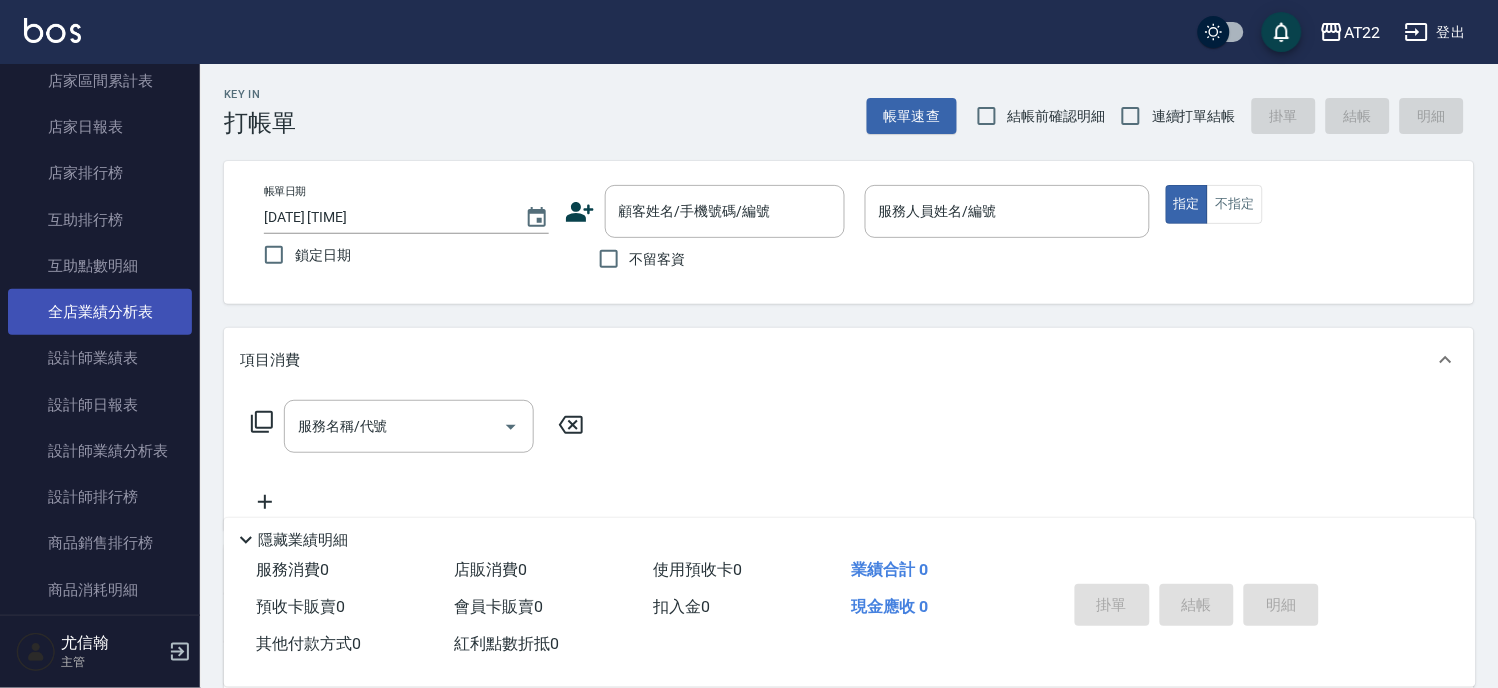 scroll, scrollTop: 222, scrollLeft: 0, axis: vertical 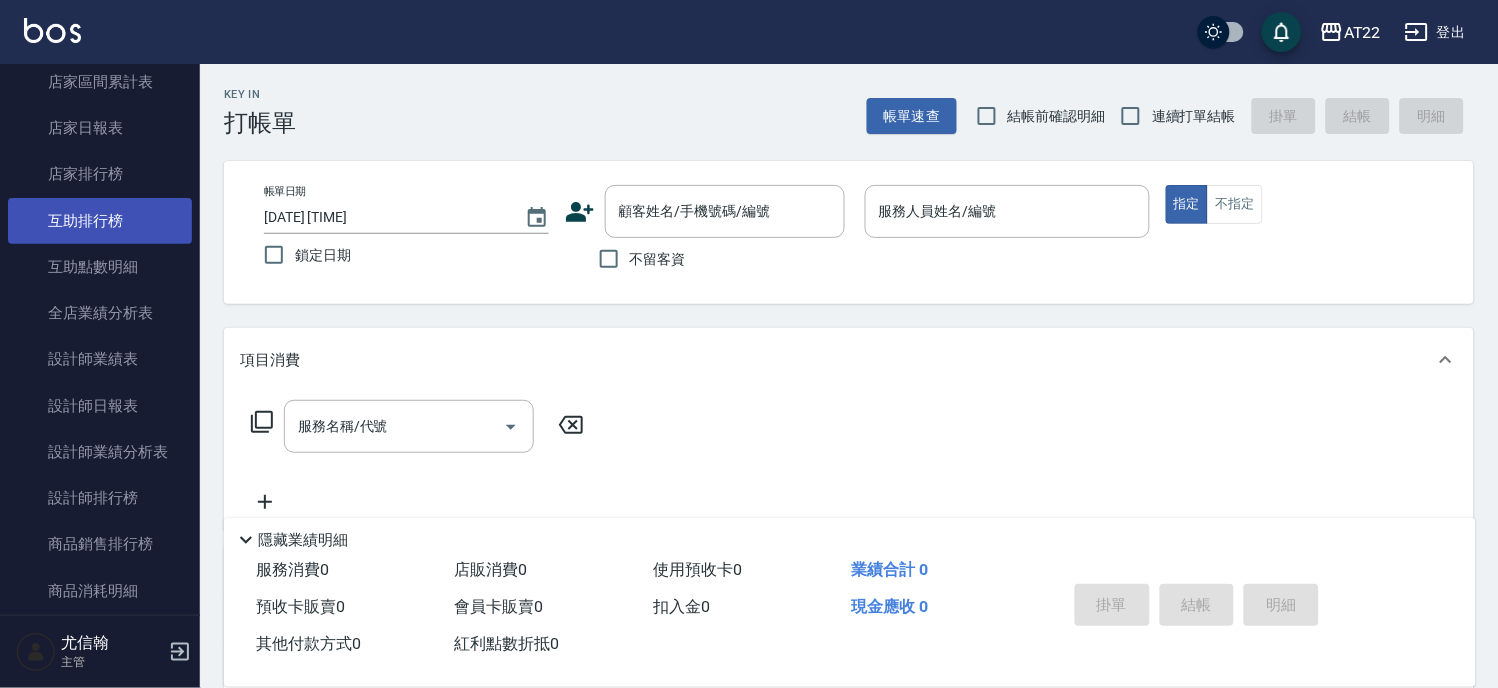 click on "互助排行榜" at bounding box center (100, 221) 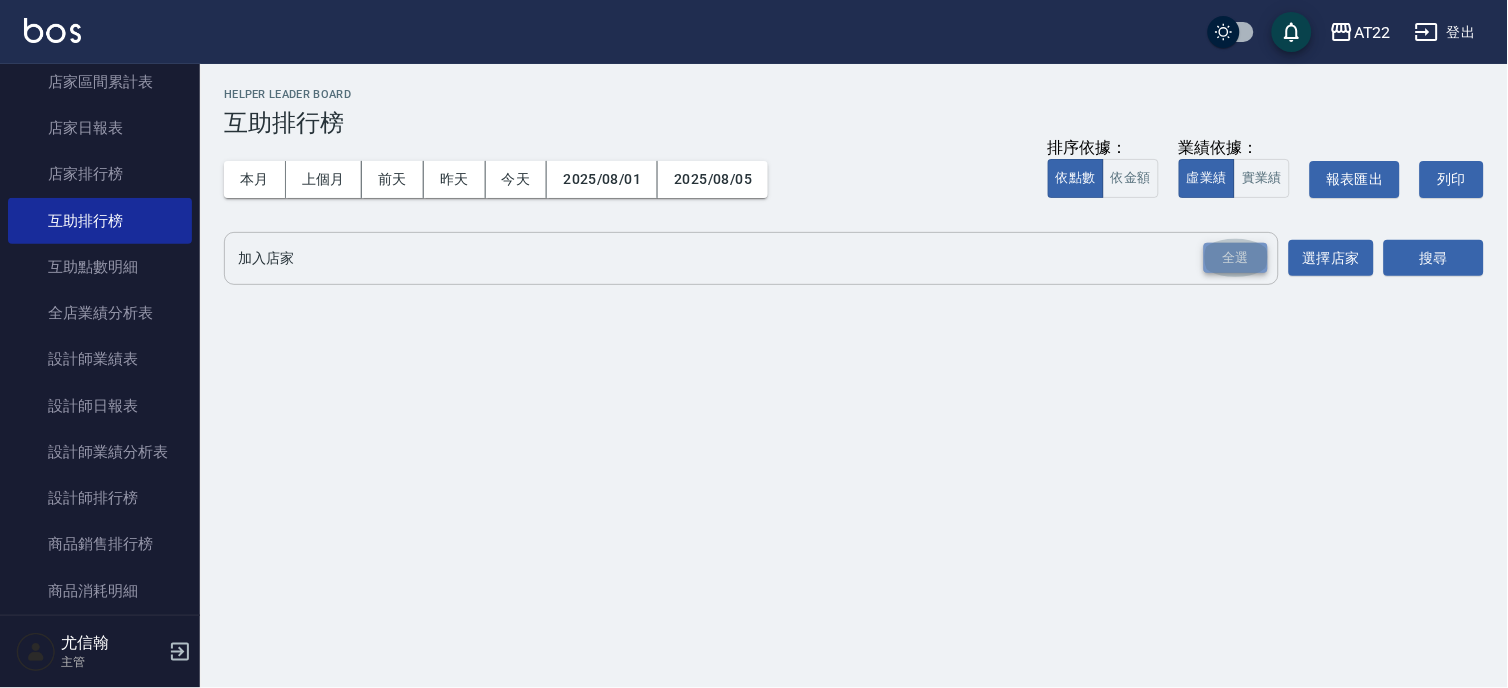 click on "全選" at bounding box center (1236, 258) 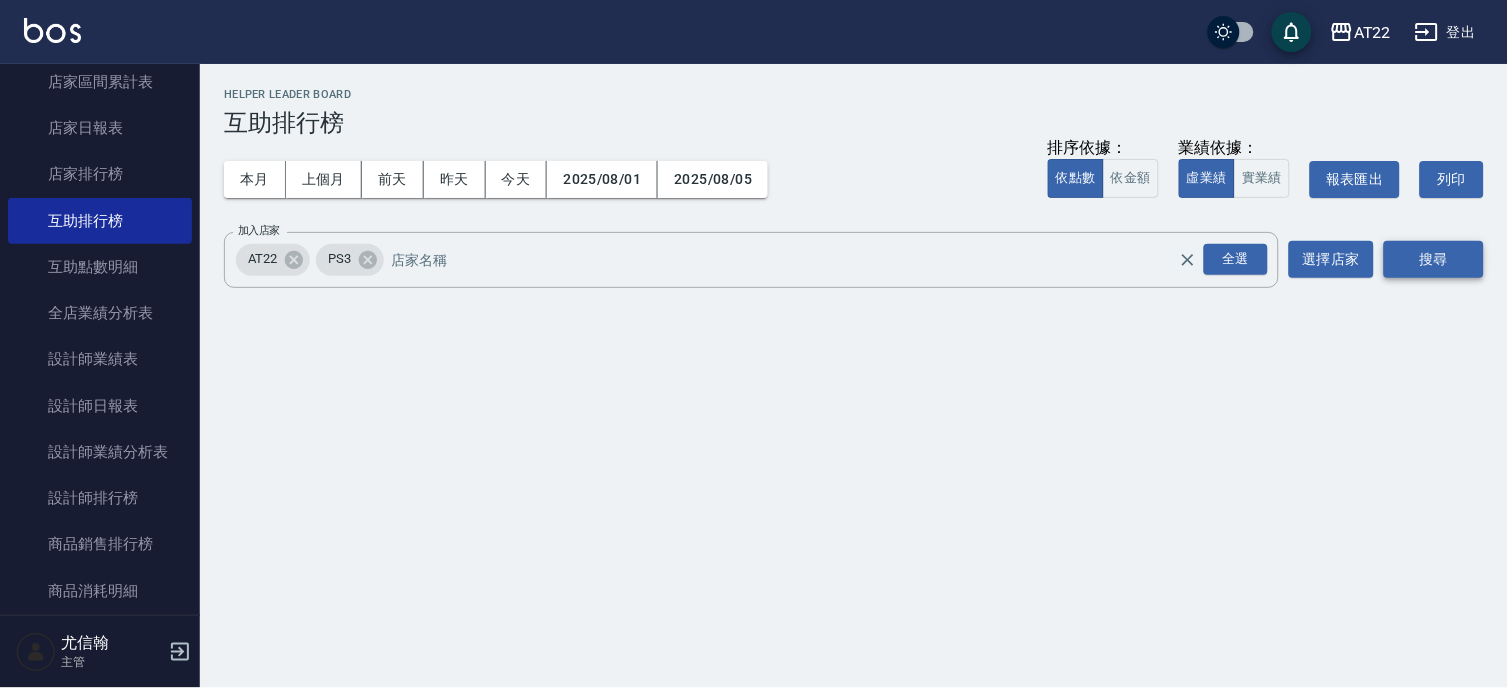 click on "搜尋" at bounding box center [1434, 259] 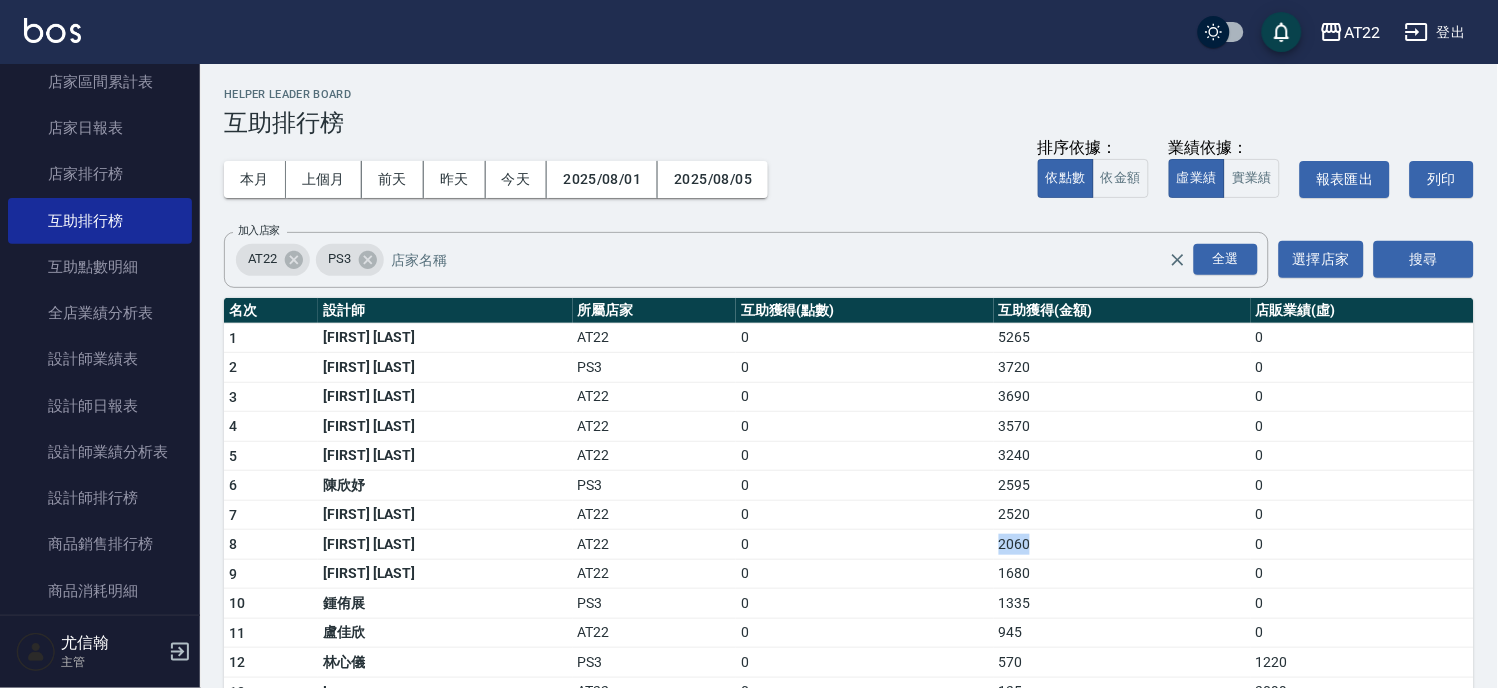 drag, startPoint x: 968, startPoint y: 545, endPoint x: 1021, endPoint y: 555, distance: 53.935146 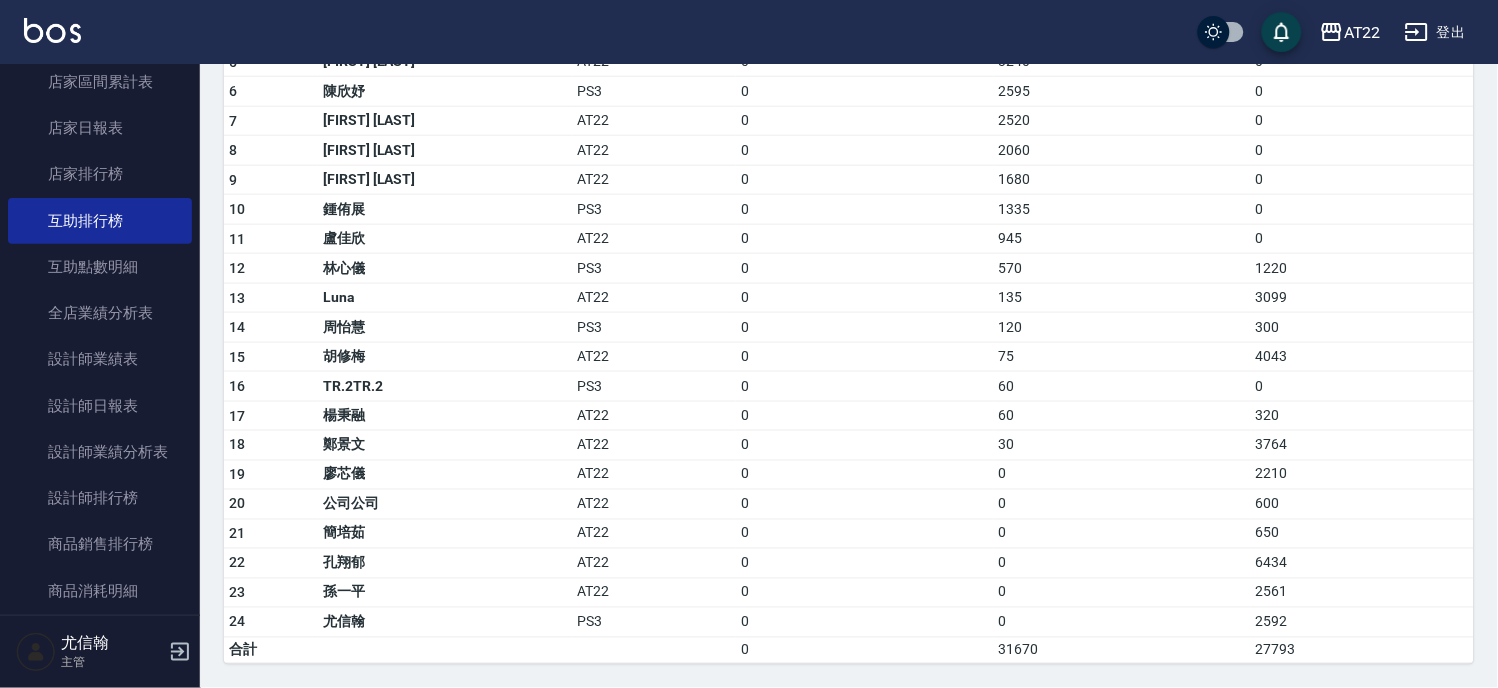 scroll, scrollTop: 0, scrollLeft: 0, axis: both 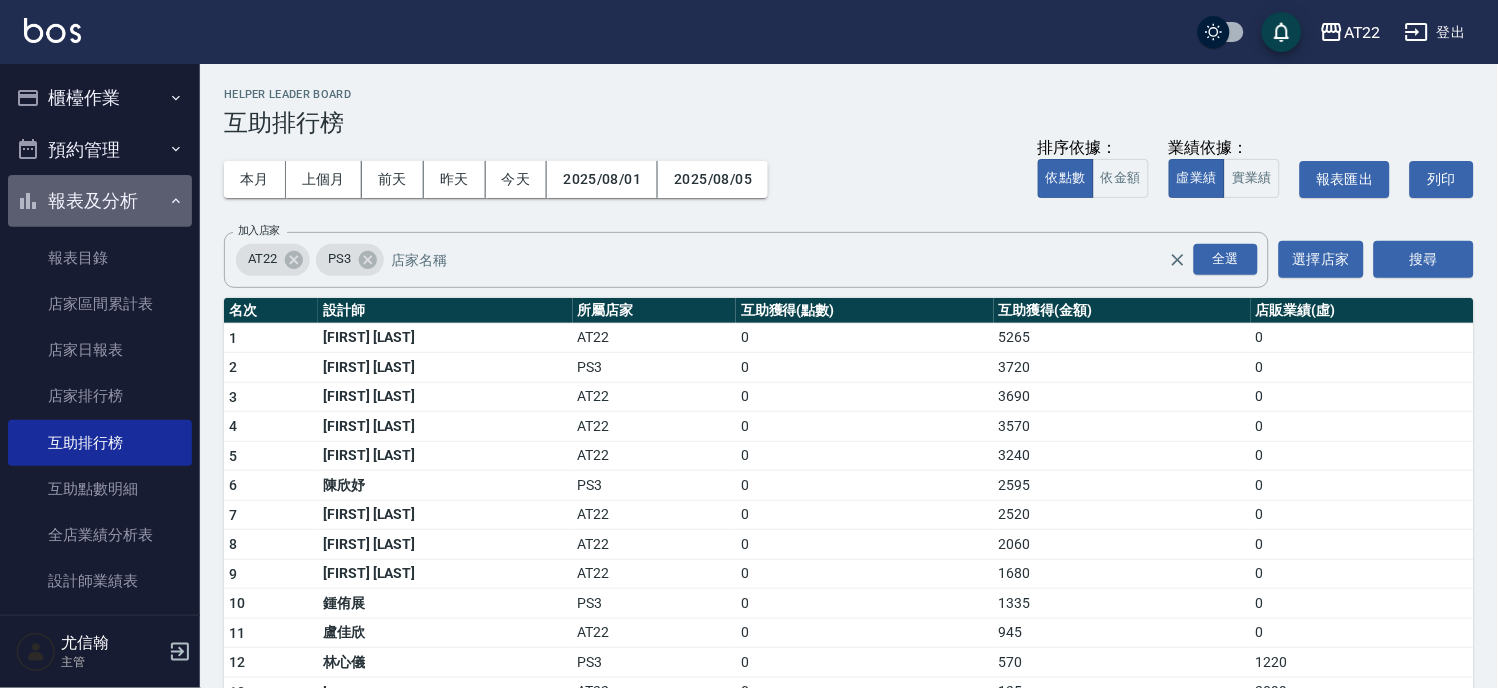 click on "報表及分析" at bounding box center [100, 201] 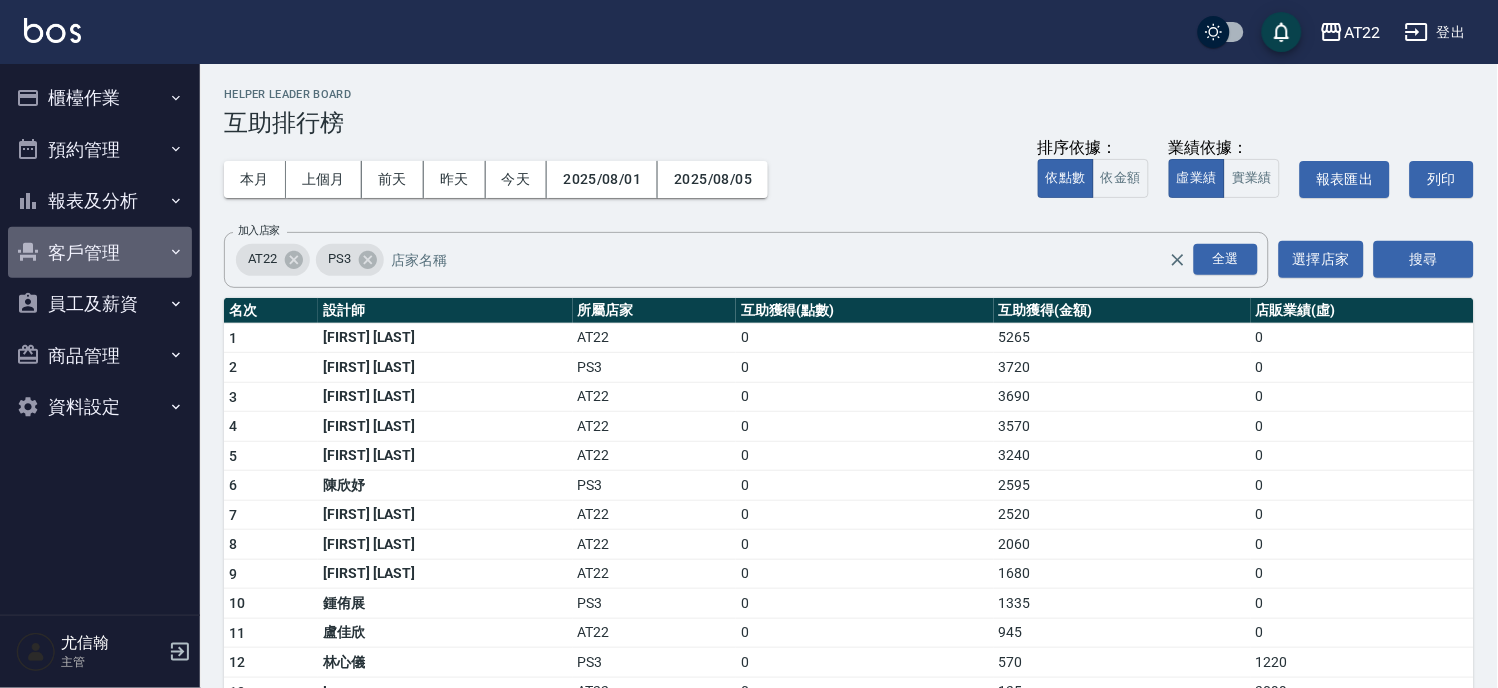 click on "客戶管理" at bounding box center [100, 253] 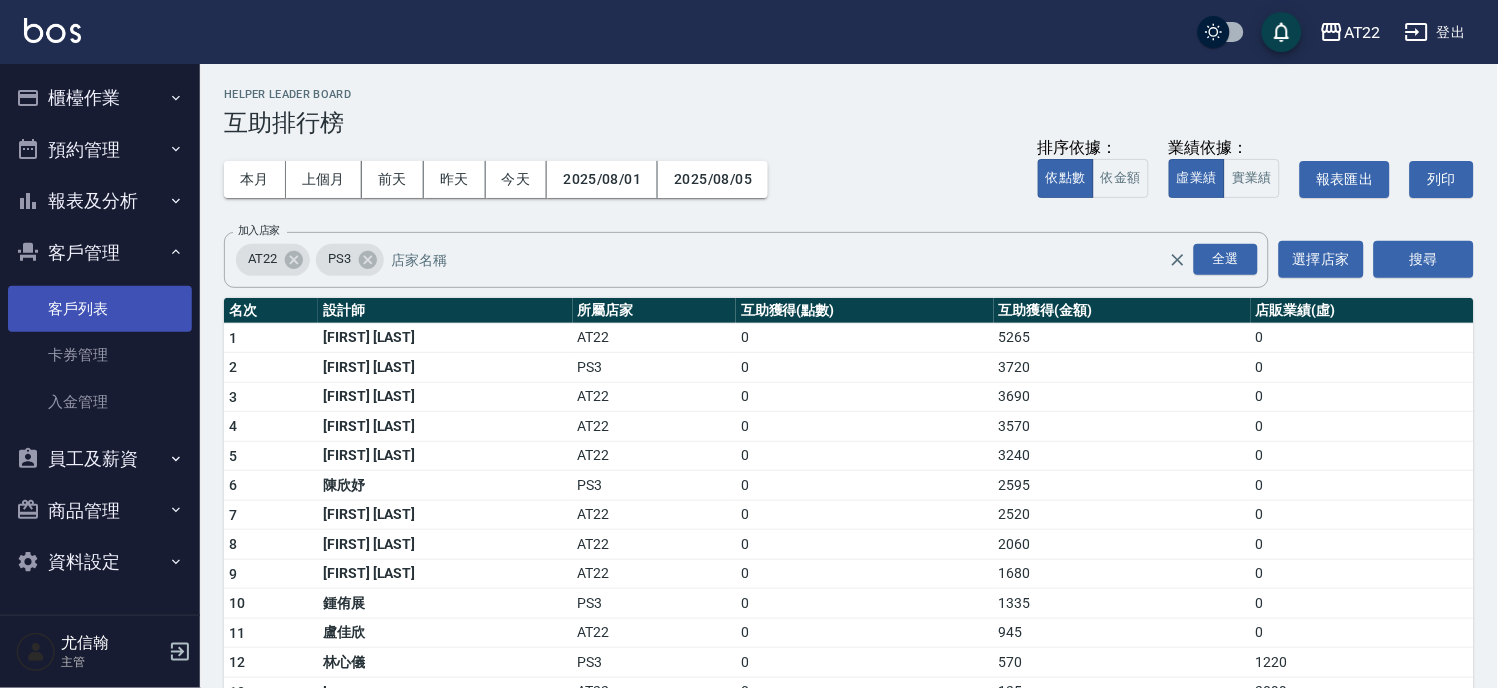 click on "客戶列表" at bounding box center [100, 309] 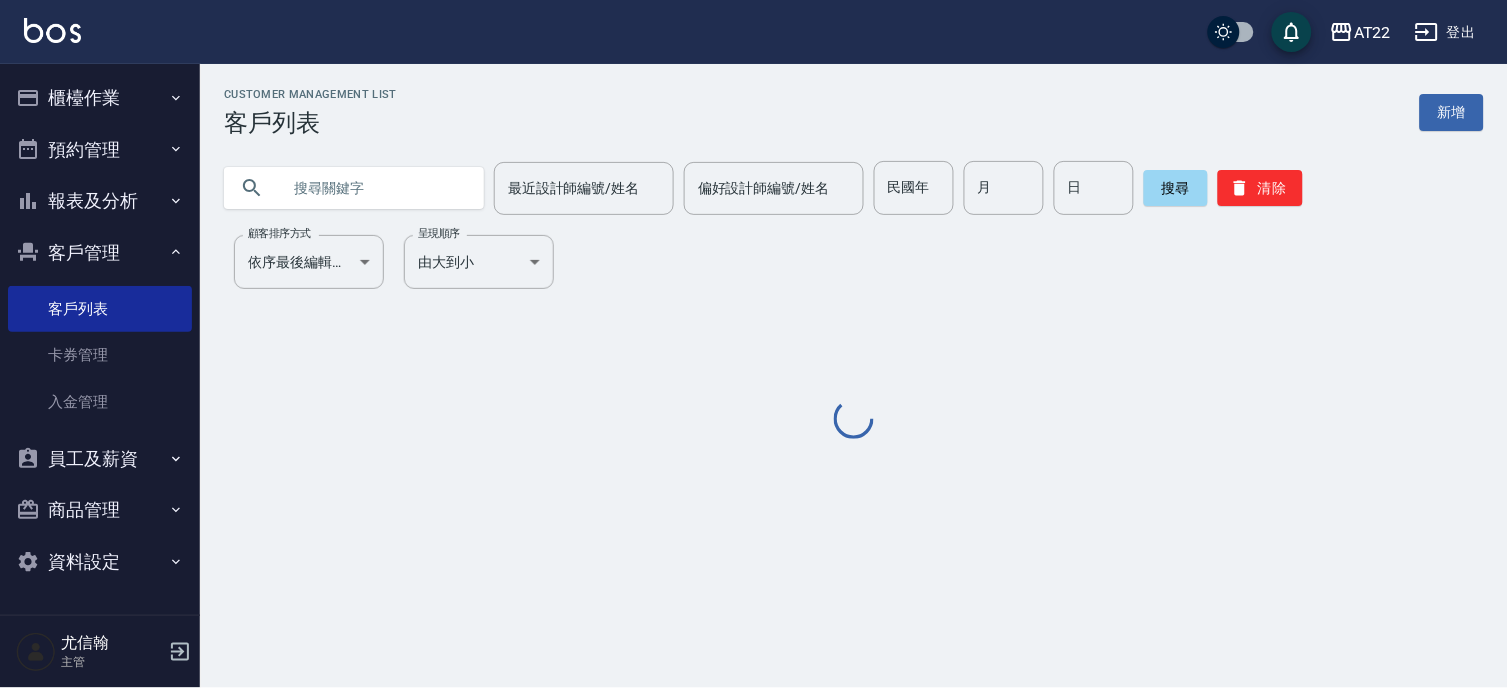 click at bounding box center (374, 188) 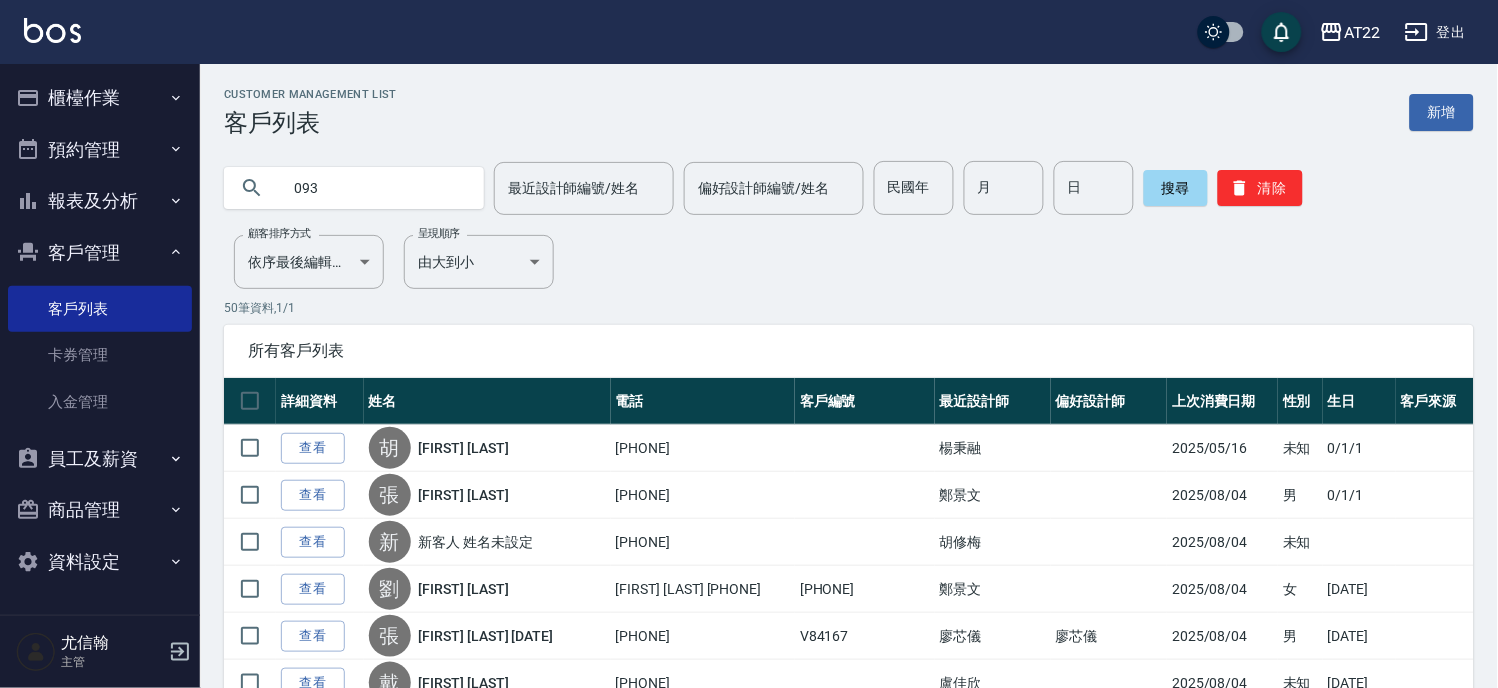 type on "0939" 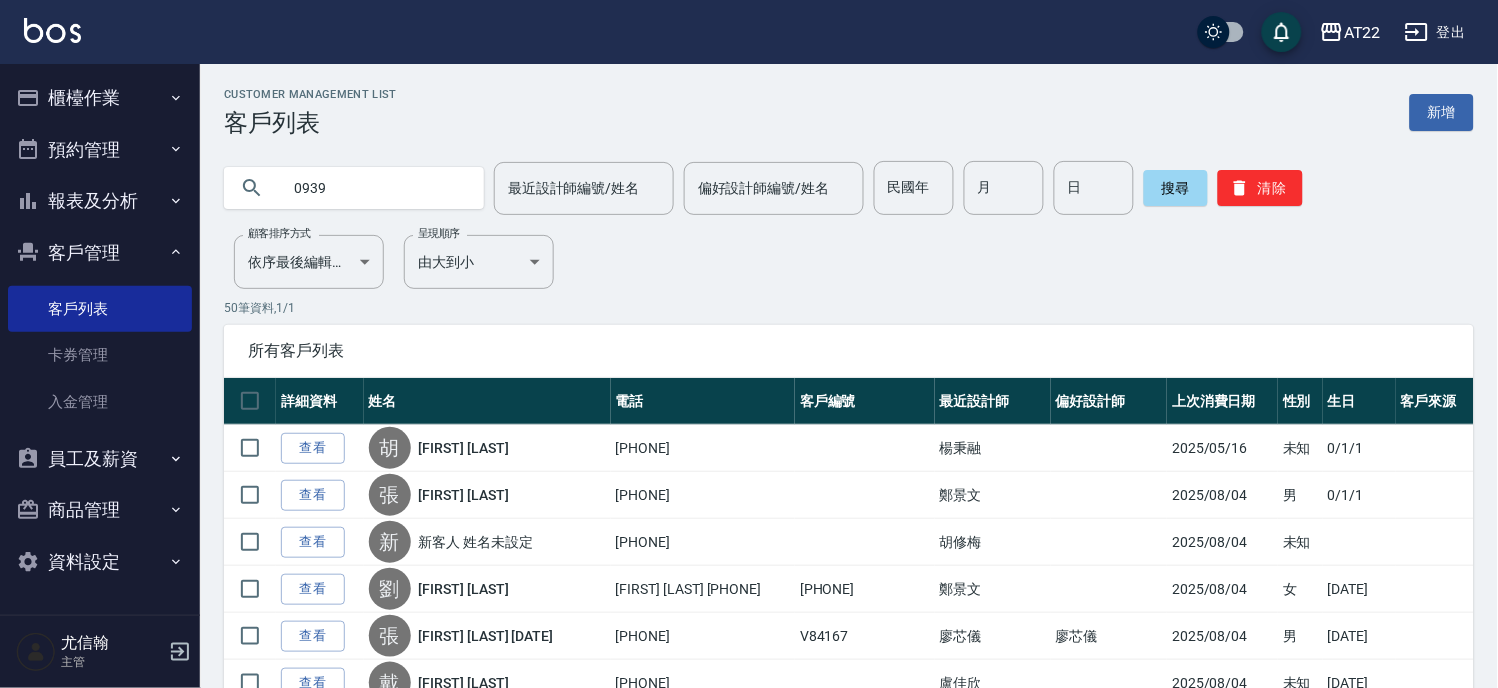 click on "0939" at bounding box center [374, 188] 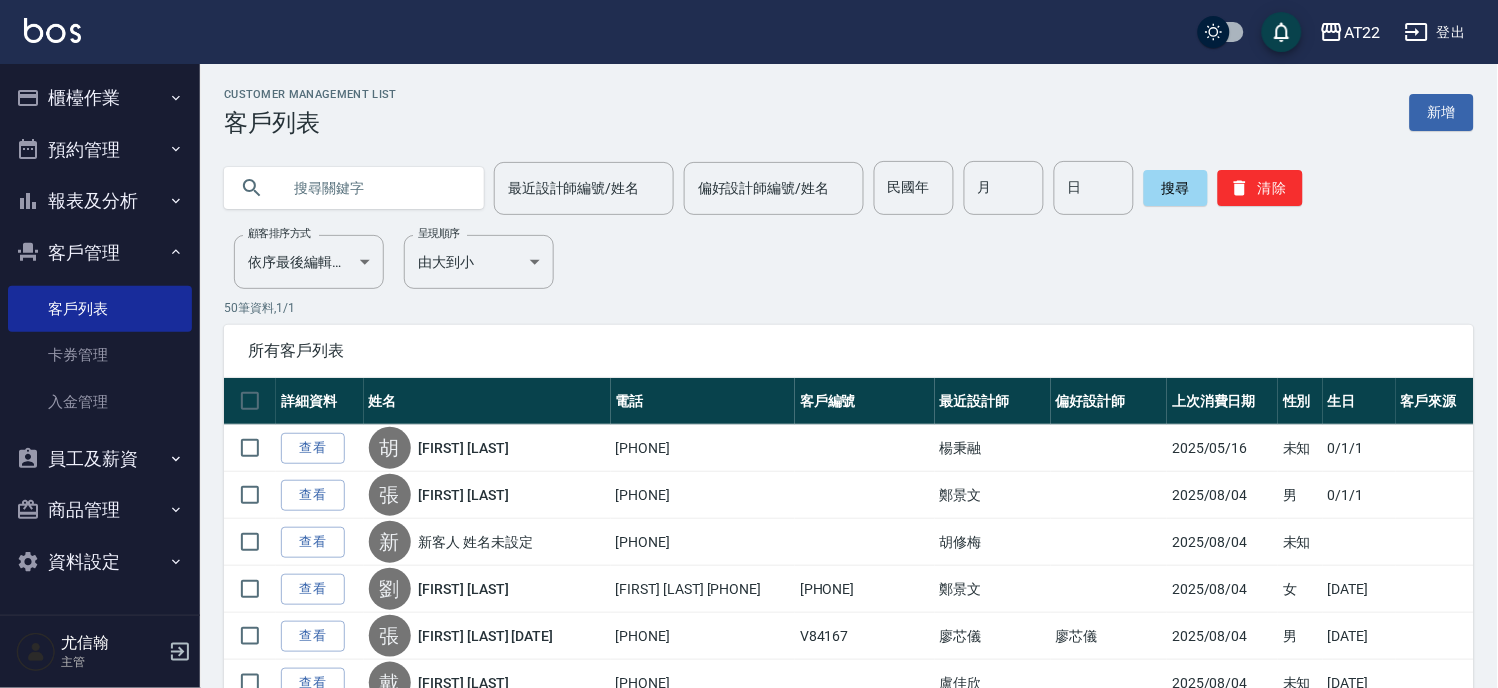 click at bounding box center [374, 188] 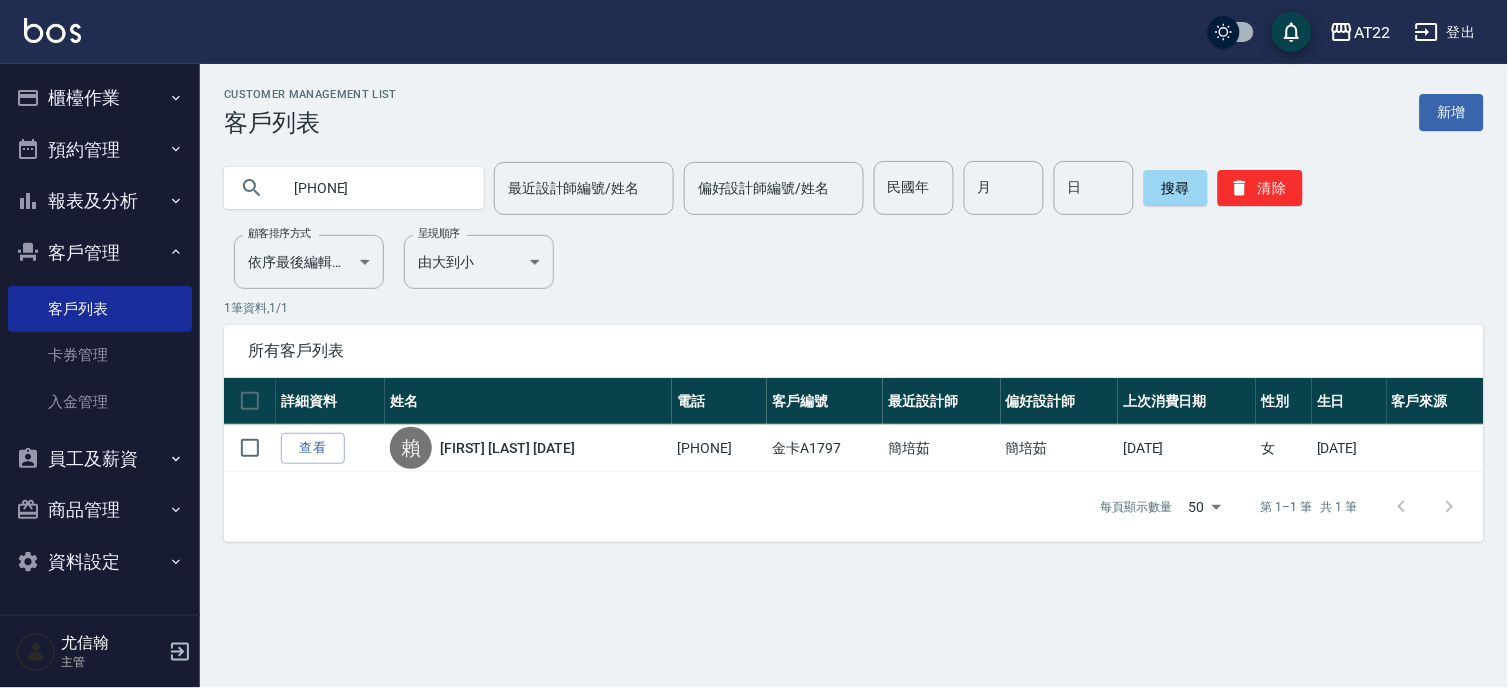 click on "[PHONE]" at bounding box center (374, 188) 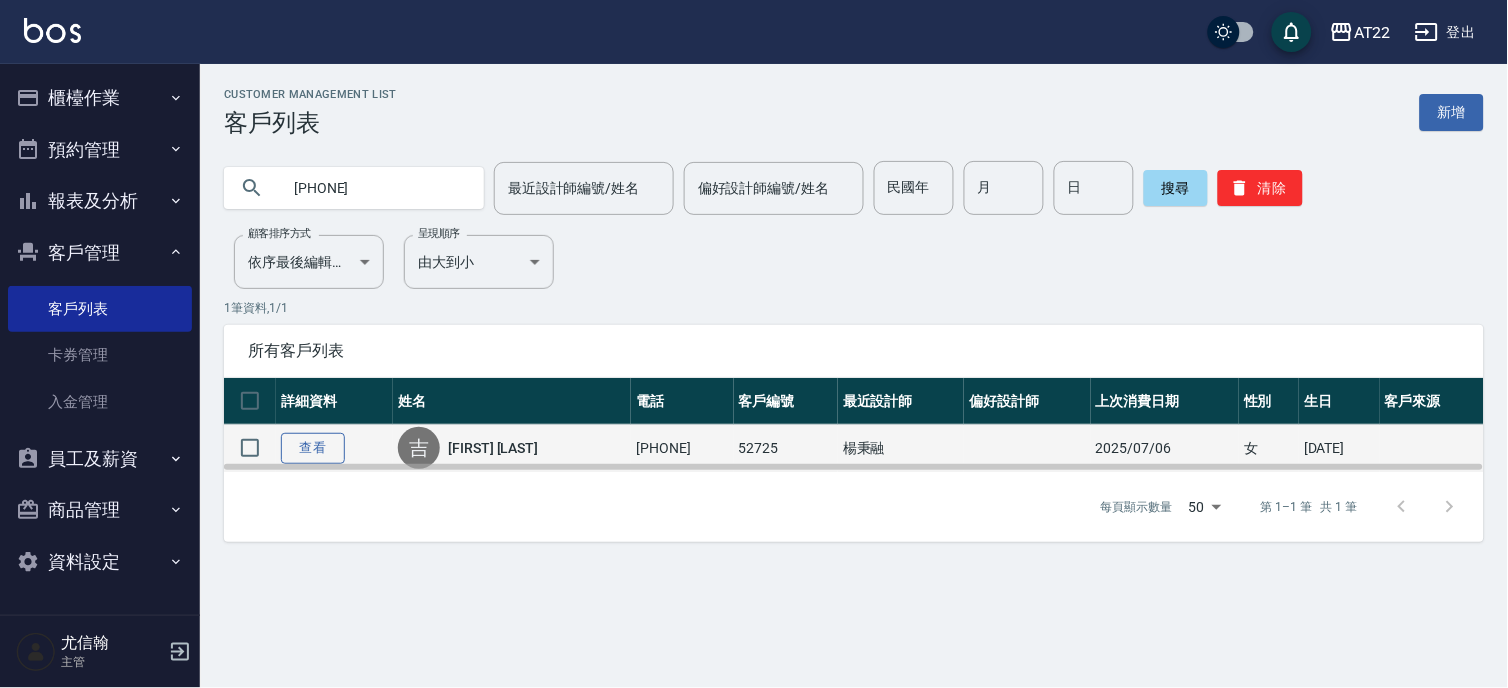 click on "查看" at bounding box center [313, 448] 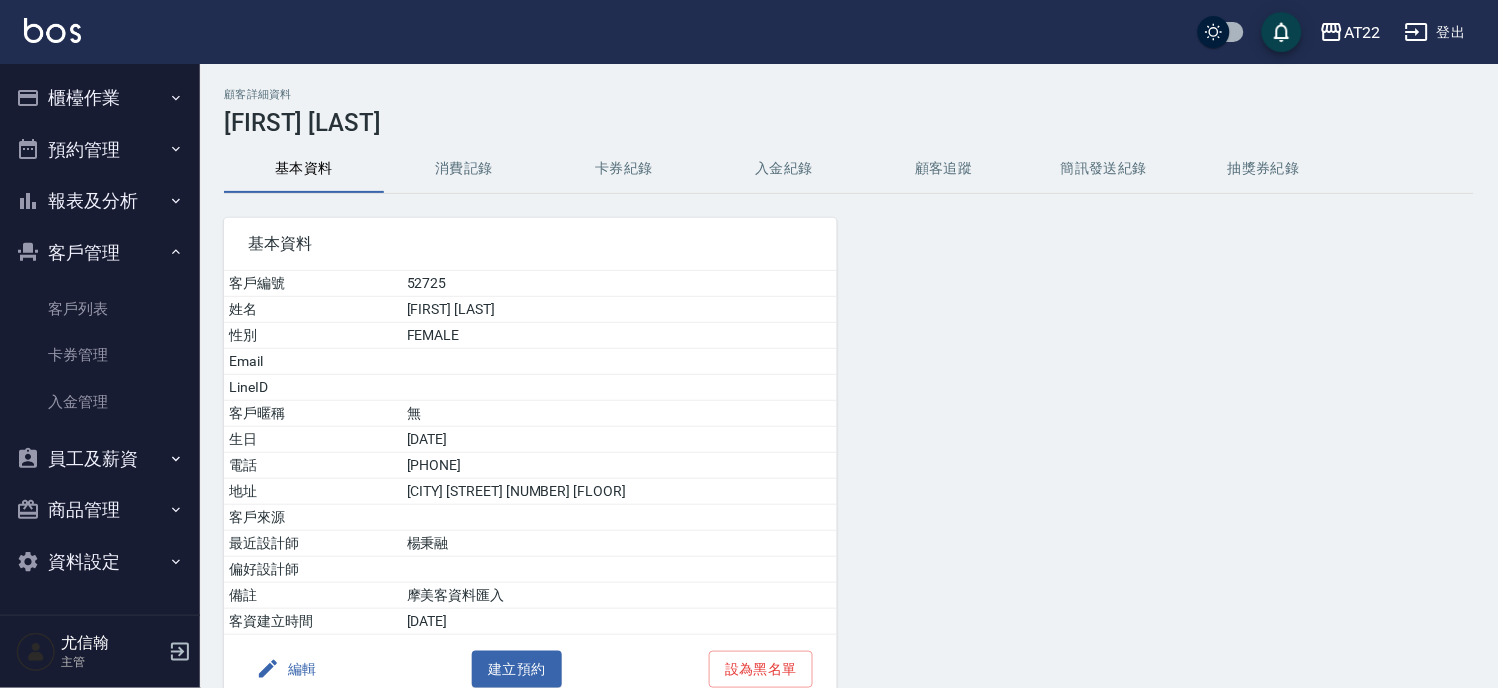 click on "消費記錄" at bounding box center (464, 169) 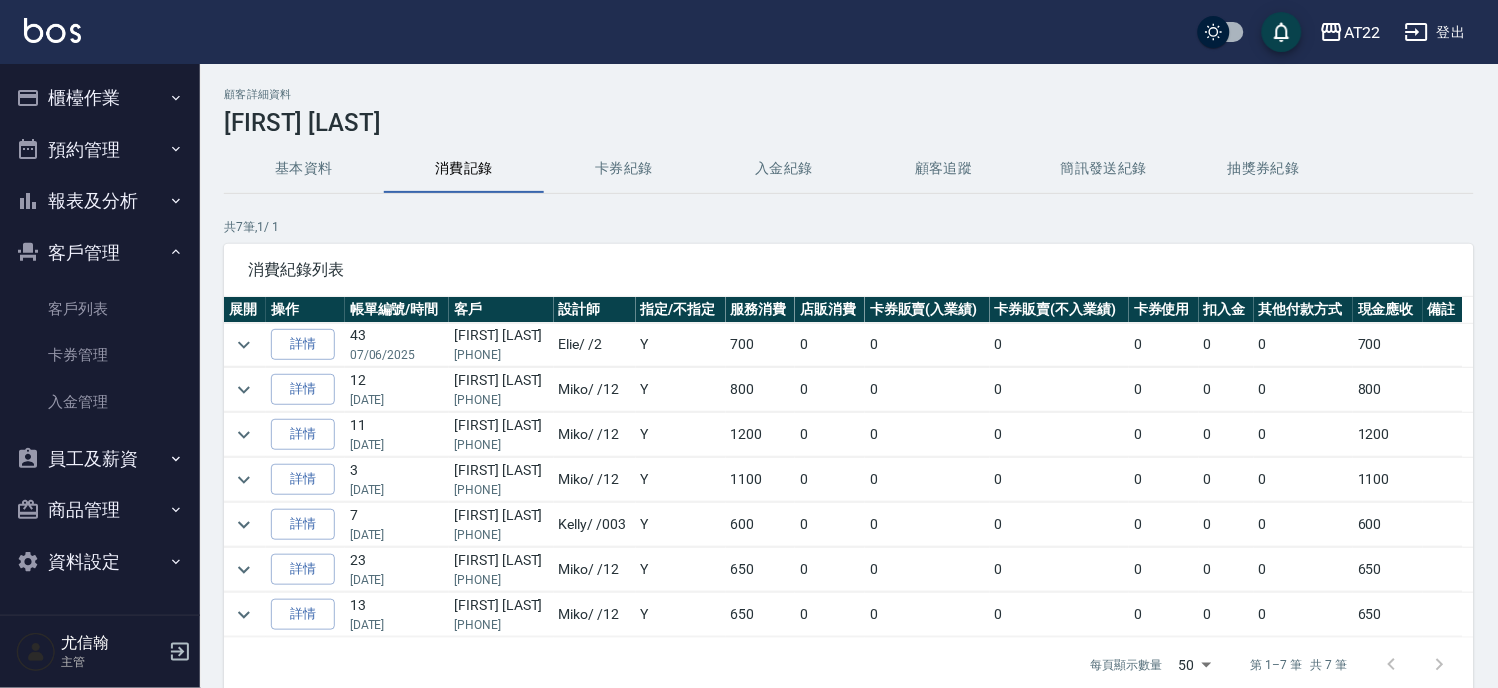 click on "基本資料" at bounding box center (304, 169) 